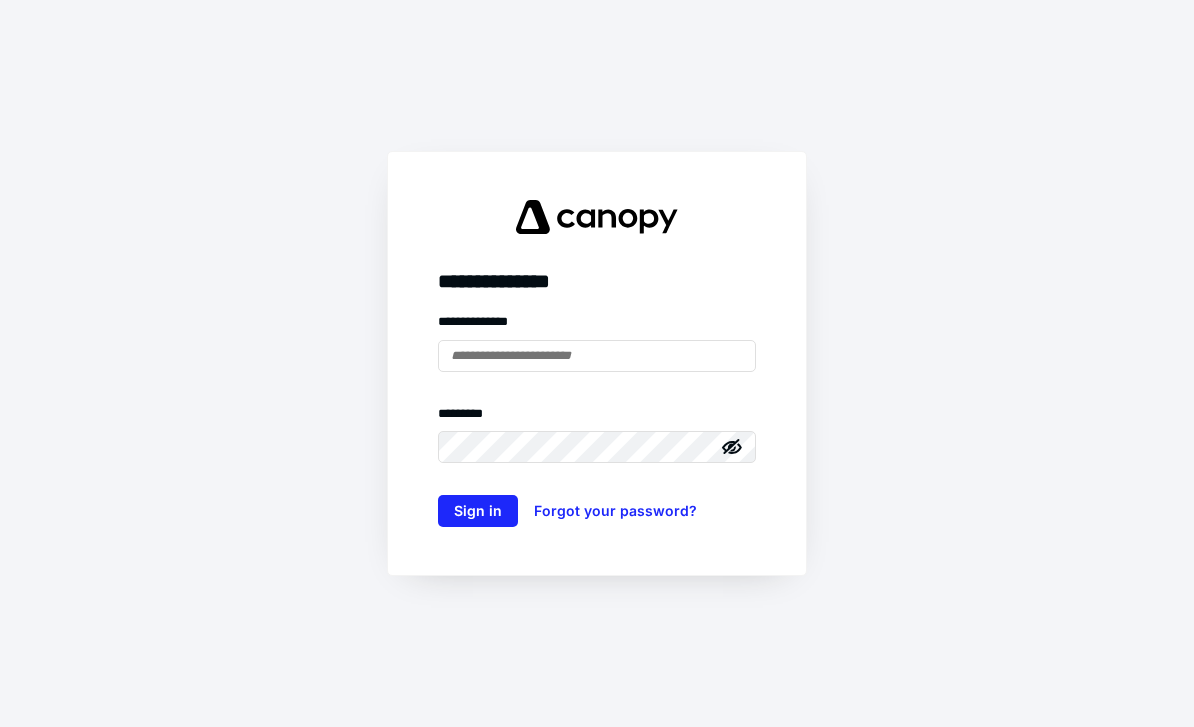 scroll, scrollTop: 0, scrollLeft: 0, axis: both 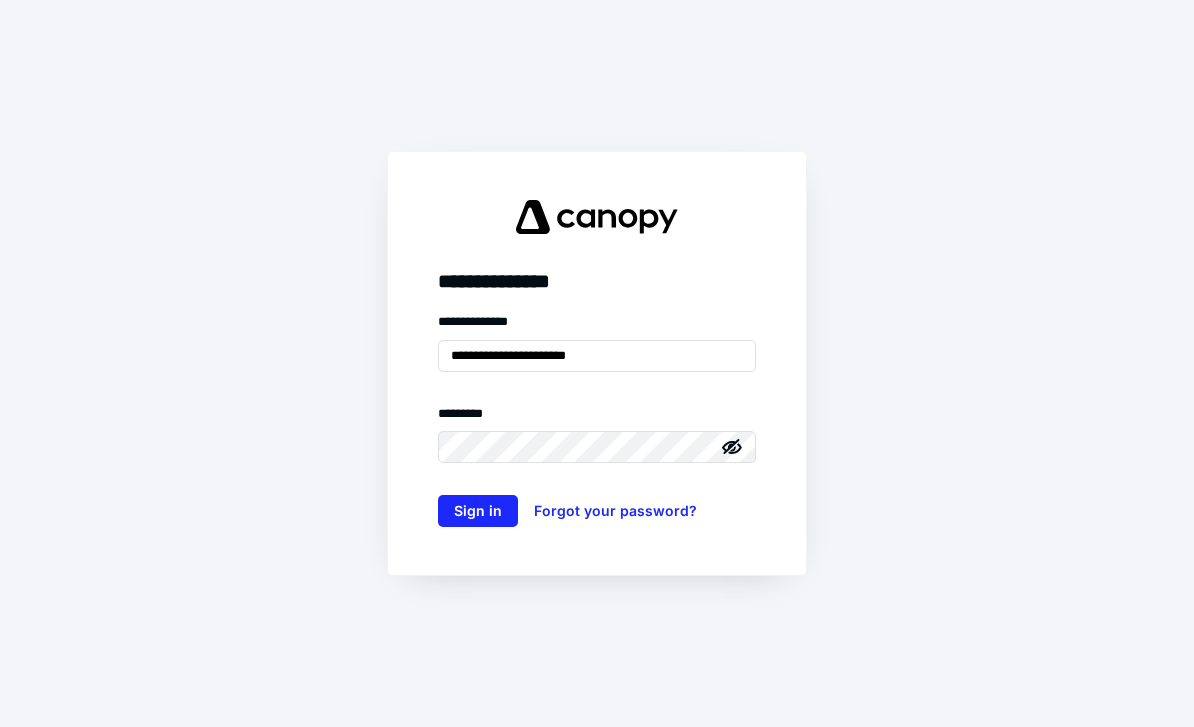 type on "**********" 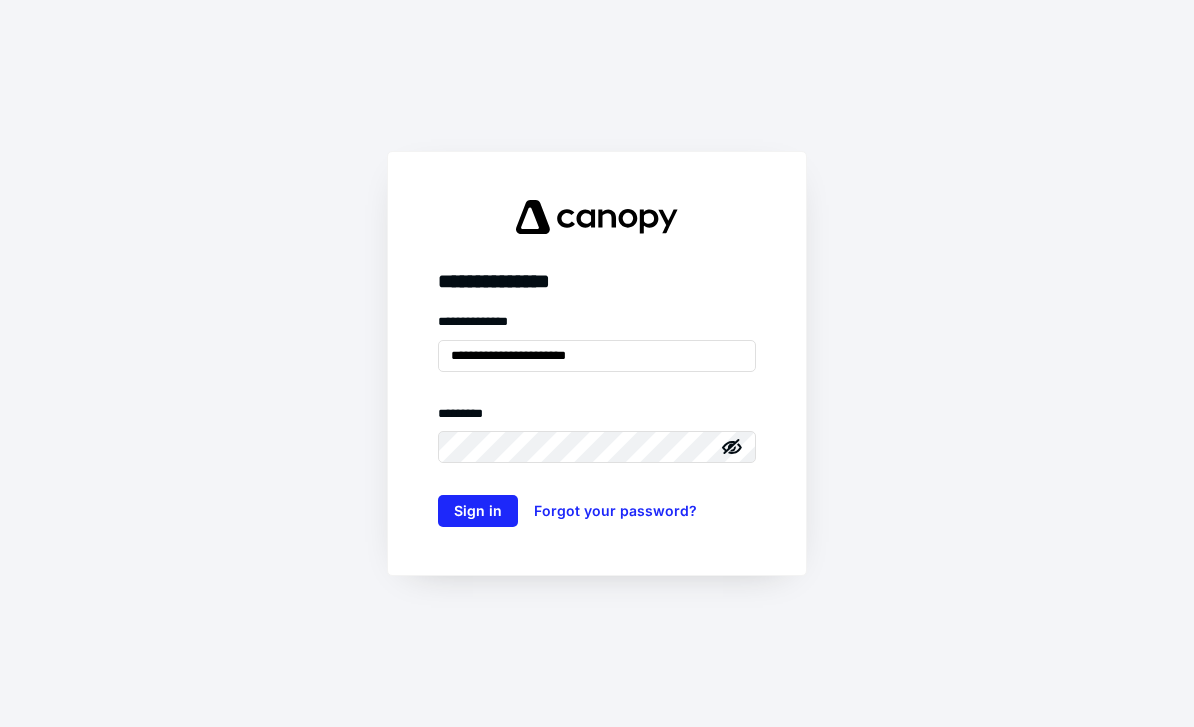click 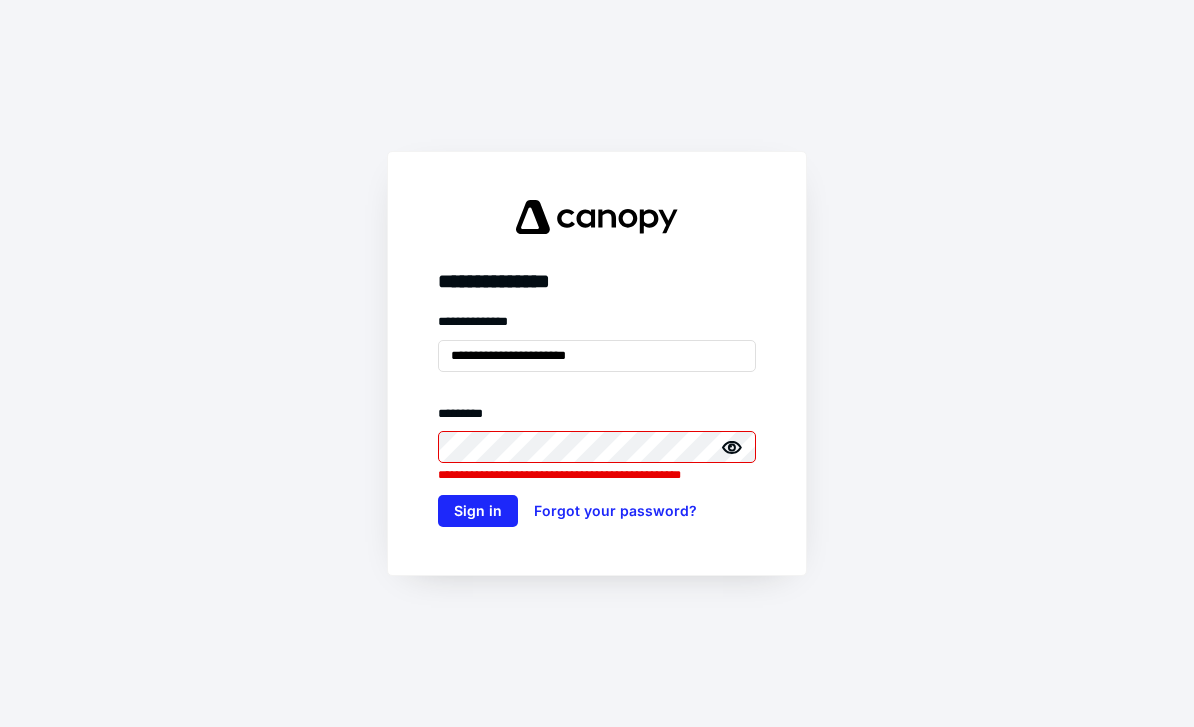 click on "**********" at bounding box center [597, 363] 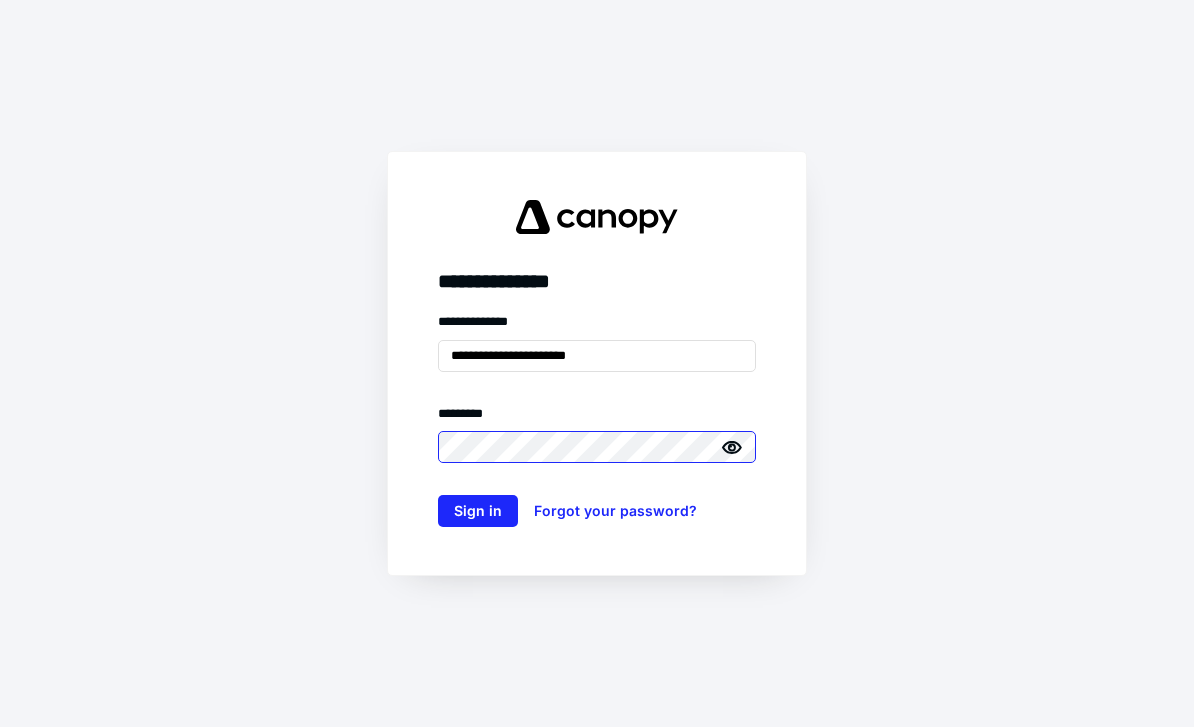 click on "Sign in" at bounding box center (478, 511) 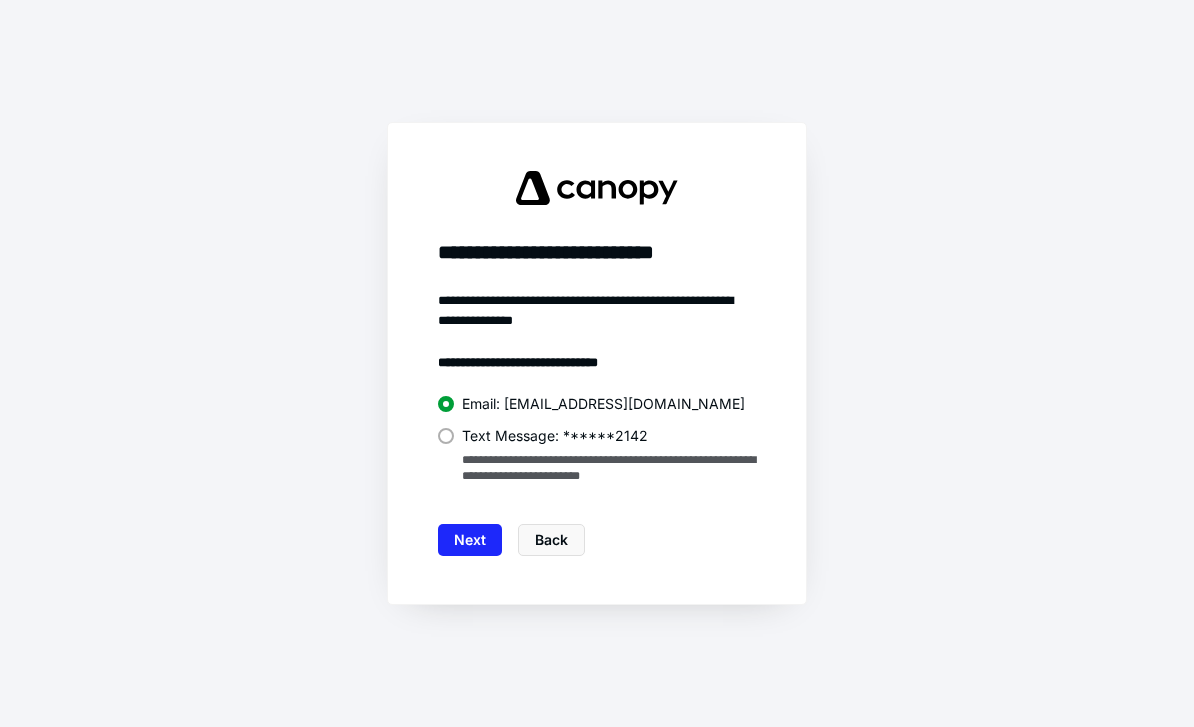 click at bounding box center [446, 436] 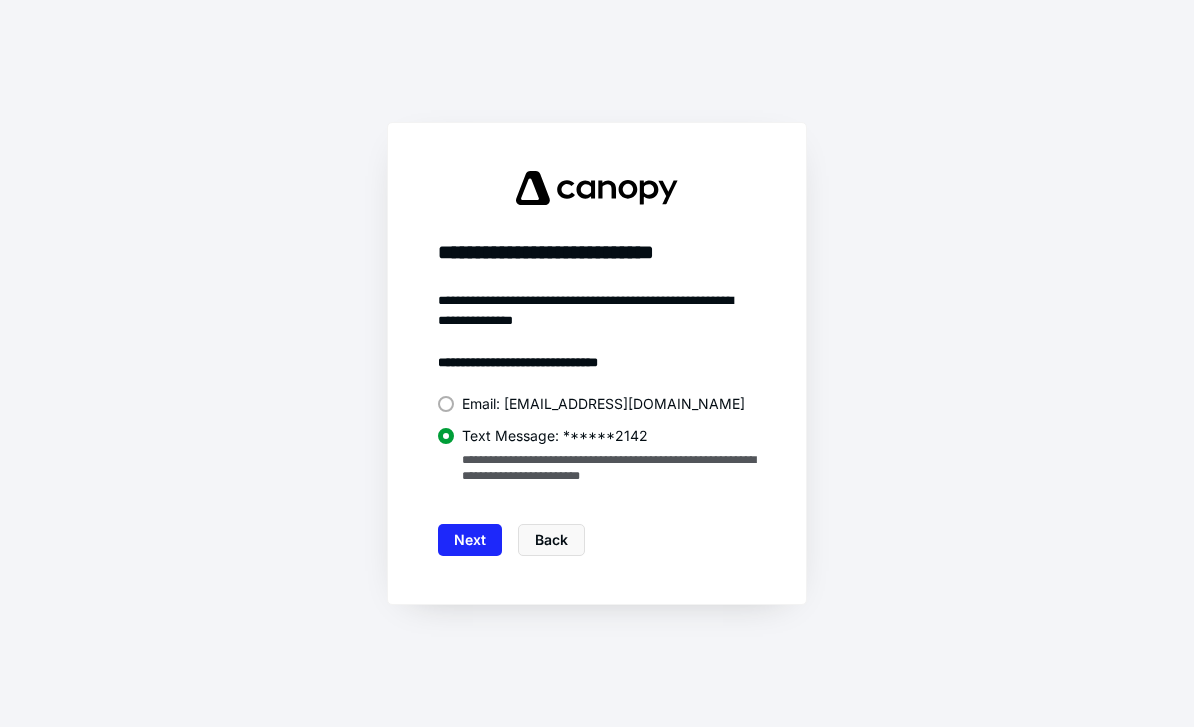 click at bounding box center (446, 404) 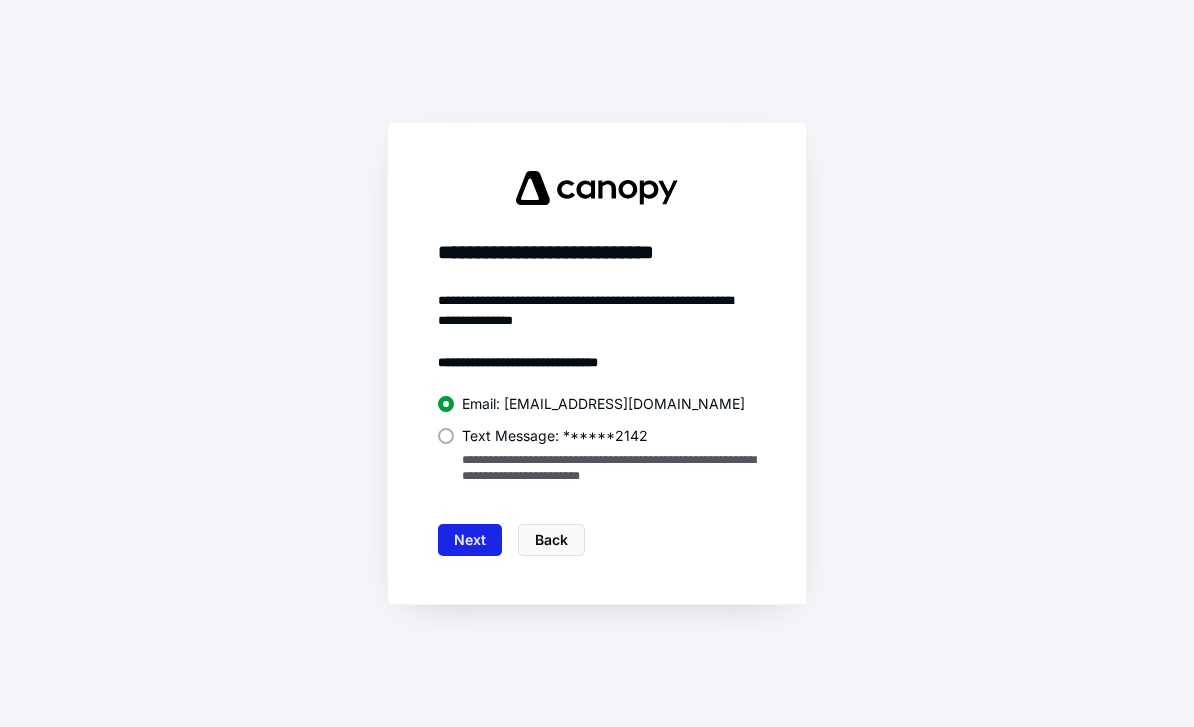 click on "Next" at bounding box center (470, 540) 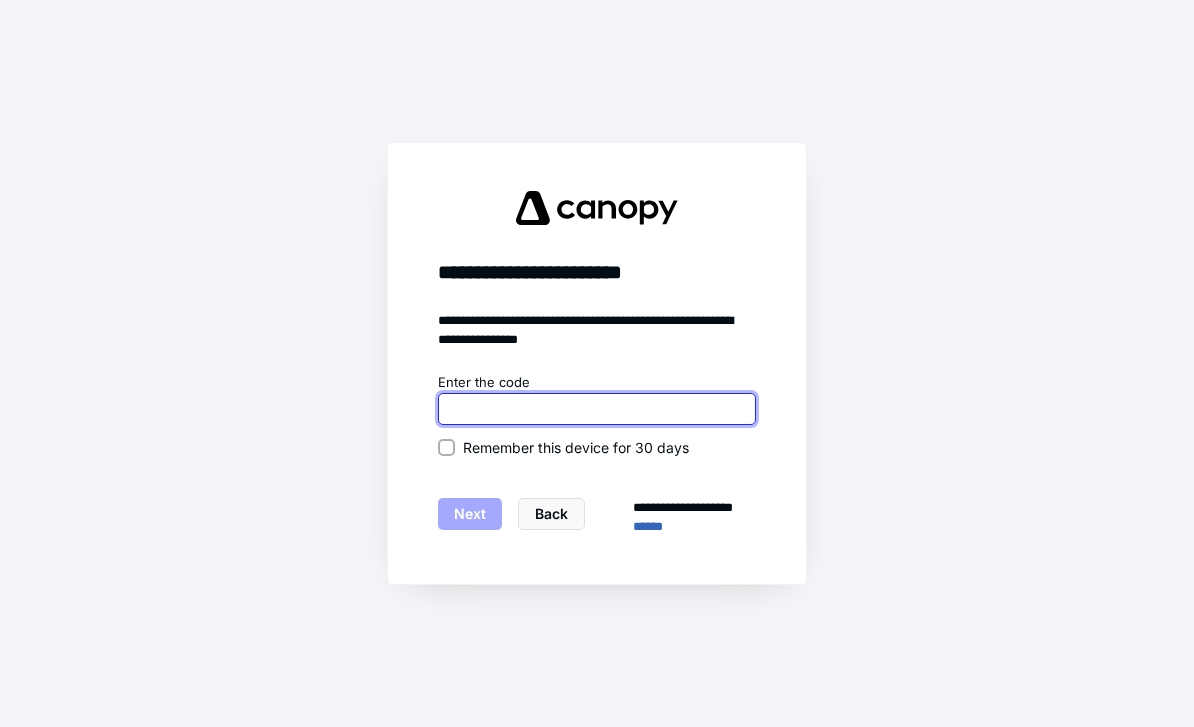 click at bounding box center [597, 409] 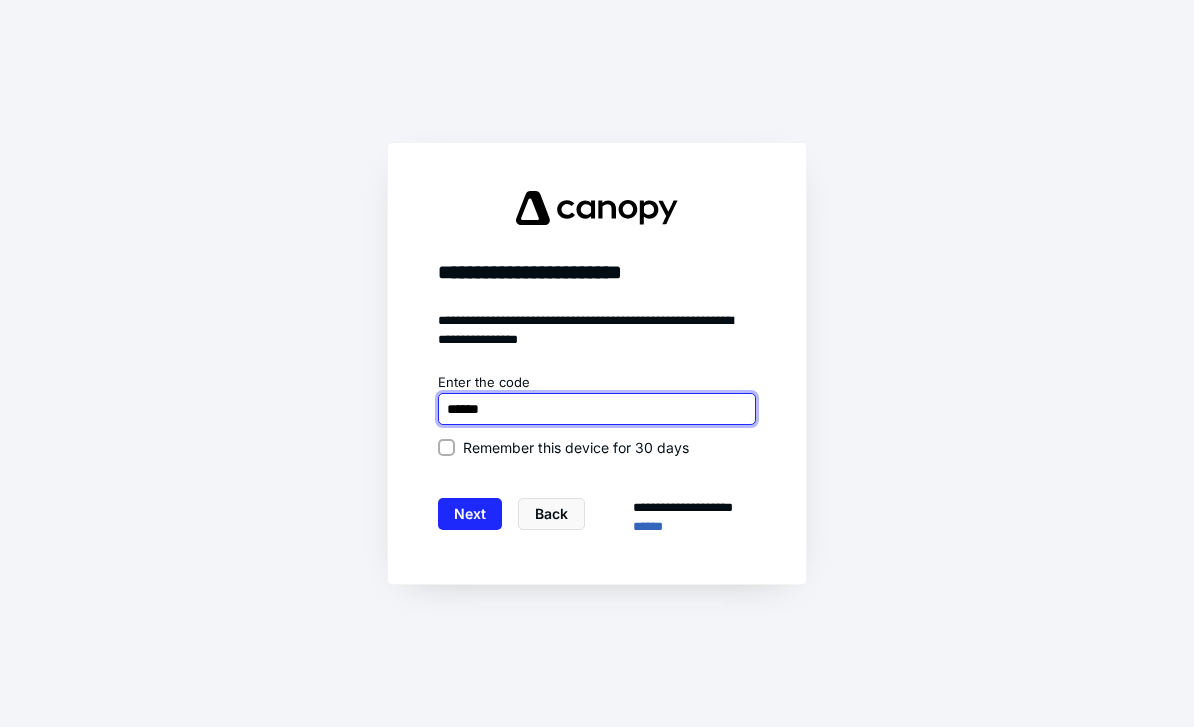 type on "******" 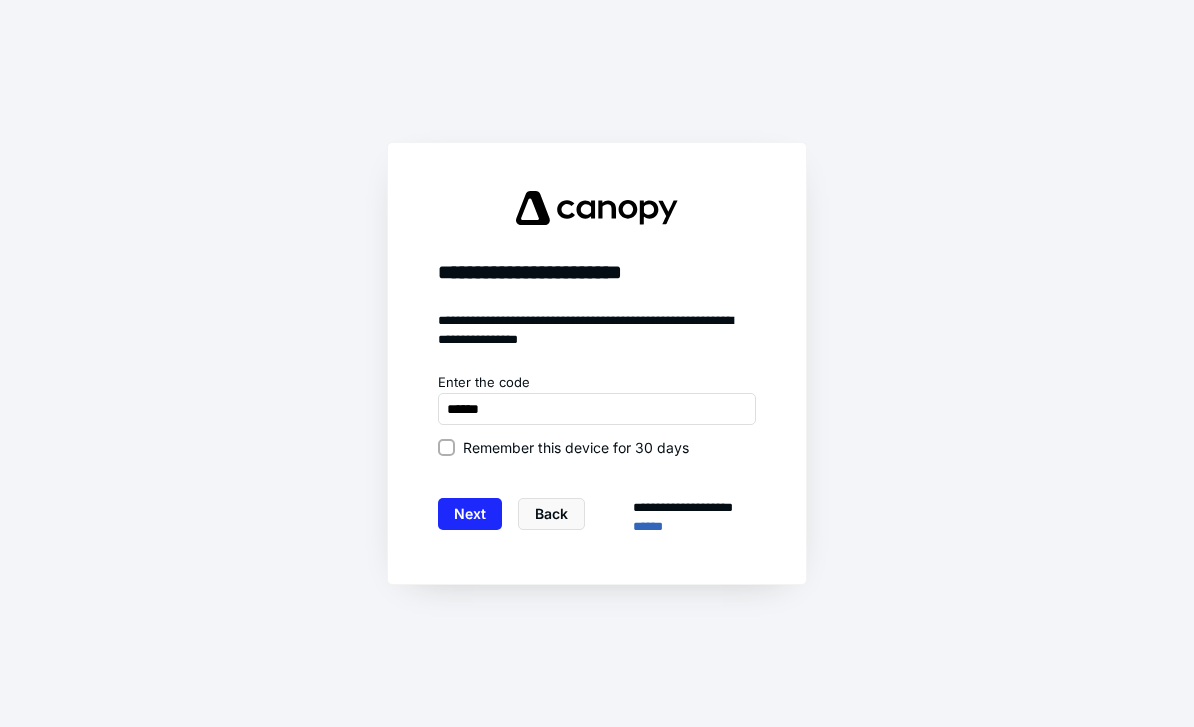 click on "Remember this device for 30 days" at bounding box center [446, 447] 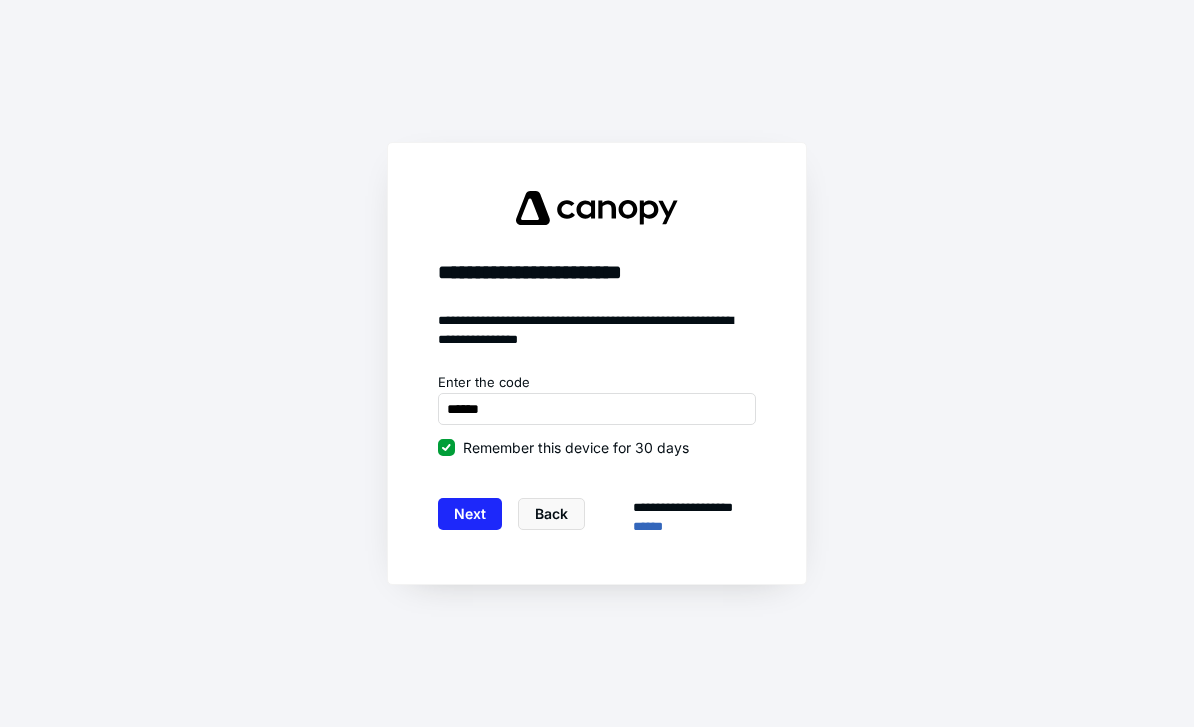 click on "Next" at bounding box center [470, 514] 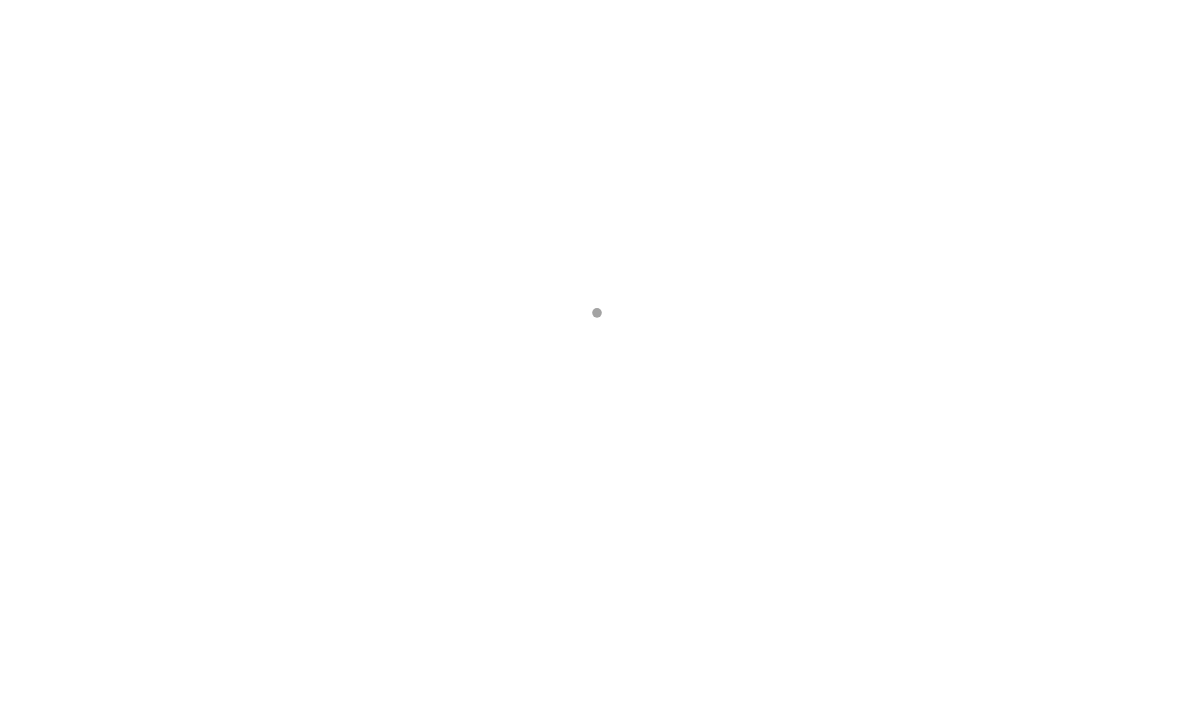scroll, scrollTop: 0, scrollLeft: 0, axis: both 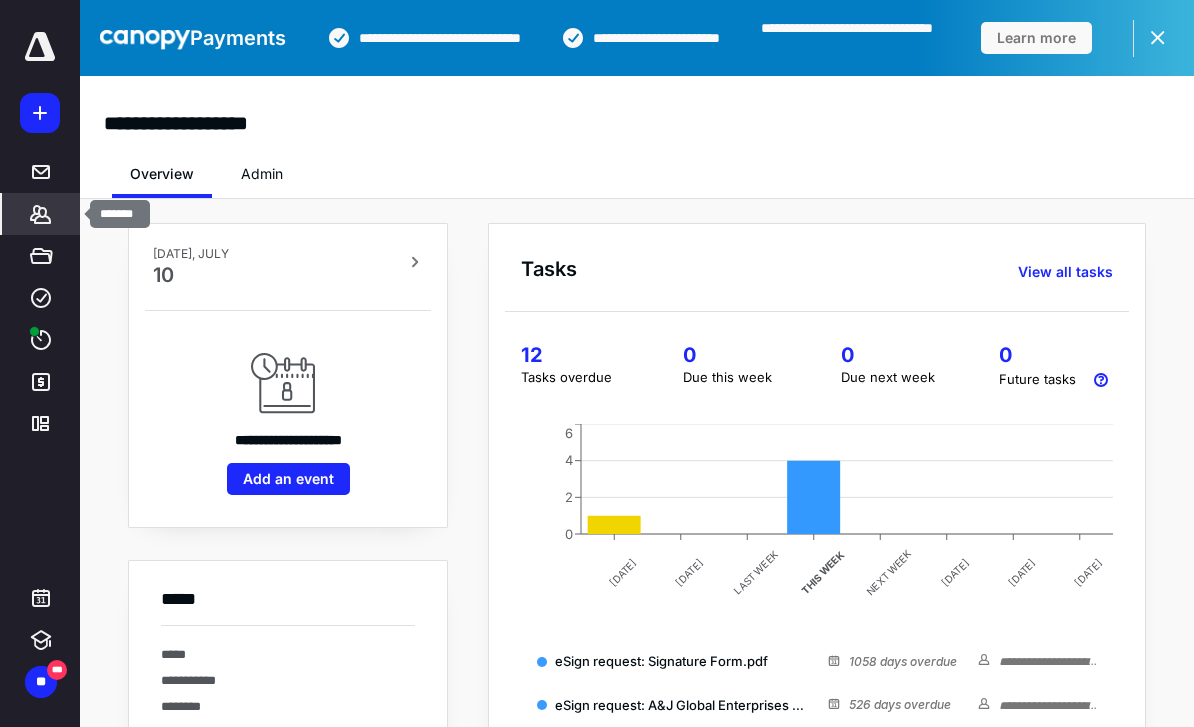 click 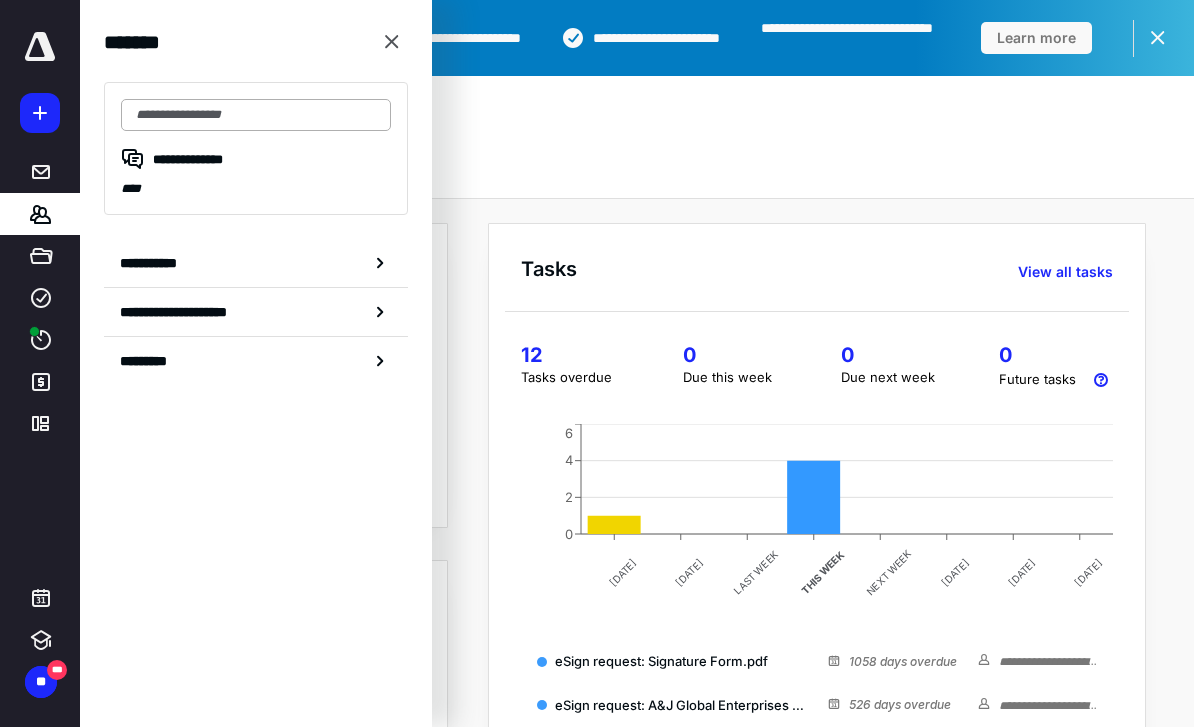 click at bounding box center [256, 115] 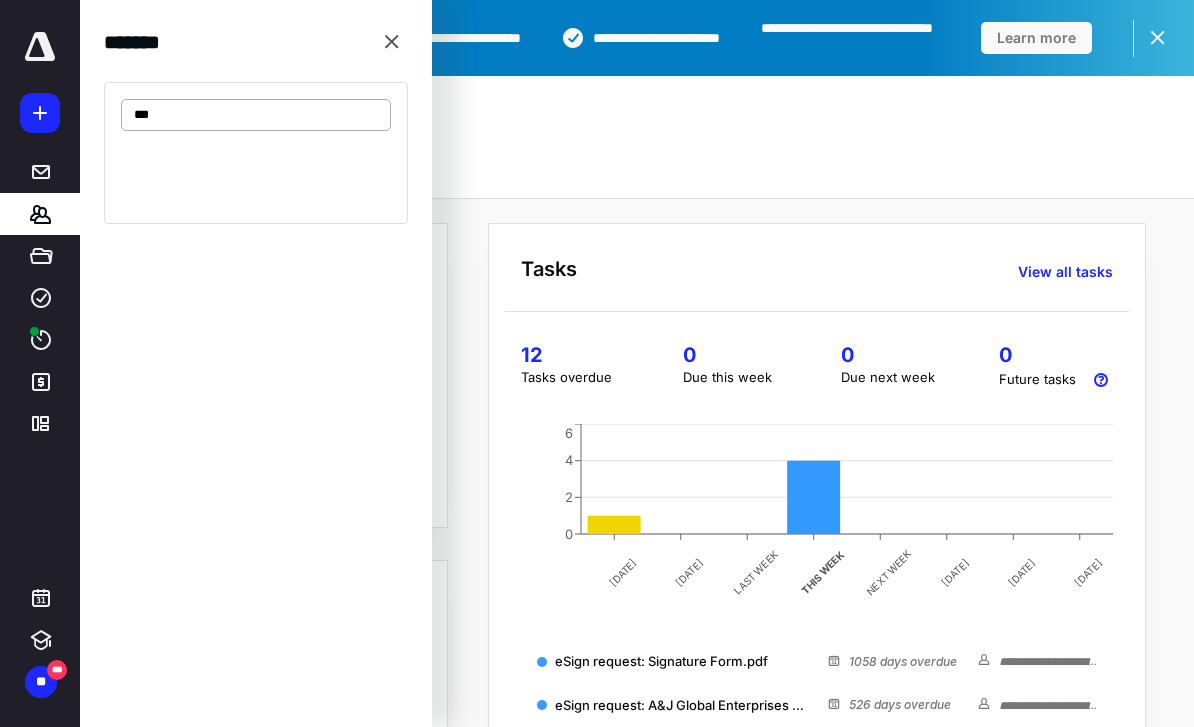 type on "***" 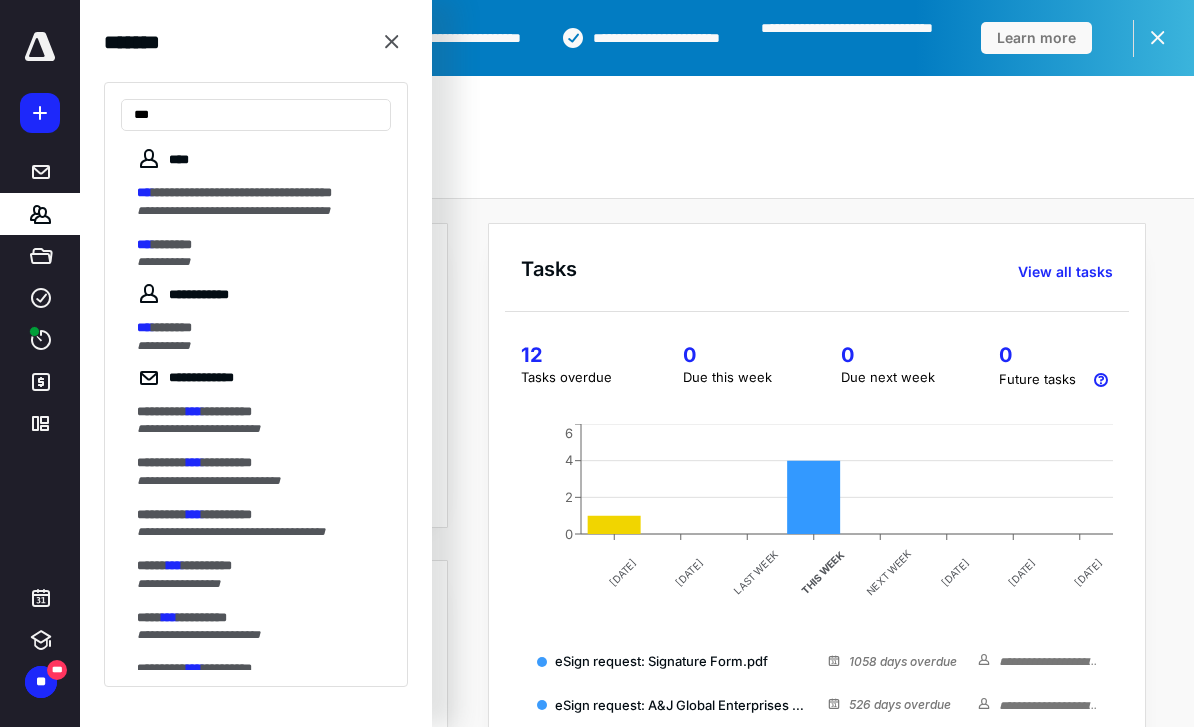 click on "*** *******" at bounding box center (258, 245) 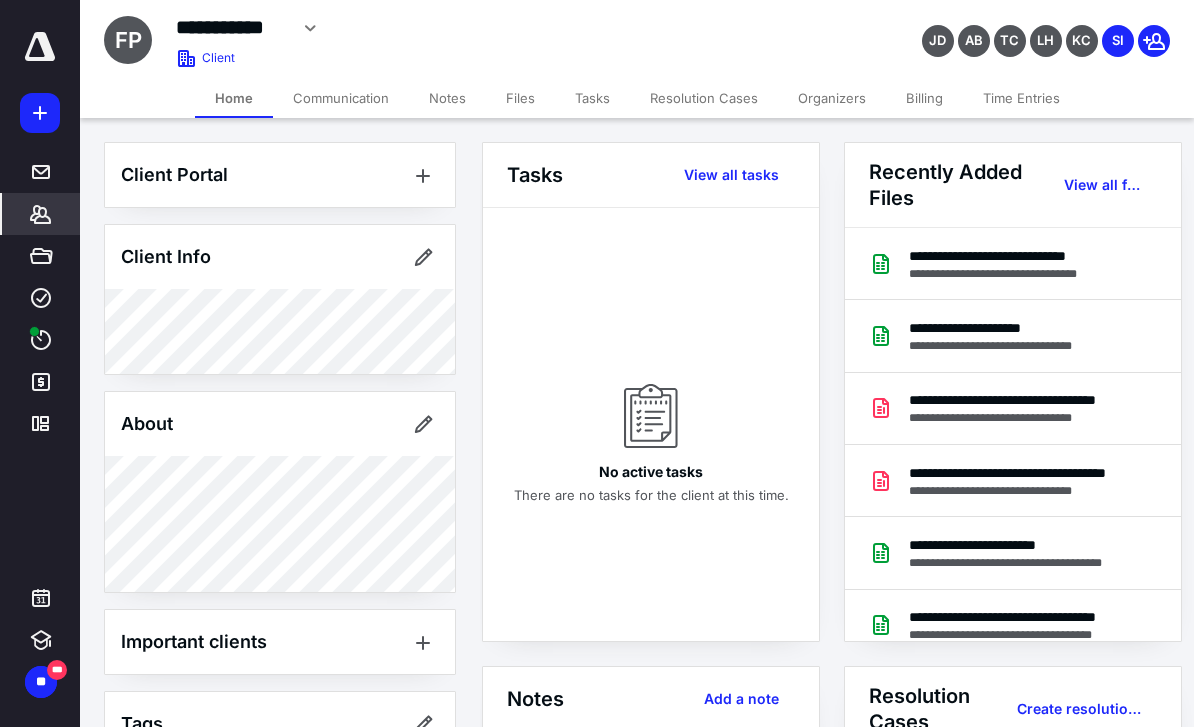 click on "Files" at bounding box center [520, 98] 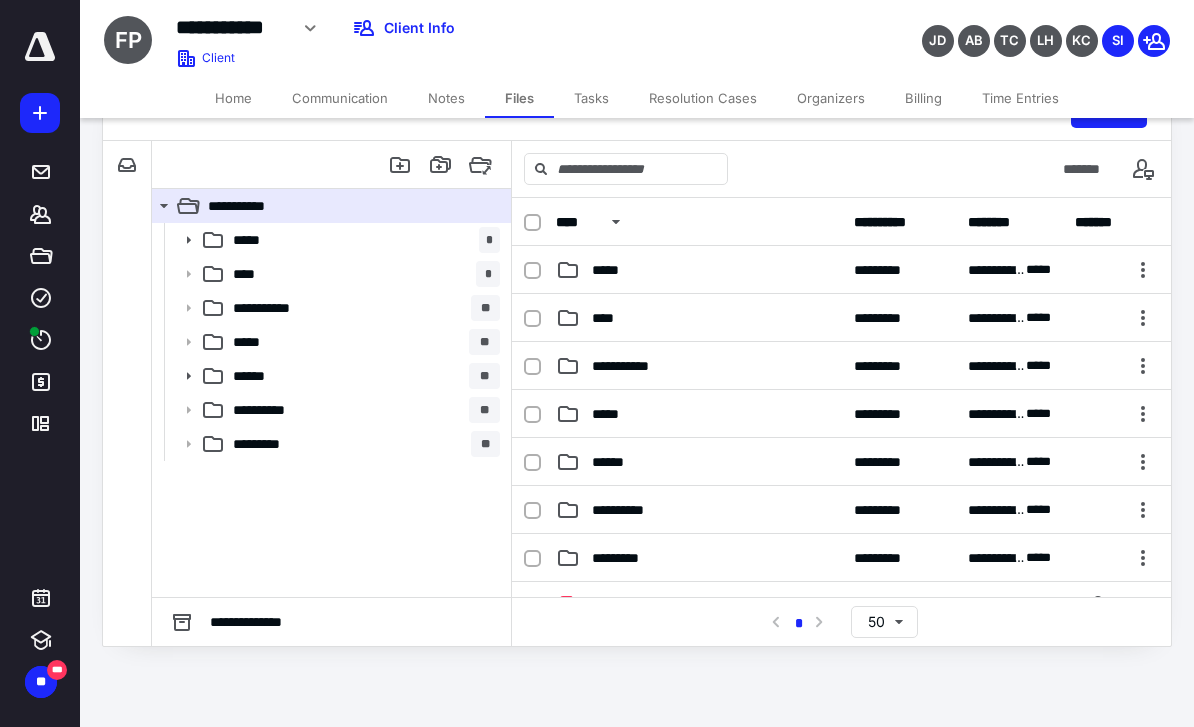 scroll, scrollTop: 0, scrollLeft: 0, axis: both 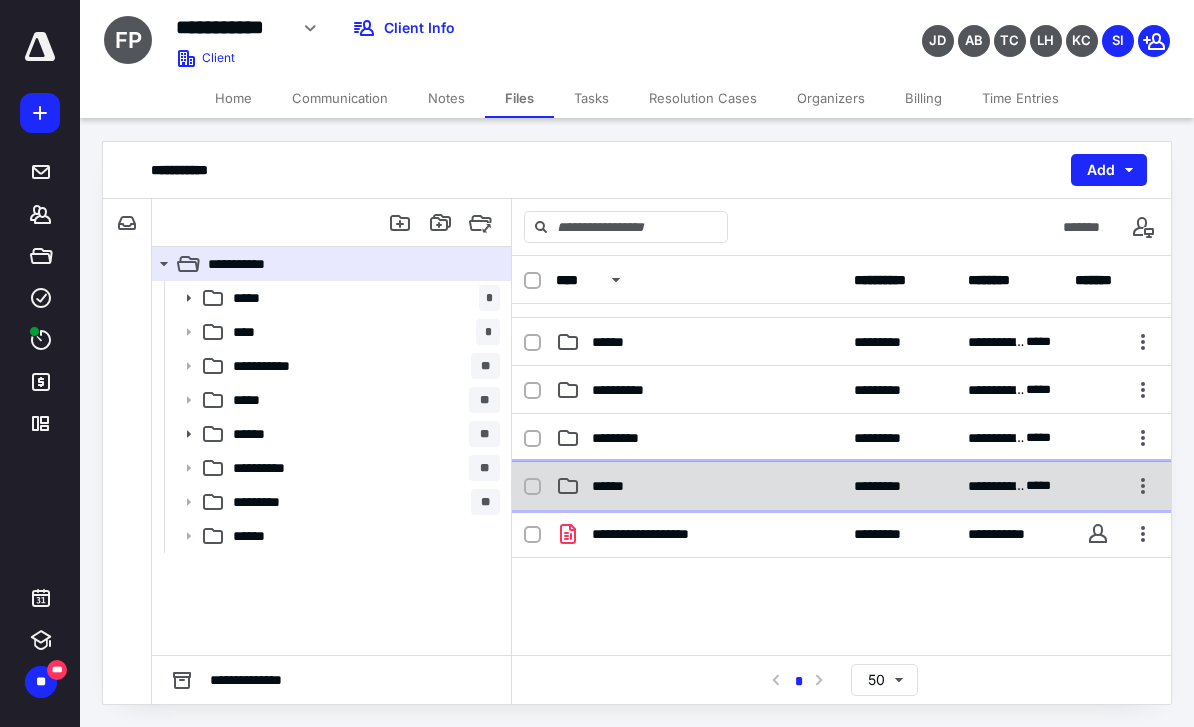 click on "******" at bounding box center (699, 486) 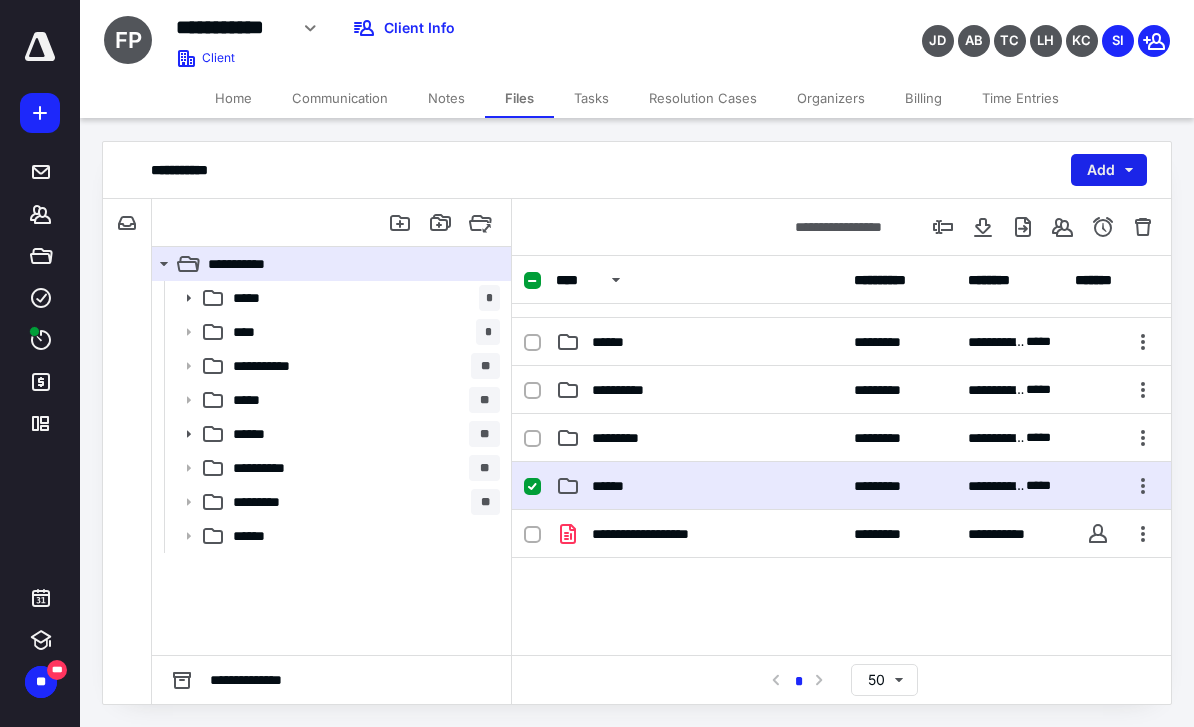 click on "Add" at bounding box center (1109, 170) 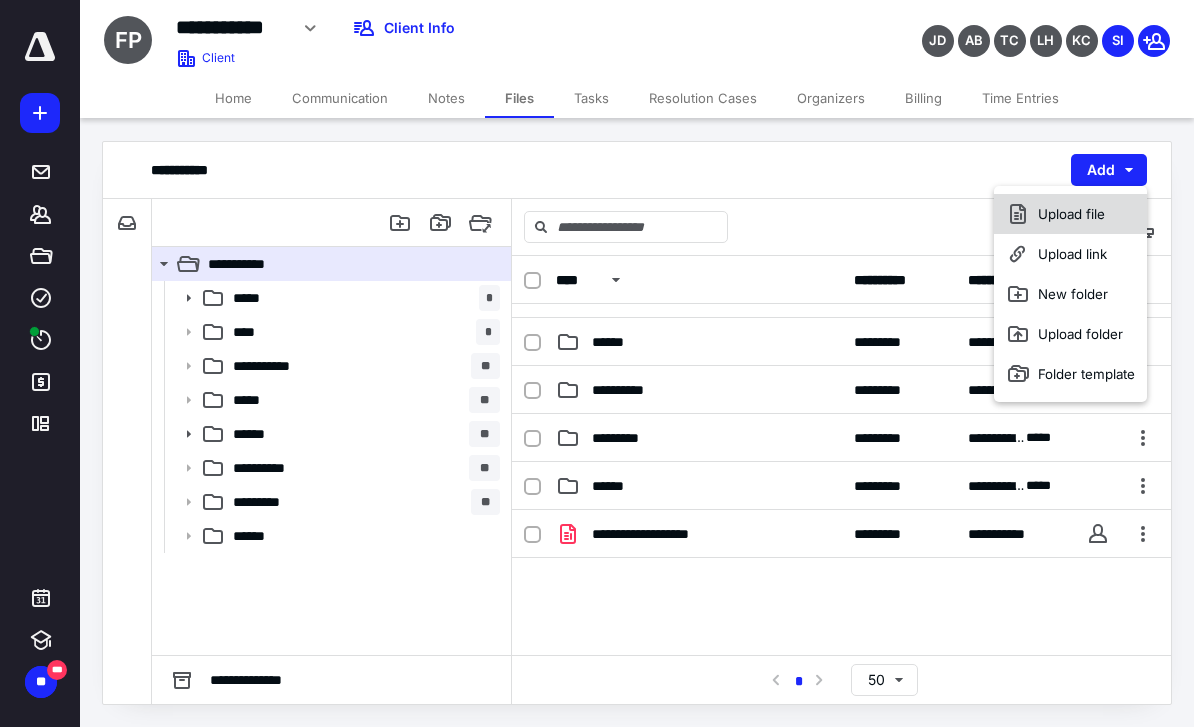 click on "Upload file" at bounding box center (1070, 214) 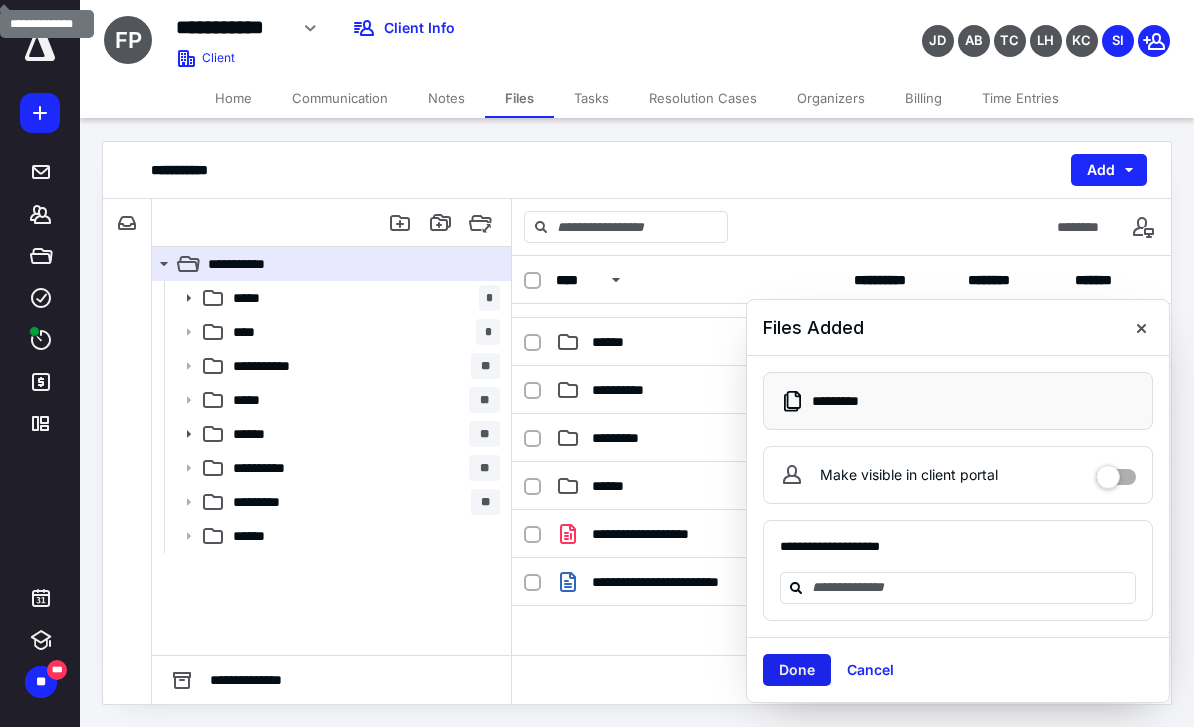 click on "Done" at bounding box center (797, 670) 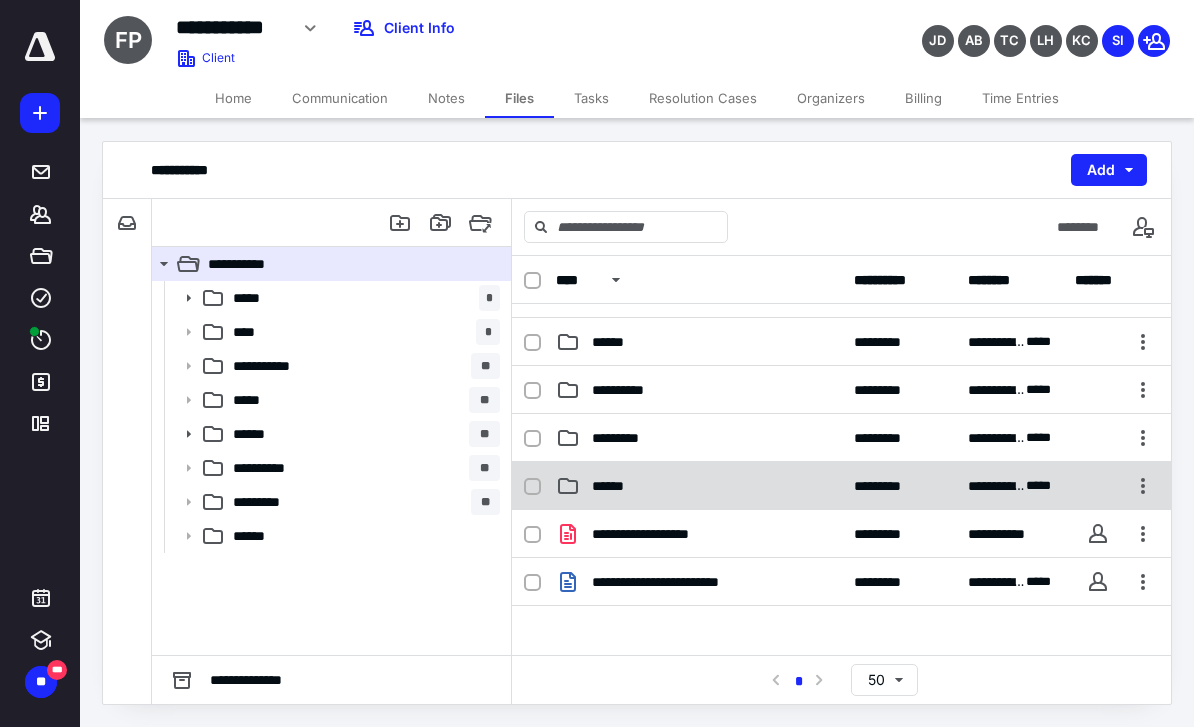 click on "**********" at bounding box center (841, 486) 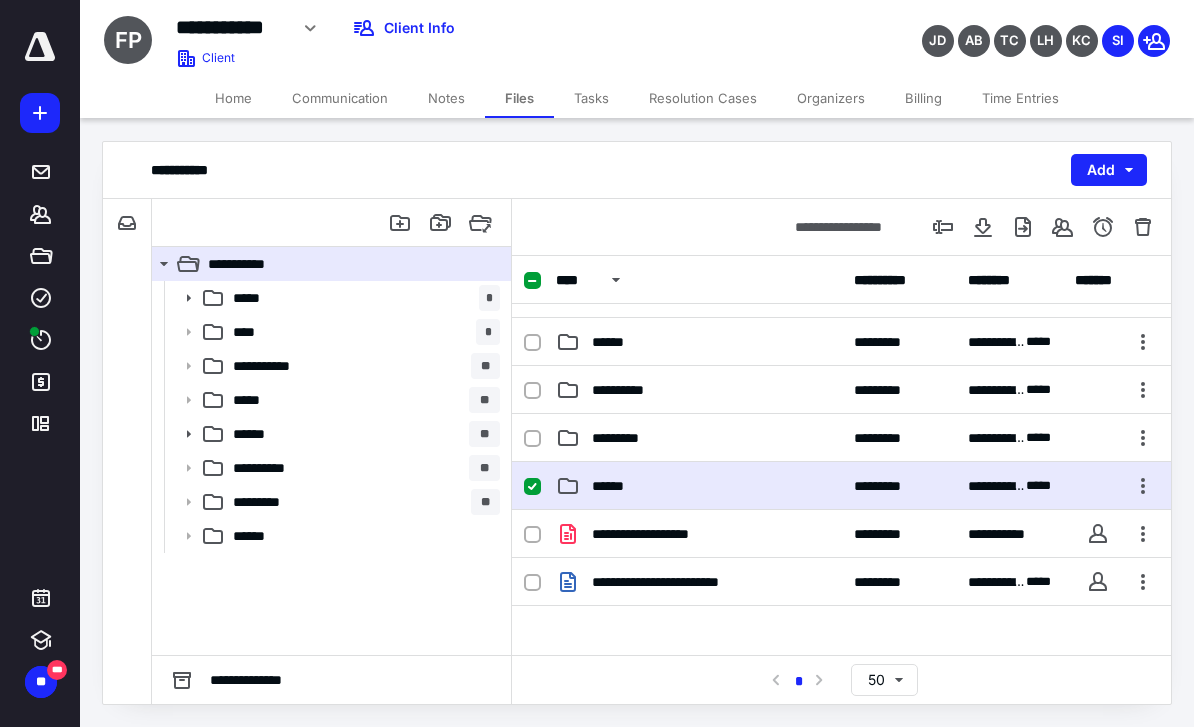 click on "******" at bounding box center (699, 486) 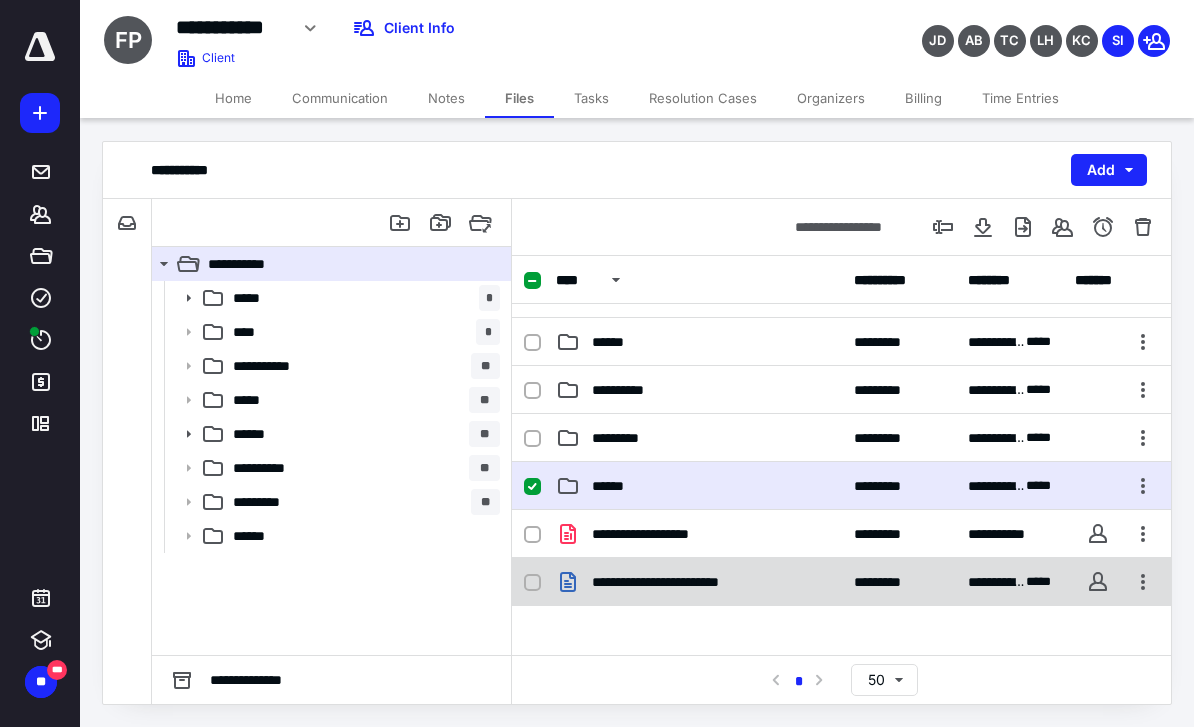 click on "**********" at bounding box center [684, 582] 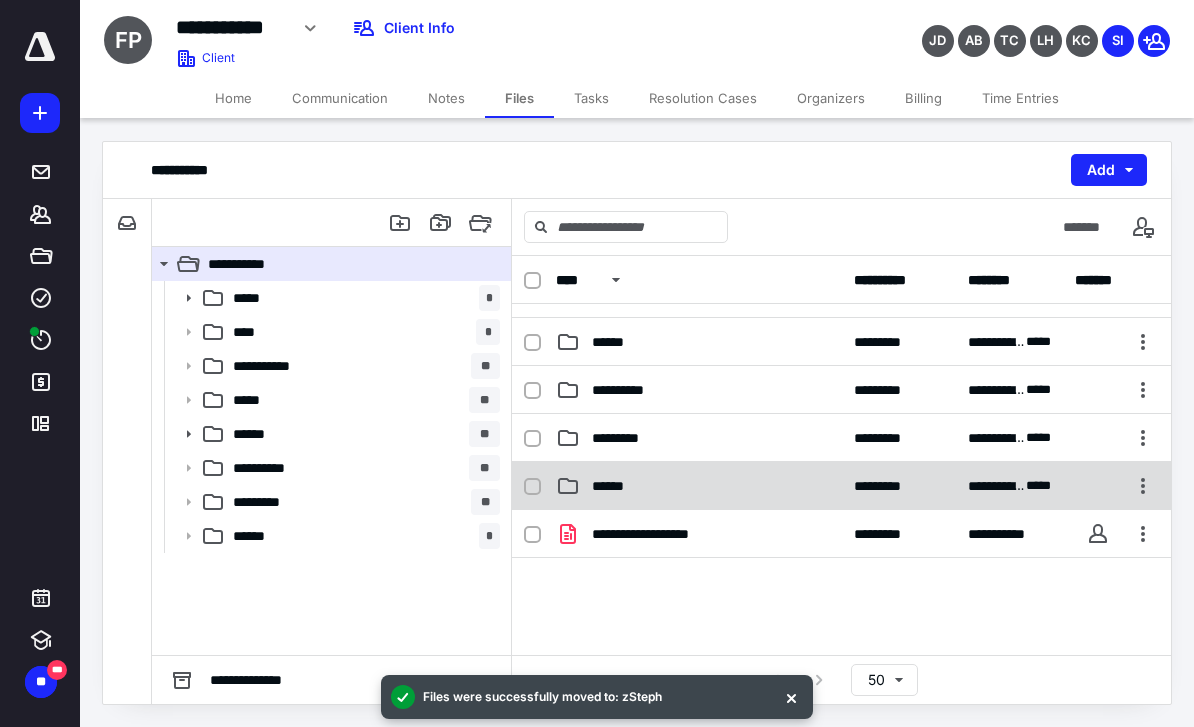 click on "******" at bounding box center (699, 486) 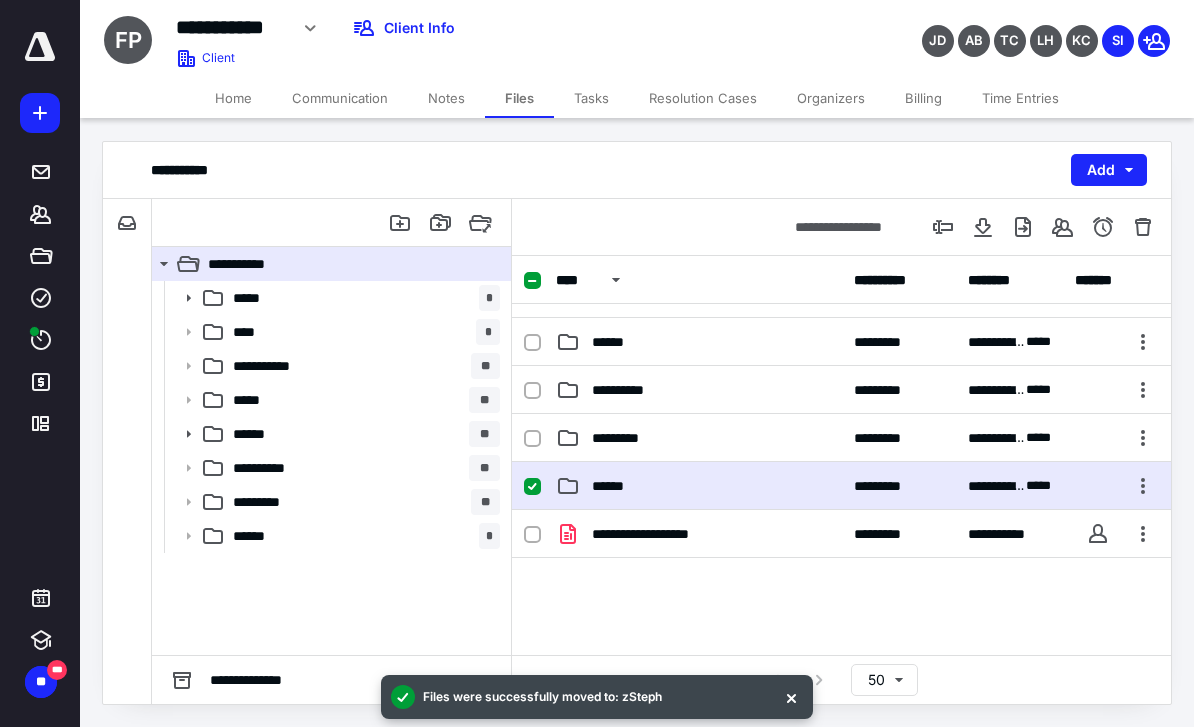 click on "******" at bounding box center (699, 486) 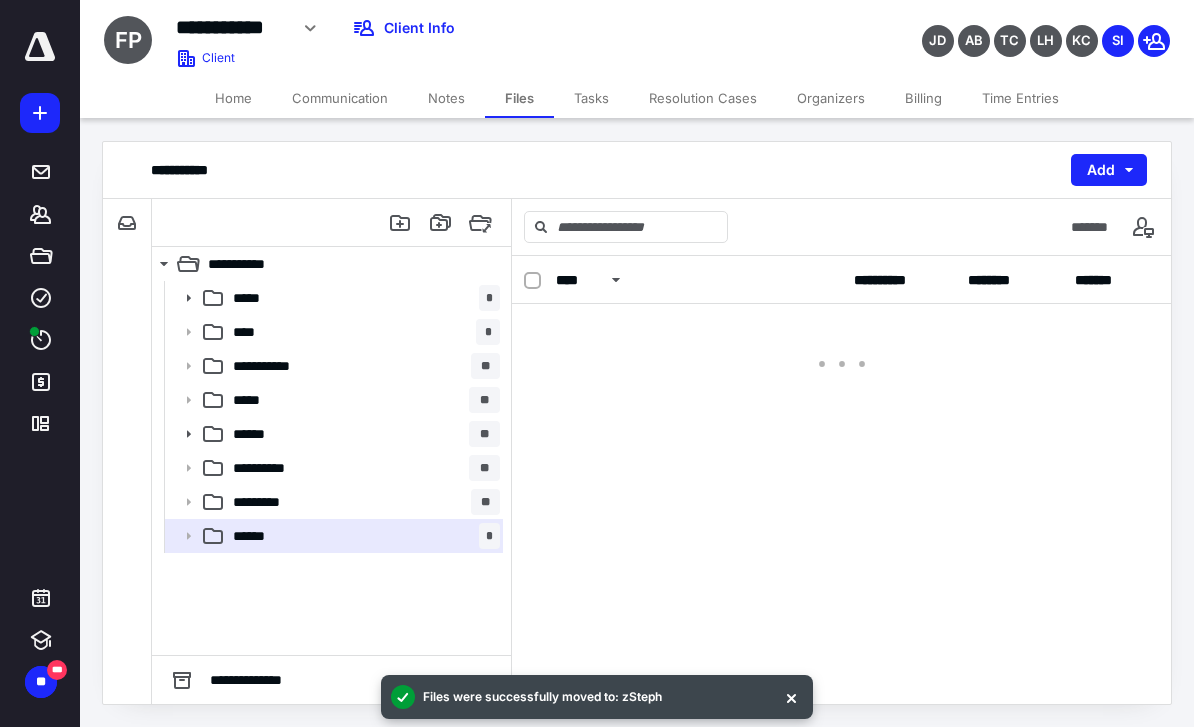 scroll, scrollTop: 0, scrollLeft: 0, axis: both 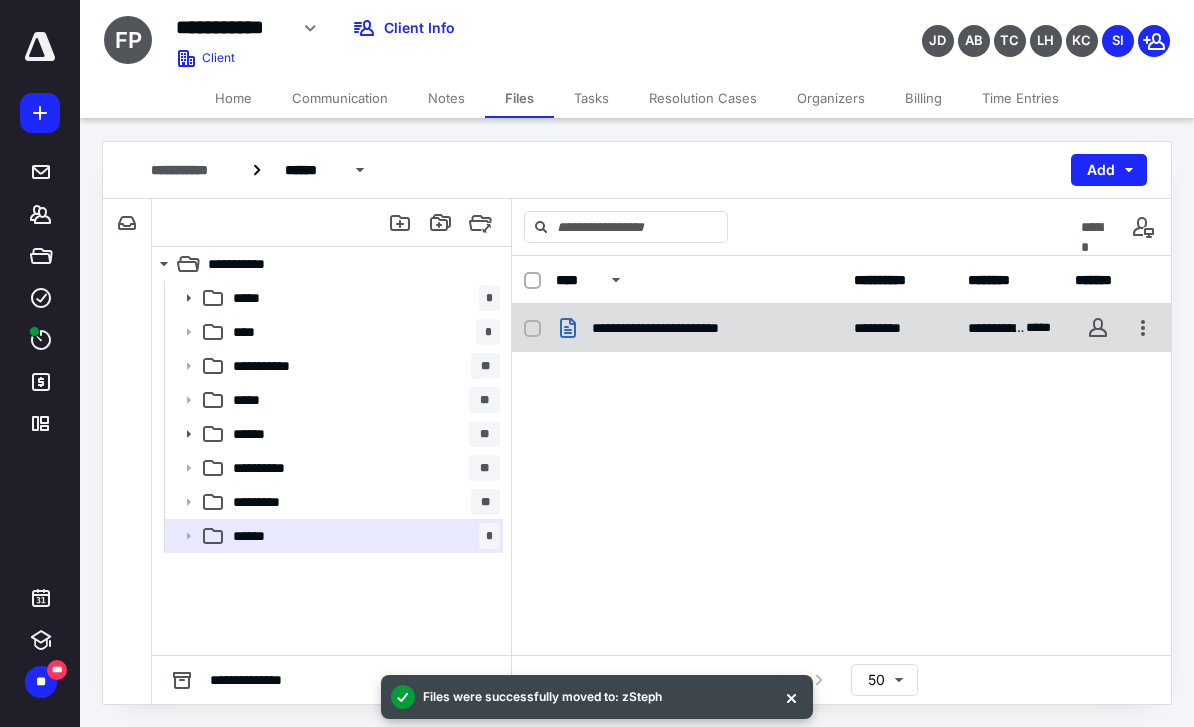 click on "**********" at bounding box center [699, 328] 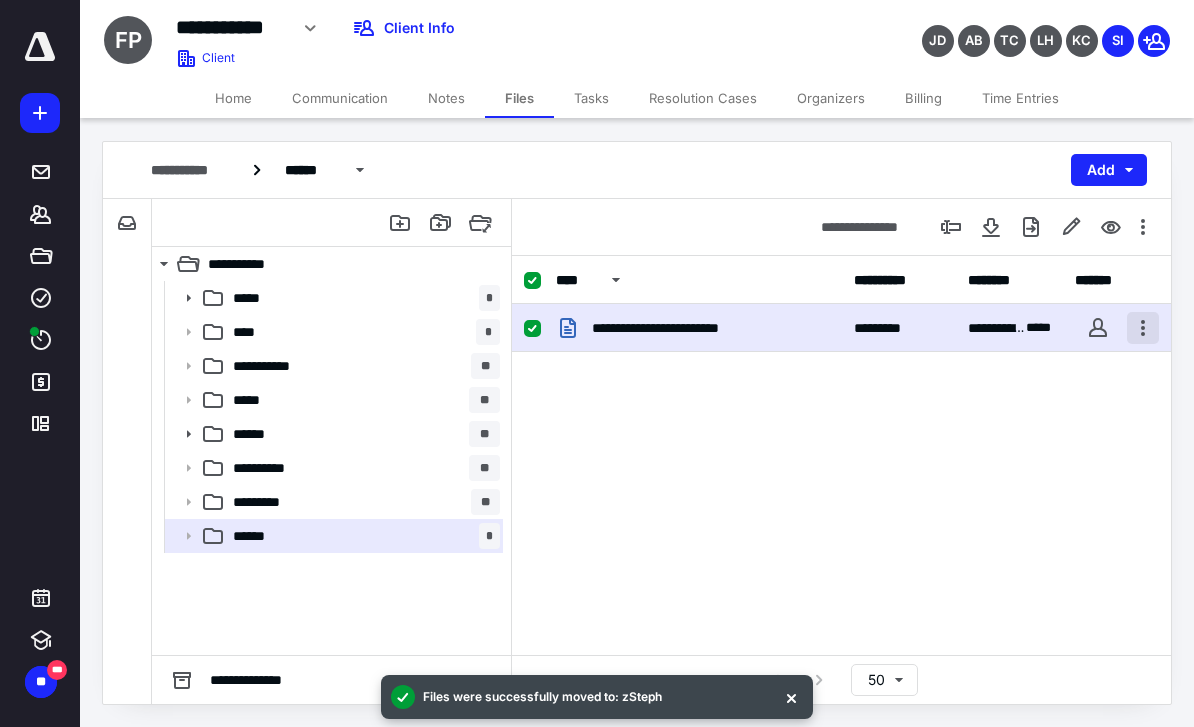 click at bounding box center (1143, 328) 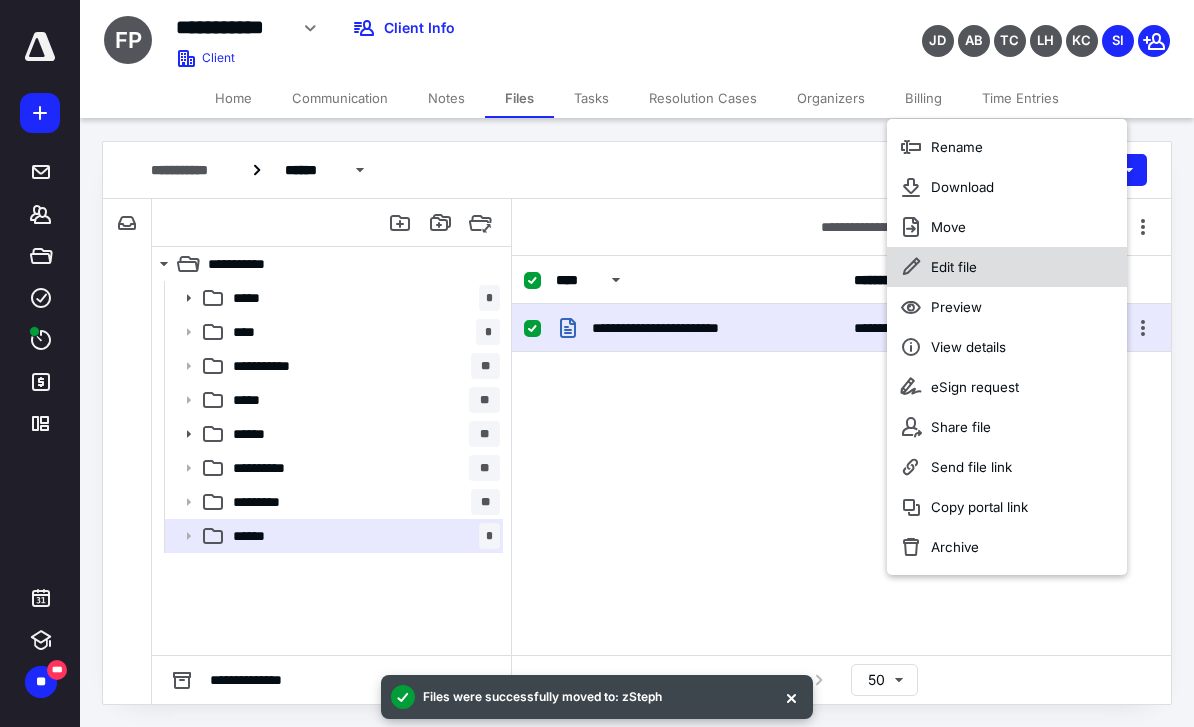 click on "Edit file" at bounding box center (1007, 267) 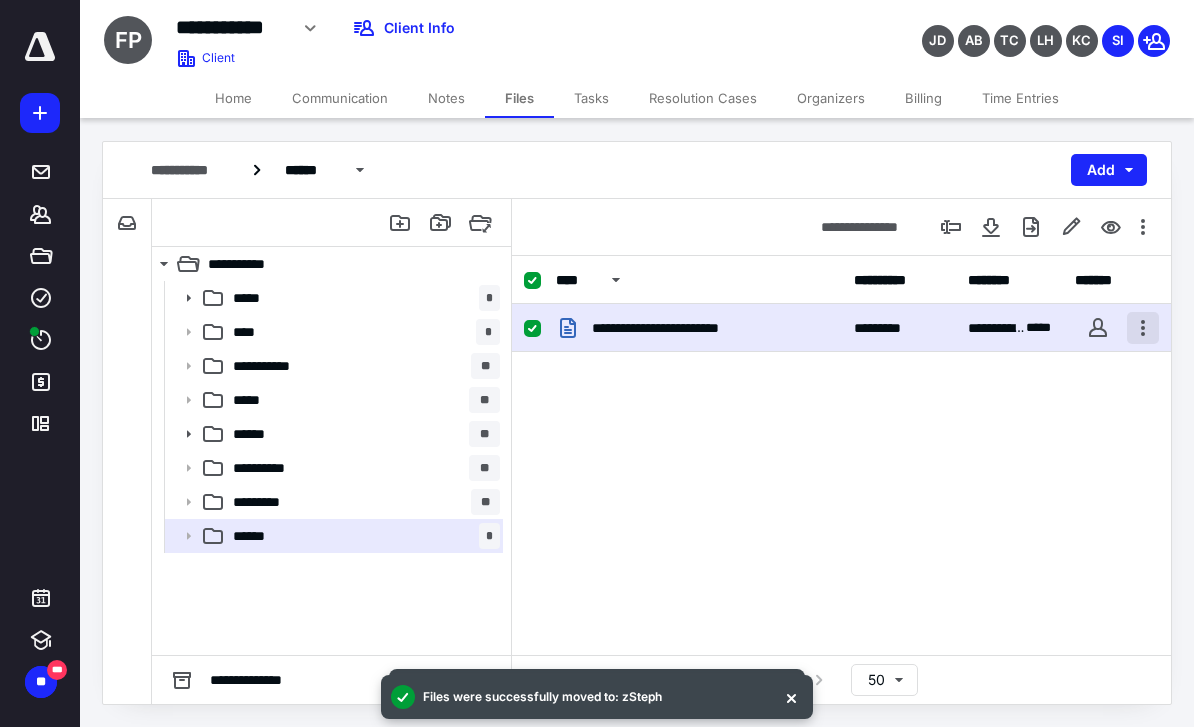 click at bounding box center (1143, 328) 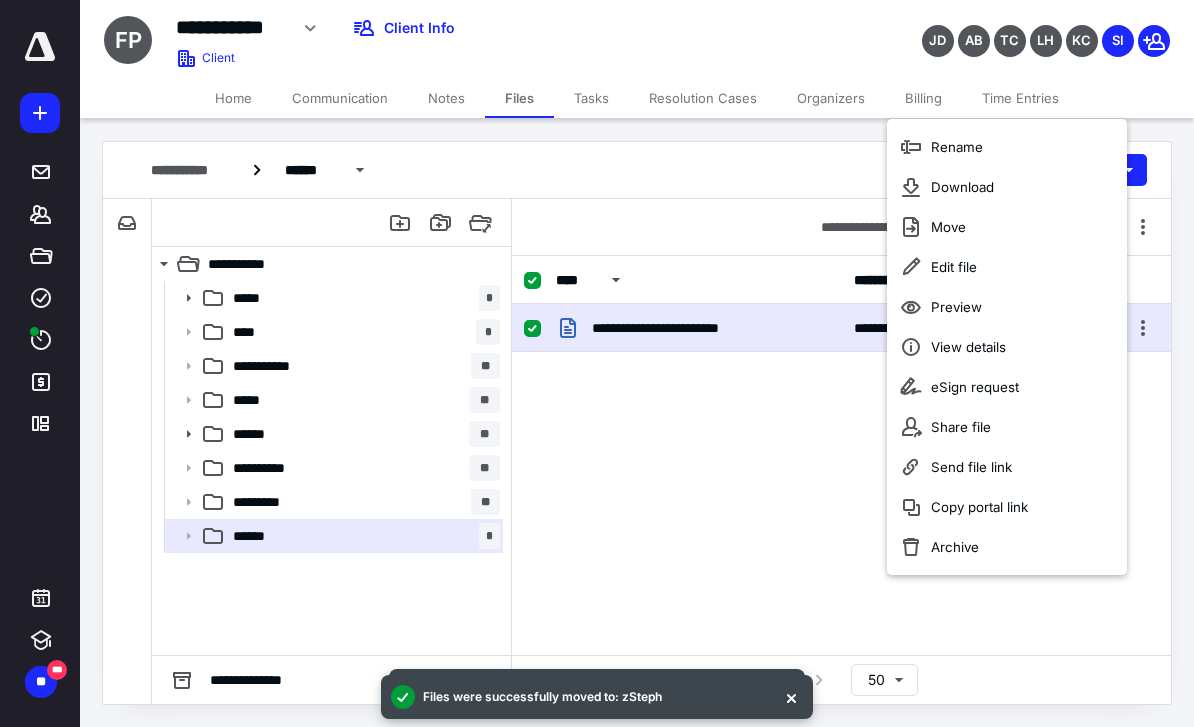click on "**********" at bounding box center [684, 328] 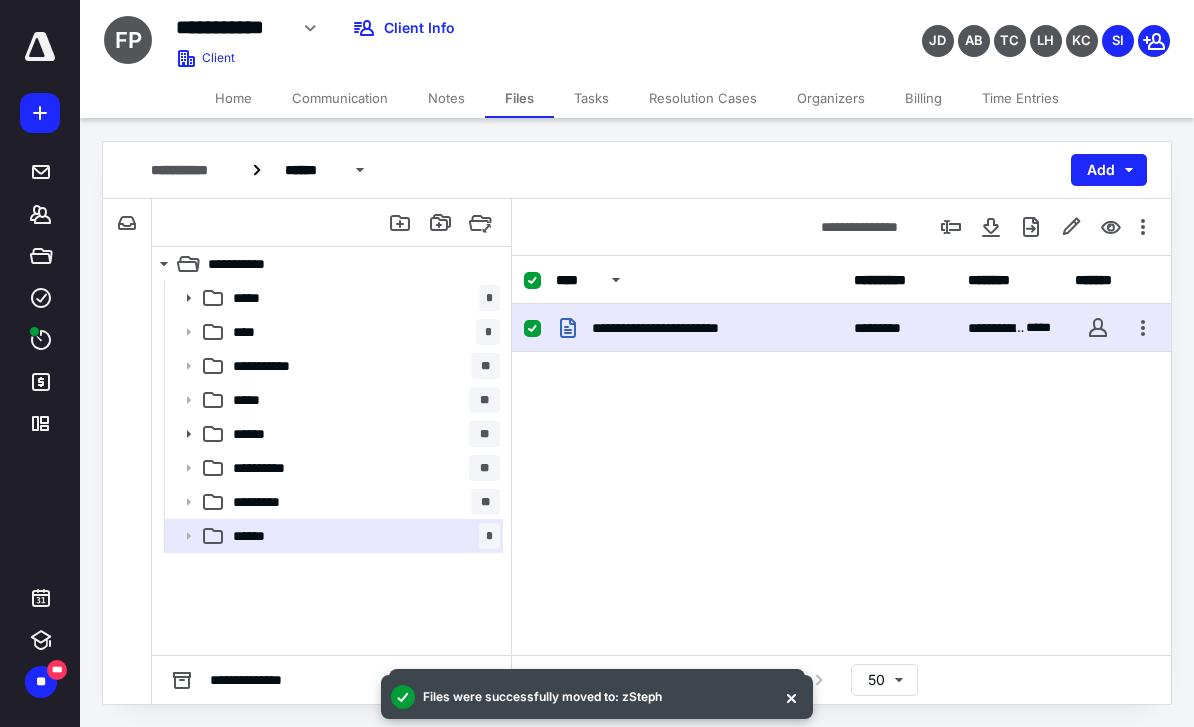 click on "**********" at bounding box center (684, 328) 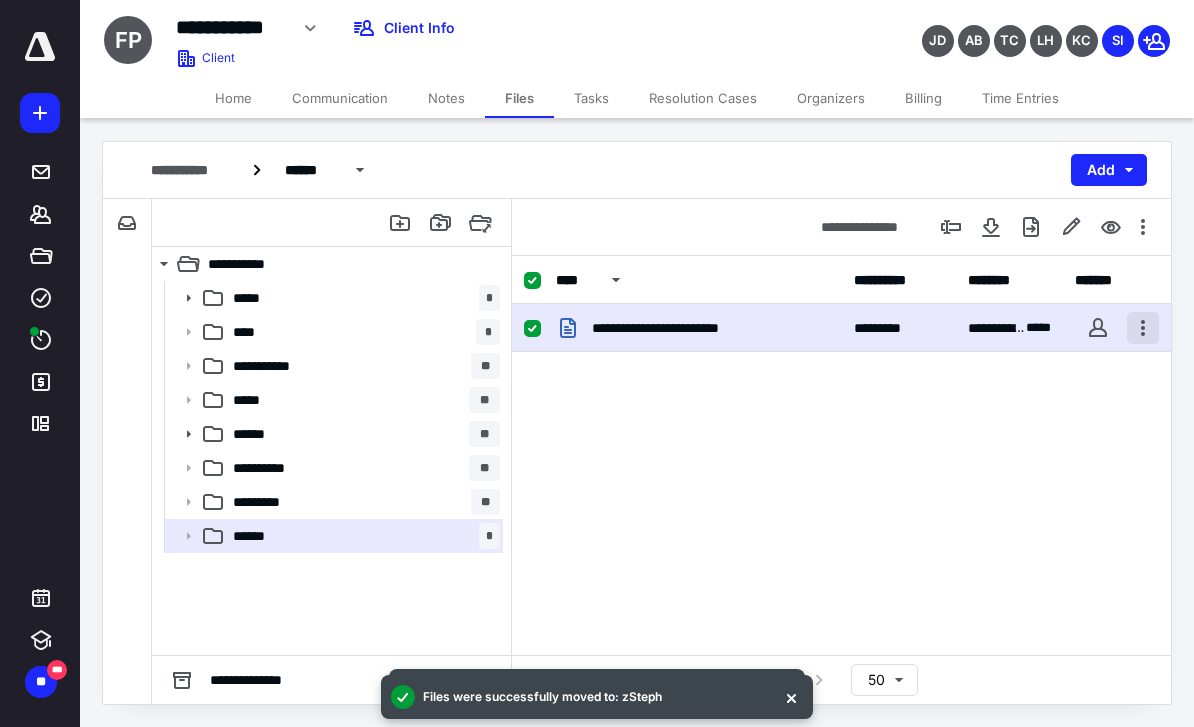 click at bounding box center (1143, 328) 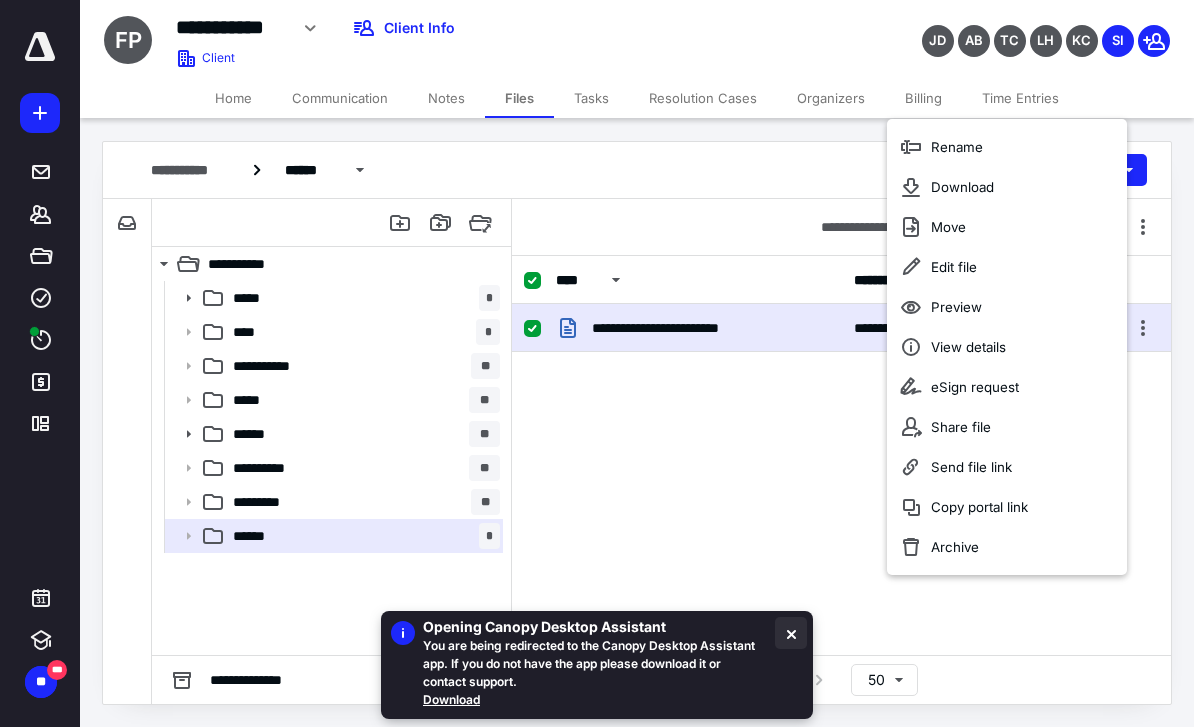 click at bounding box center [791, 633] 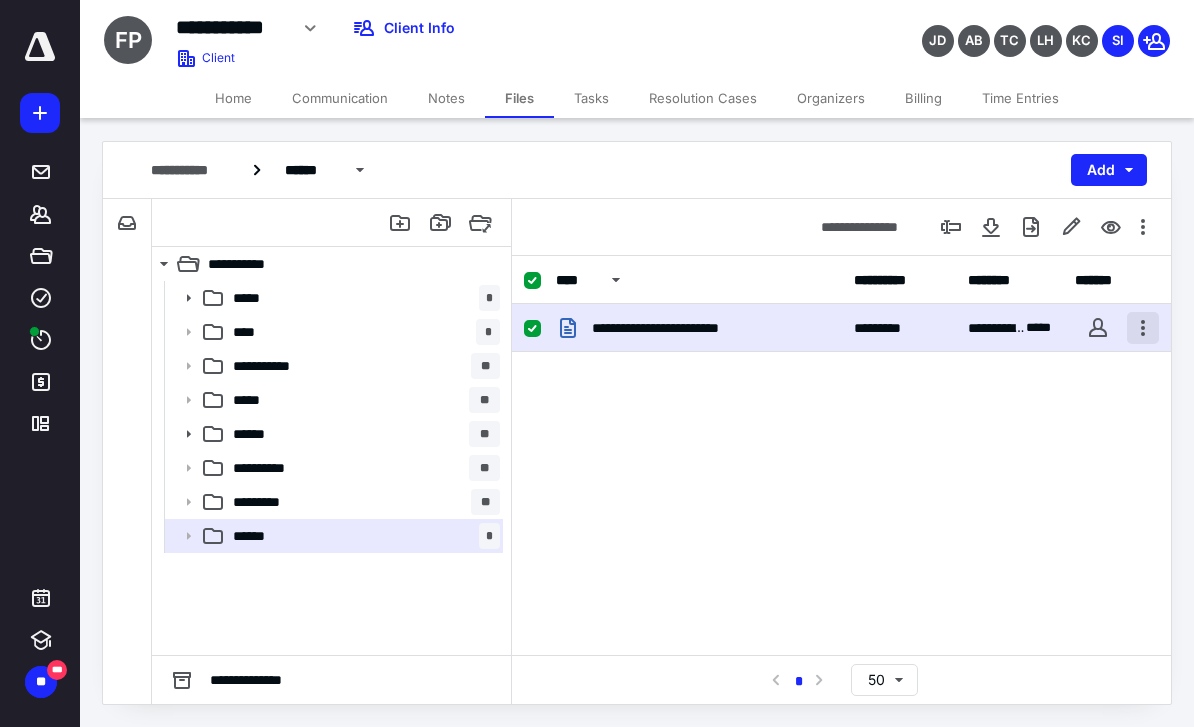 click at bounding box center (1143, 328) 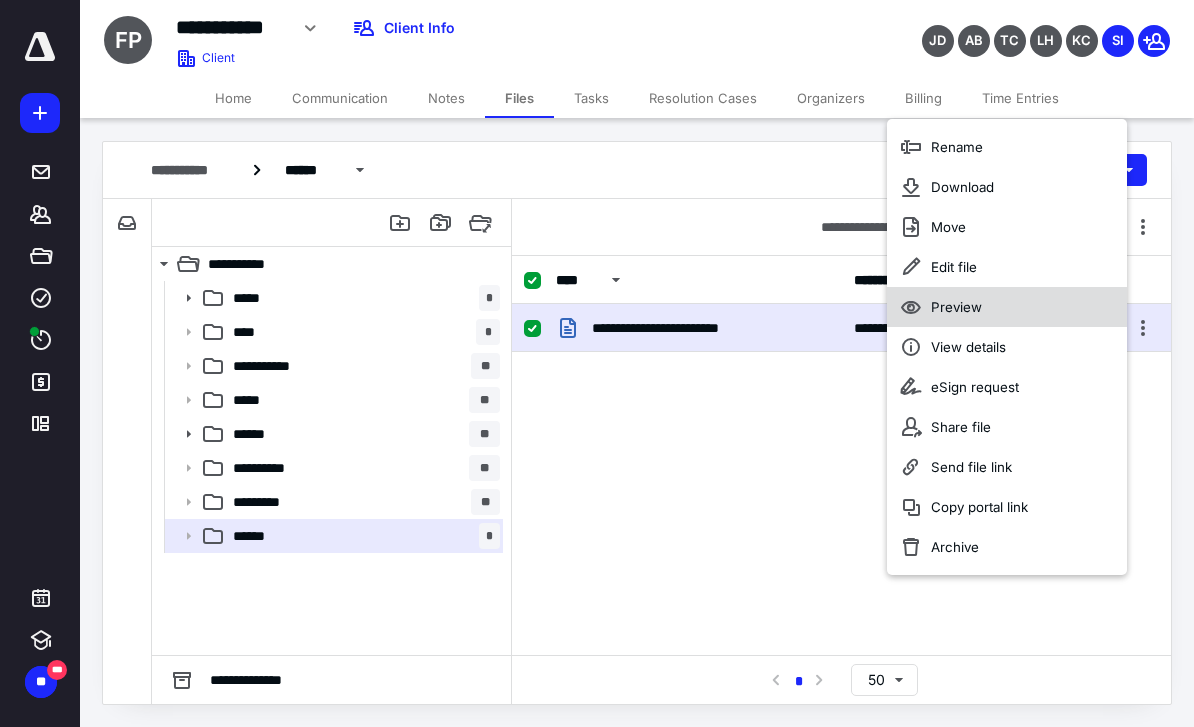 click on "Preview" at bounding box center [956, 307] 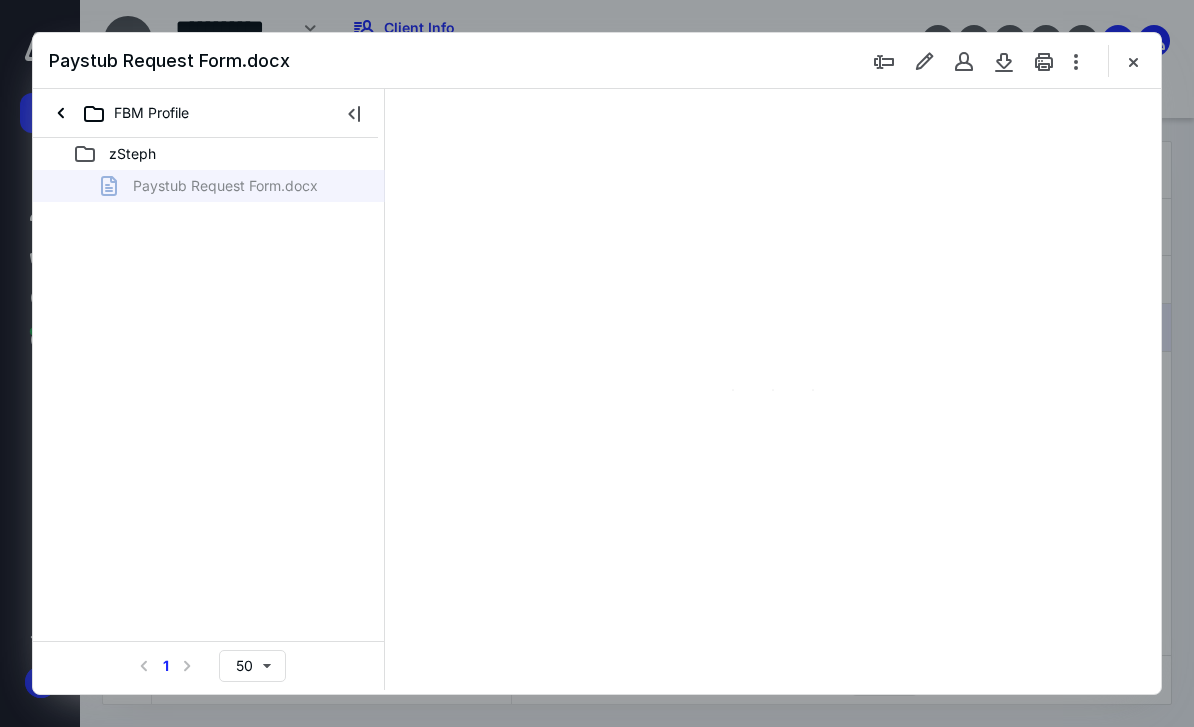 scroll, scrollTop: 0, scrollLeft: 0, axis: both 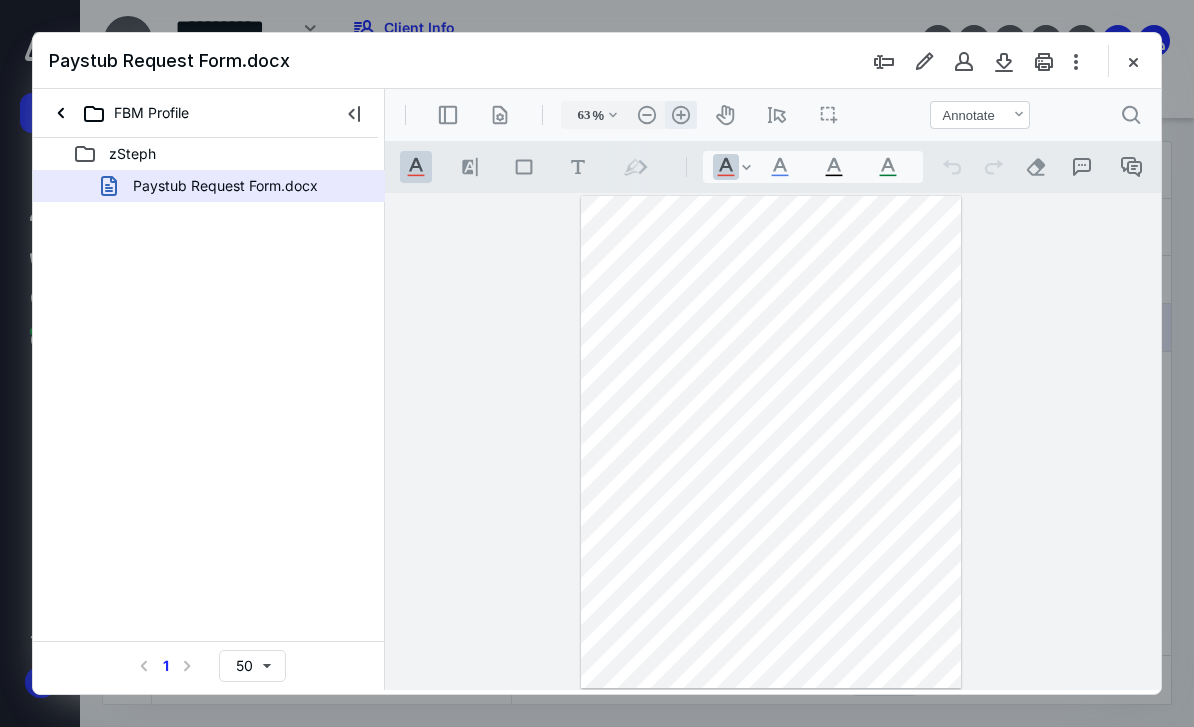 click on ".cls-1{fill:#abb0c4;} icon - header - zoom - in - line" at bounding box center (681, 115) 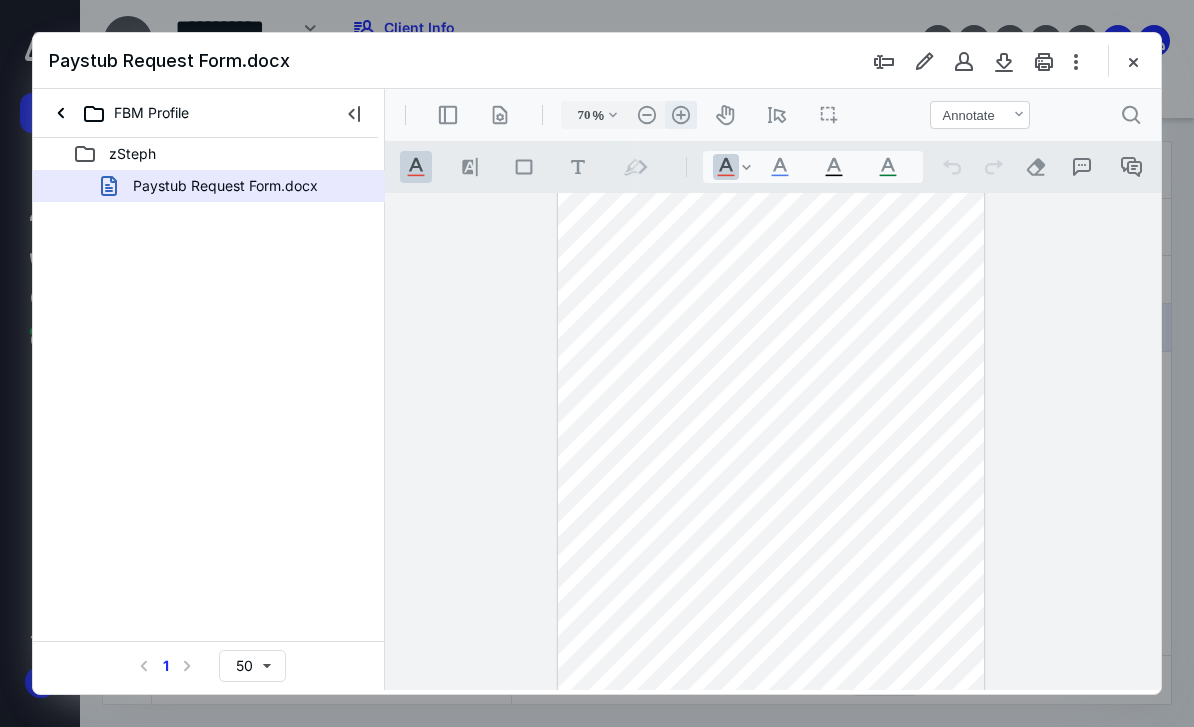 click on ".cls-1{fill:#abb0c4;} icon - header - zoom - in - line" at bounding box center [681, 115] 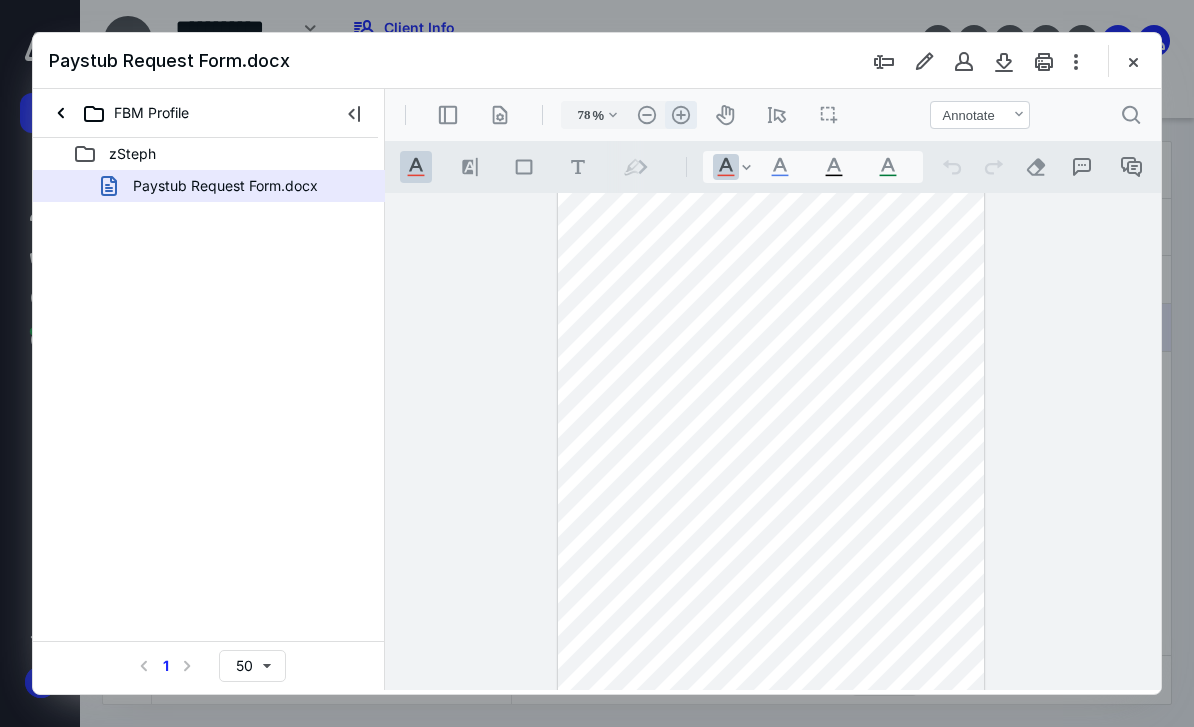 scroll, scrollTop: 45, scrollLeft: 0, axis: vertical 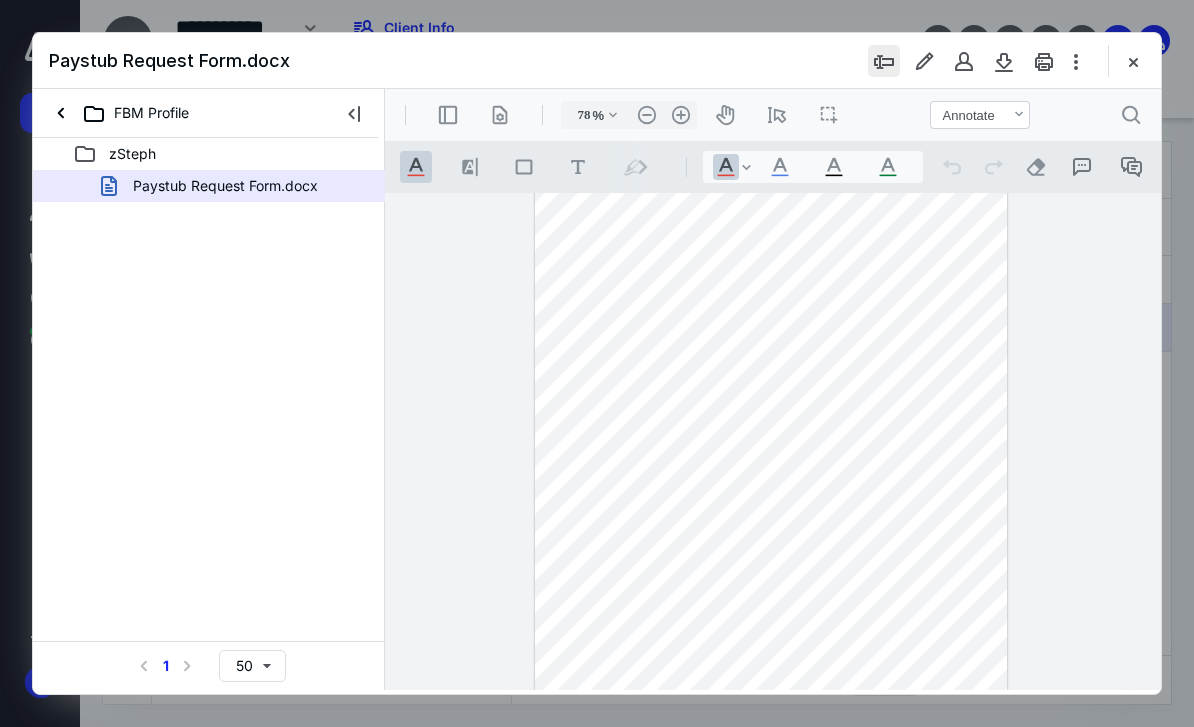 click at bounding box center (884, 61) 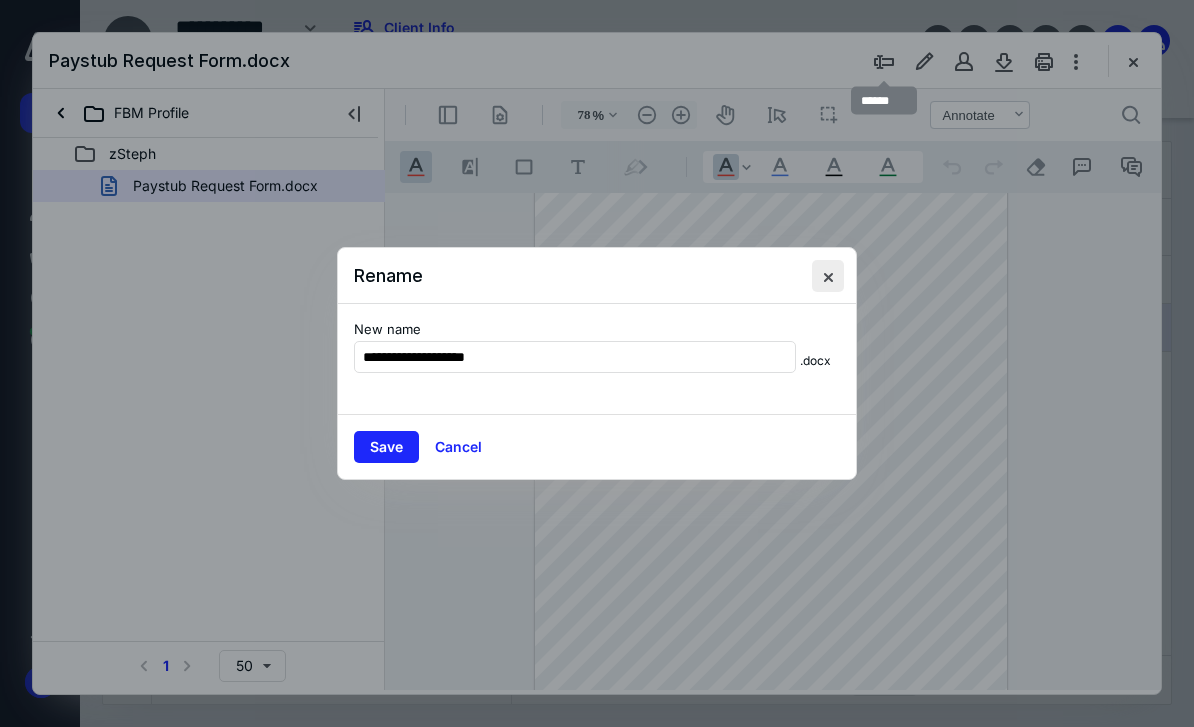 click at bounding box center [828, 276] 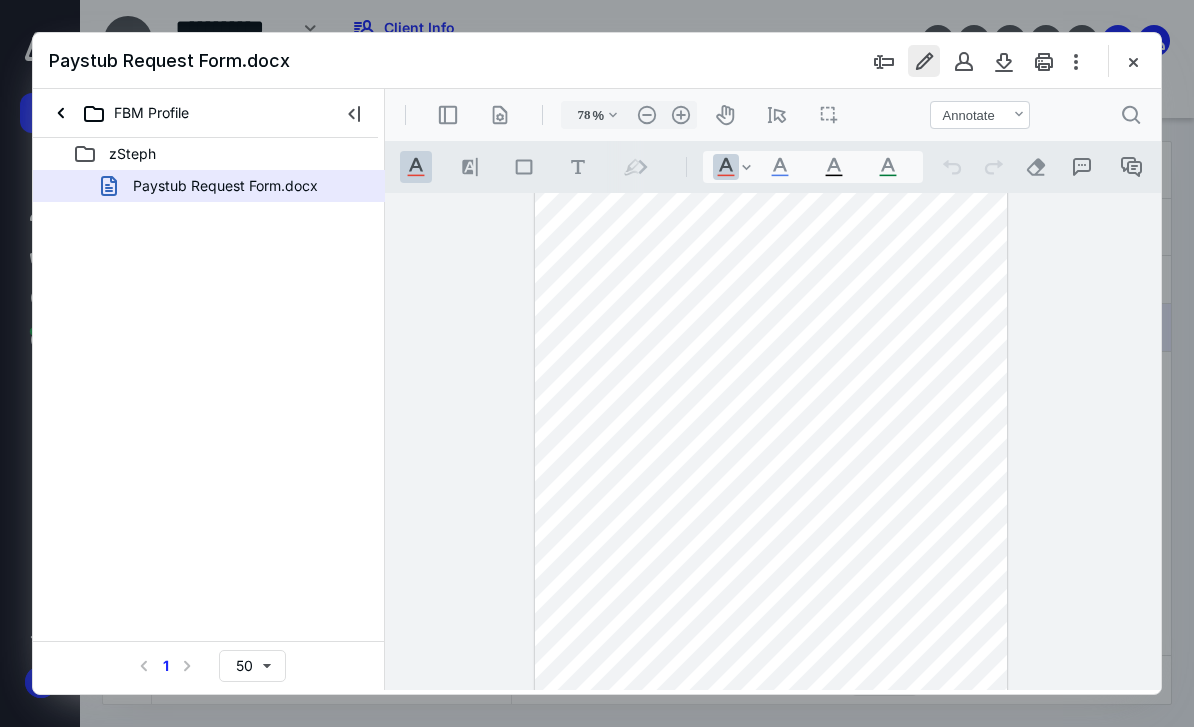 click at bounding box center (924, 61) 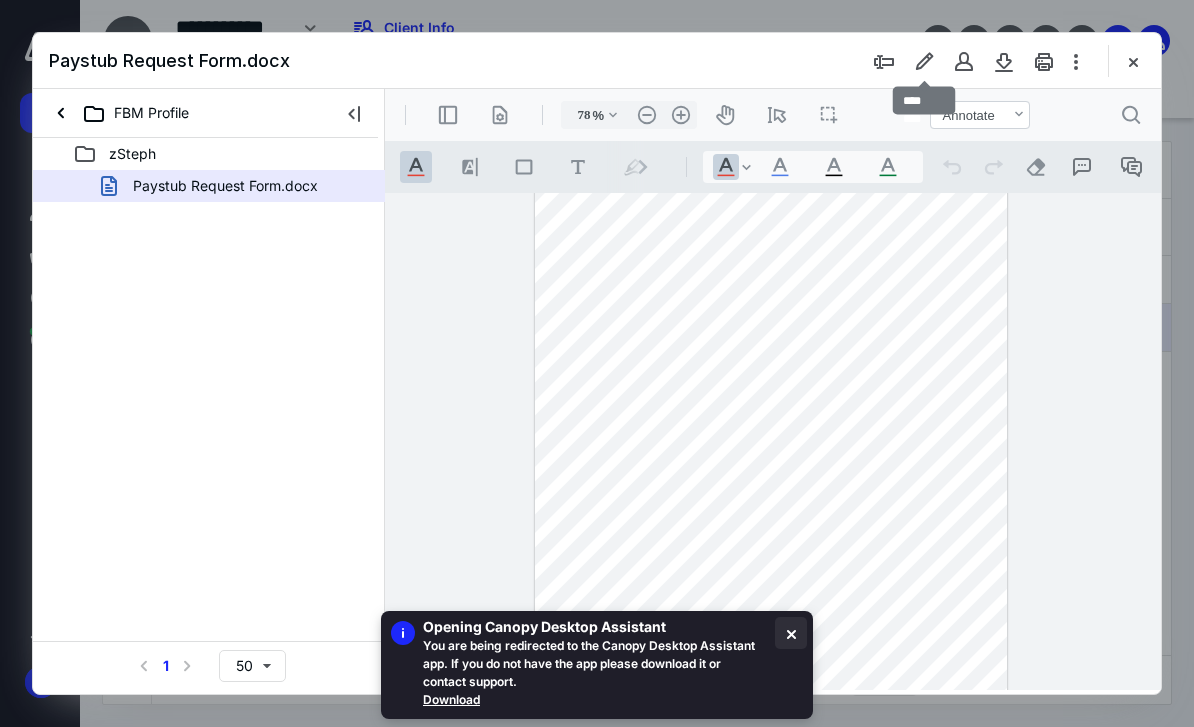 click at bounding box center [791, 633] 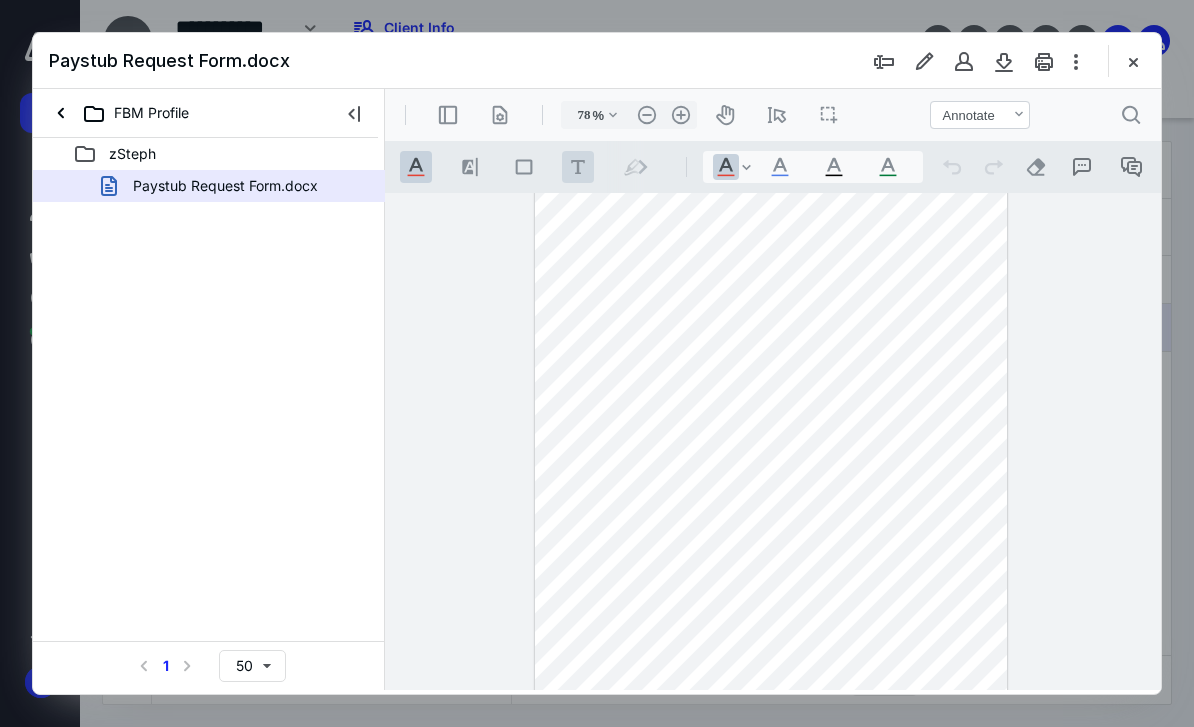 click on ".cls-1{fill:#abb0c4;} icon - tool - text - free text" at bounding box center [578, 167] 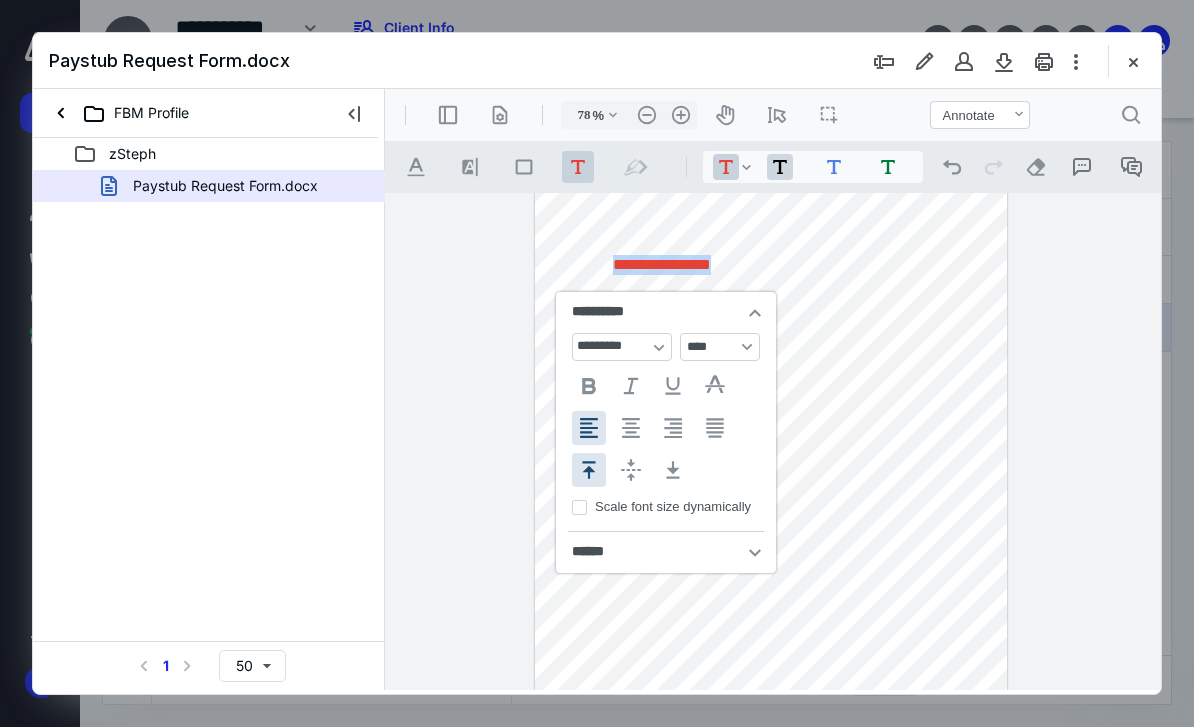 click on ".cls-1{fill:#abb0c4;} icon - tool - text - free text" at bounding box center [780, 167] 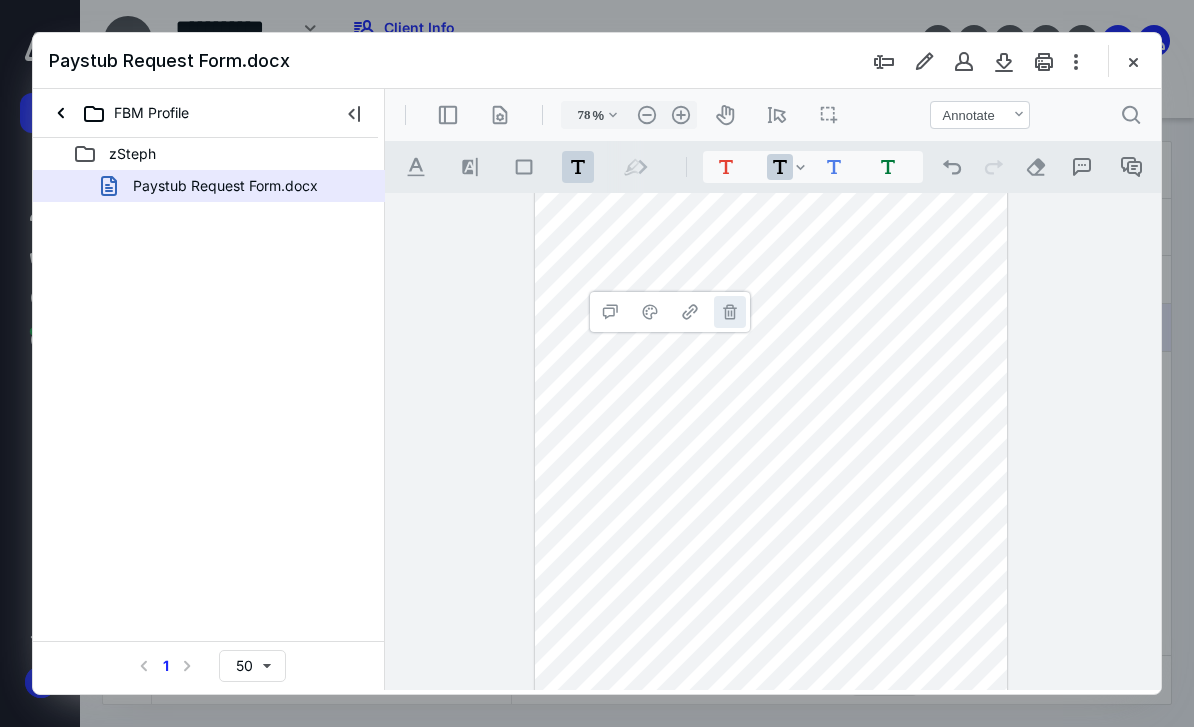 click on "**********" at bounding box center (730, 312) 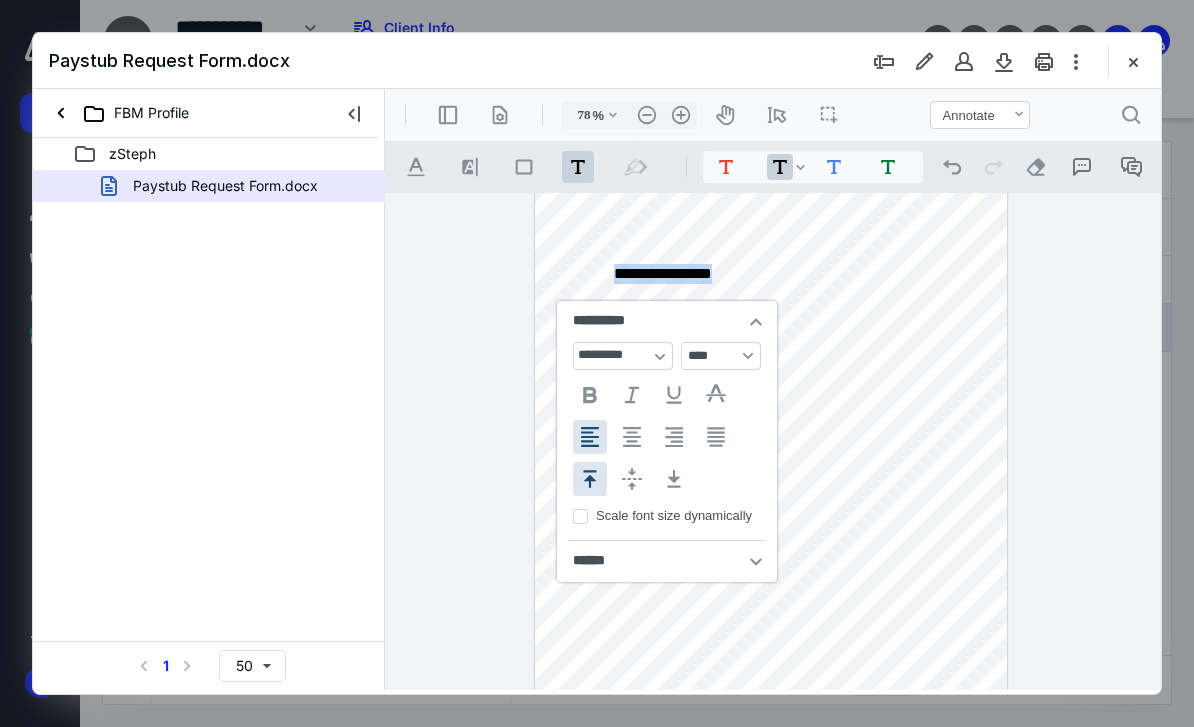 type 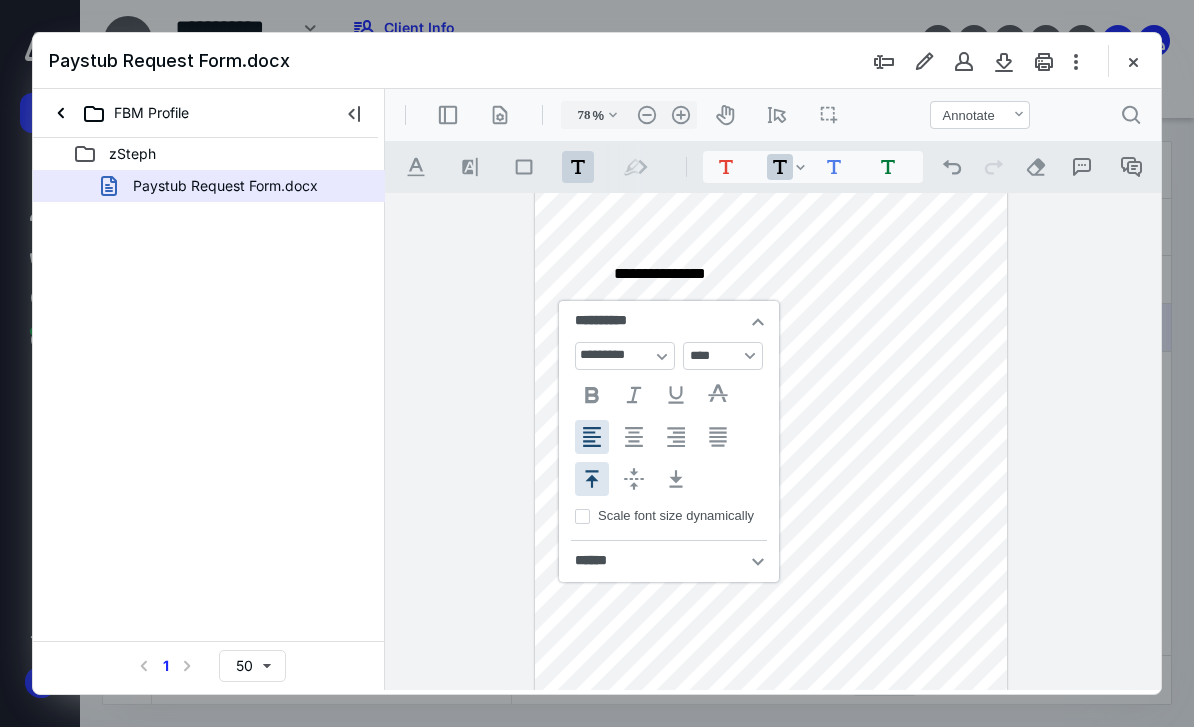 click on "**********" at bounding box center [660, 273] 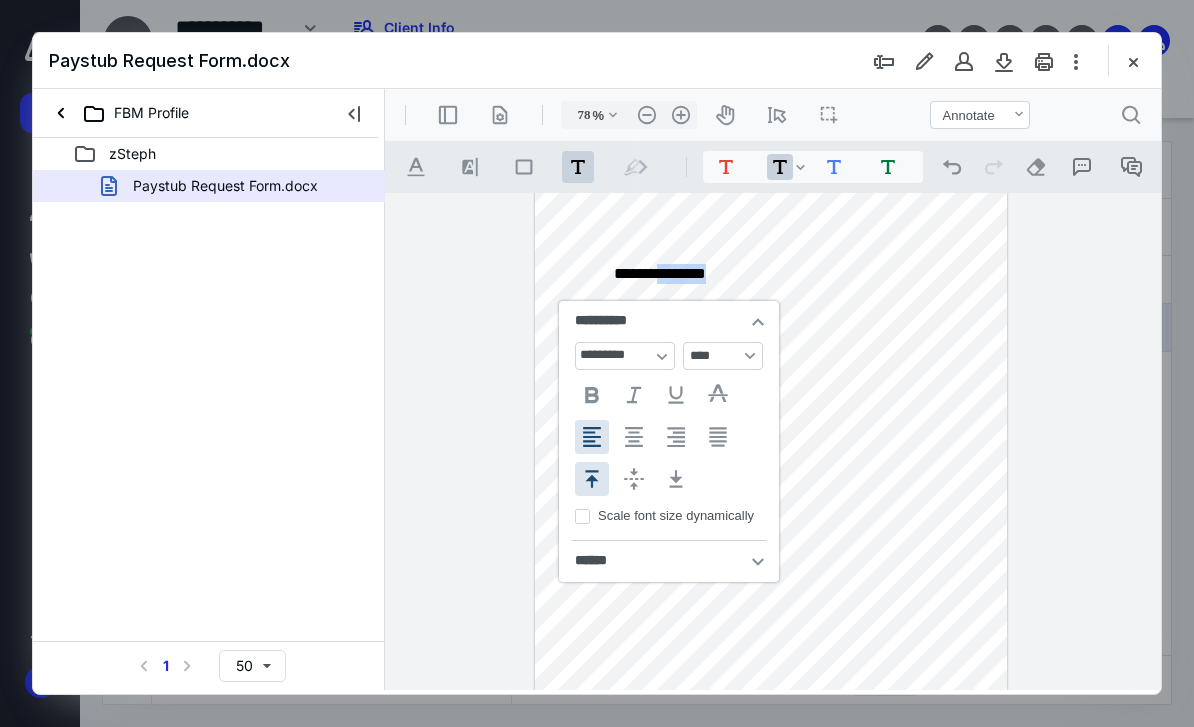click on "**********" at bounding box center [660, 273] 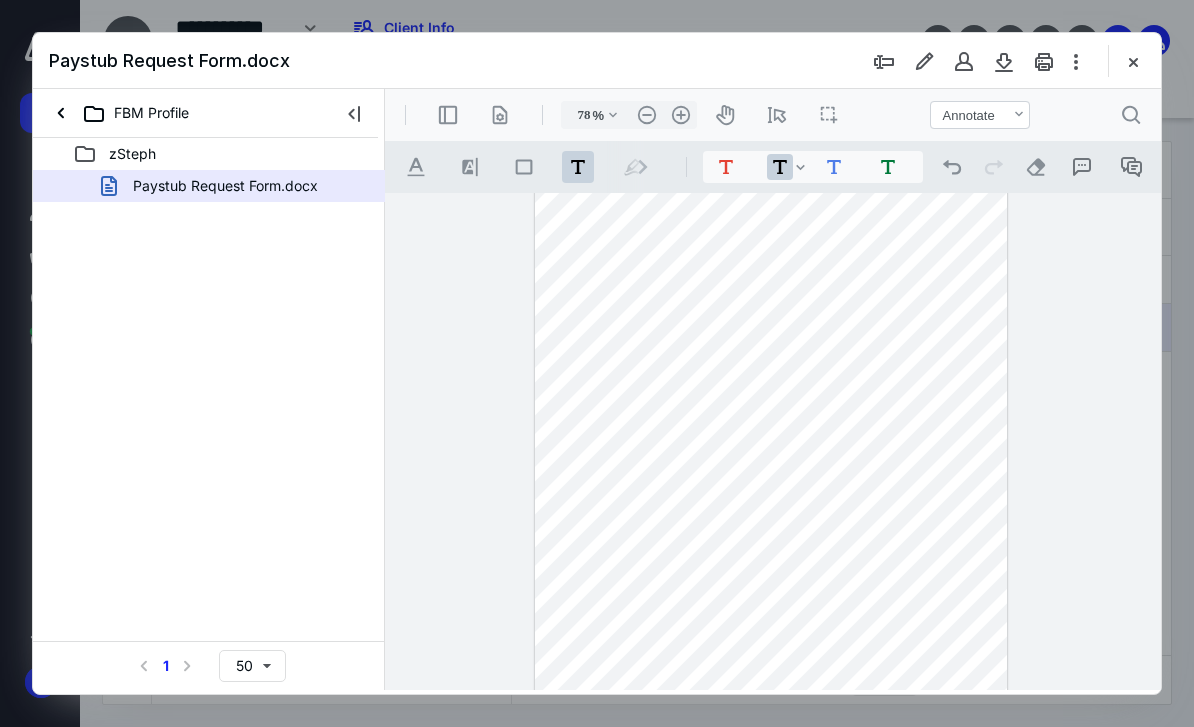 click on "**********" at bounding box center (771, 456) 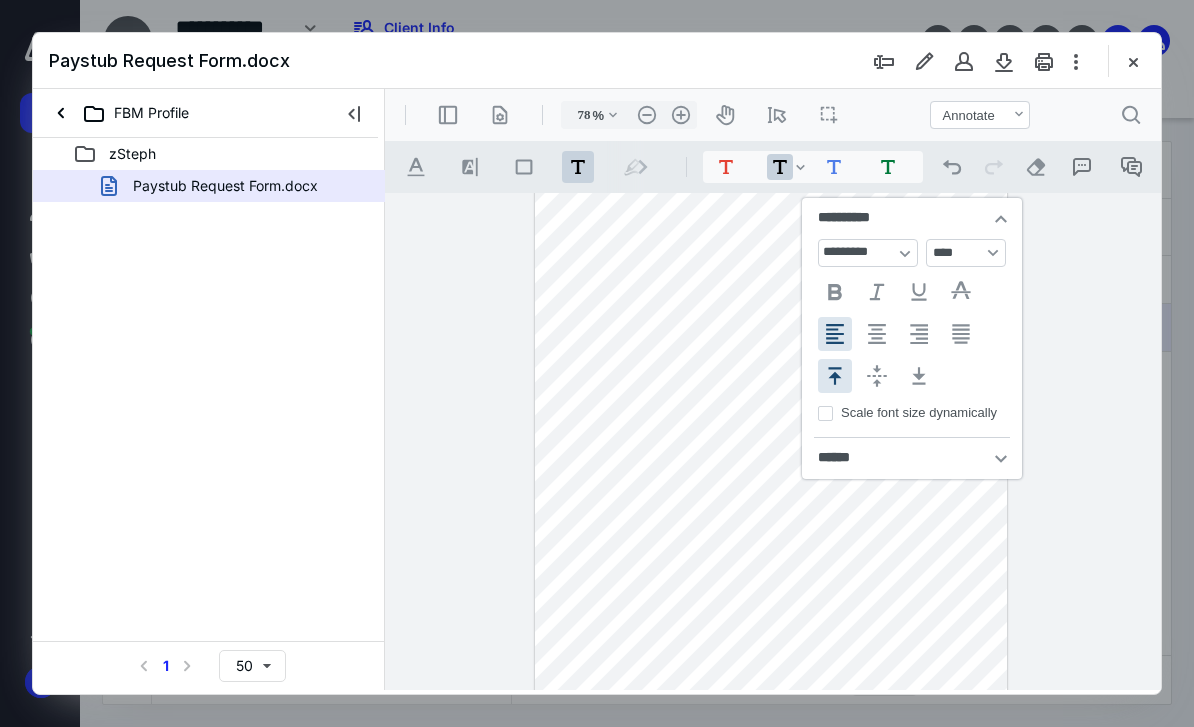 click on "**********" at bounding box center (771, 456) 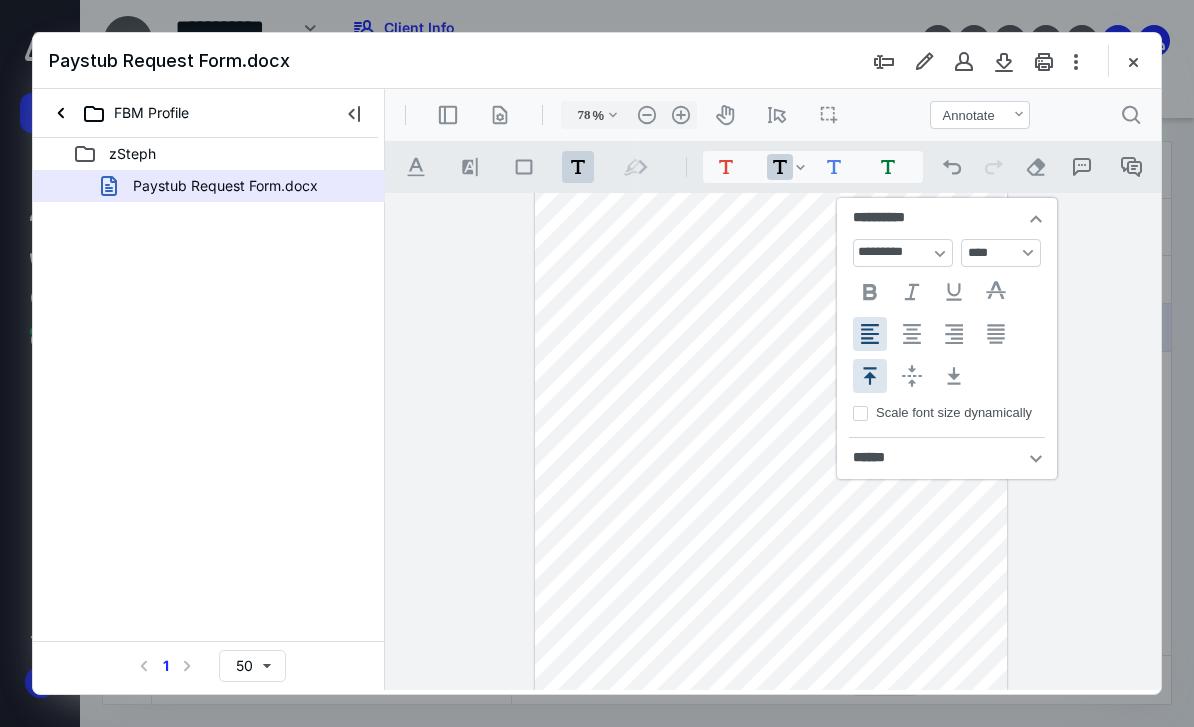 click on "**********" at bounding box center (773, 441) 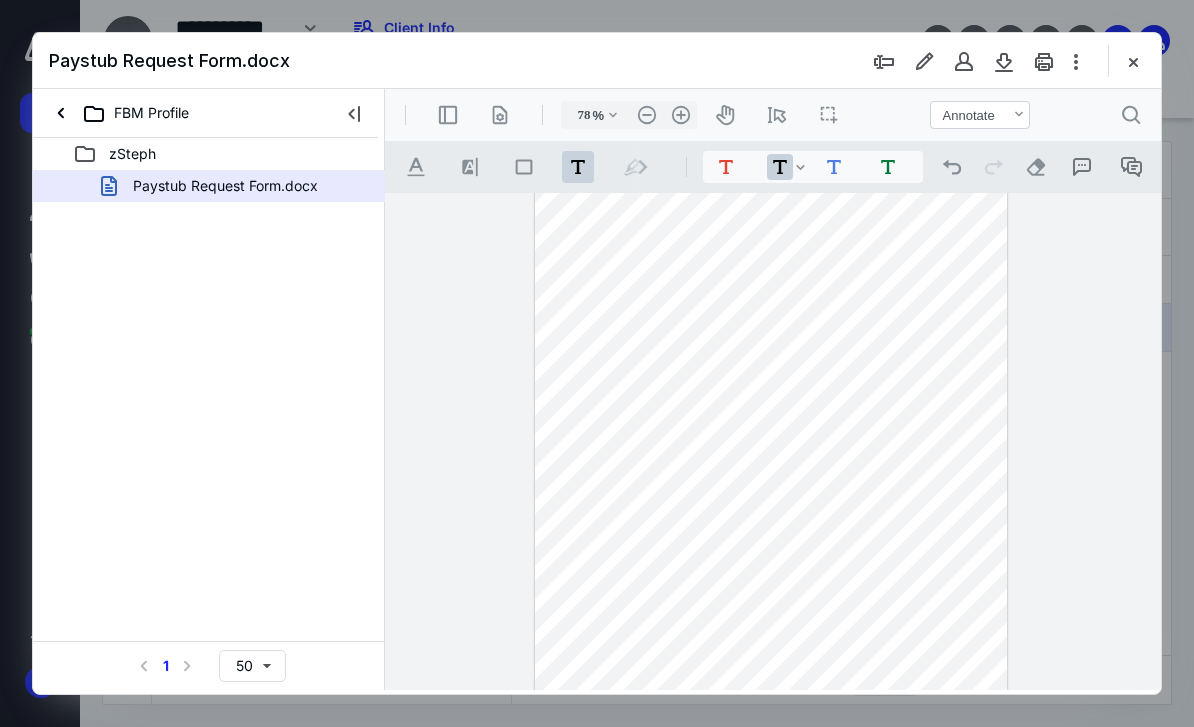 click on "**********" at bounding box center [771, 456] 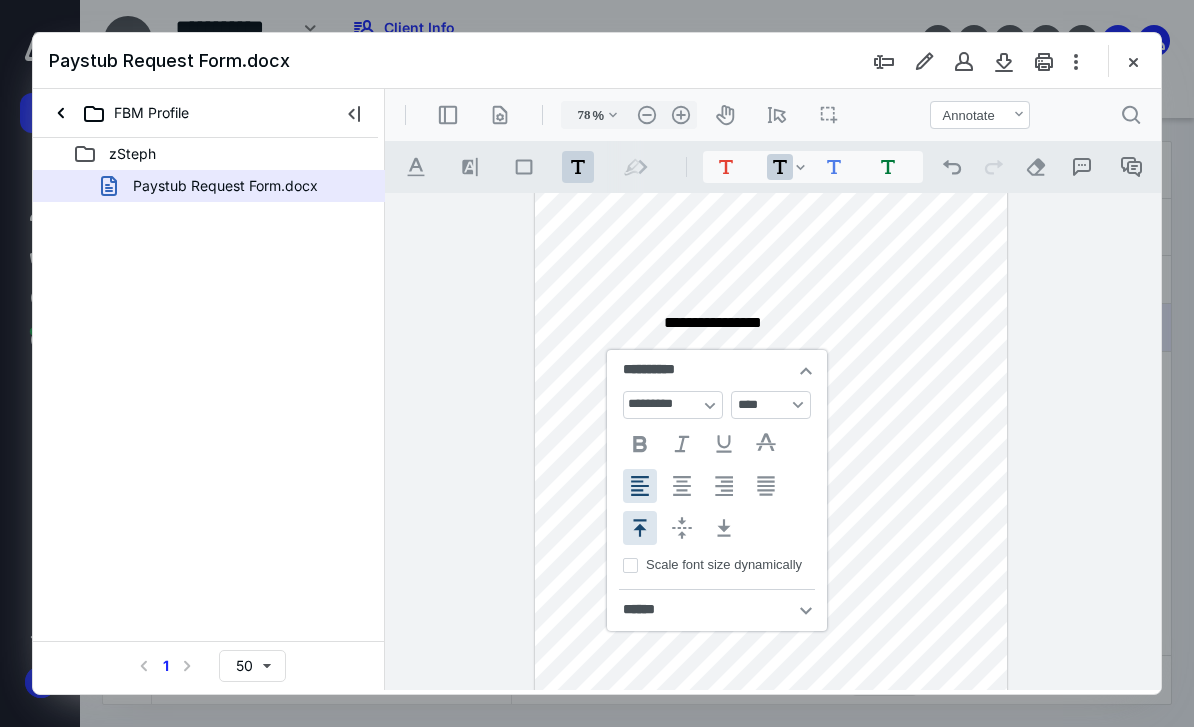 type 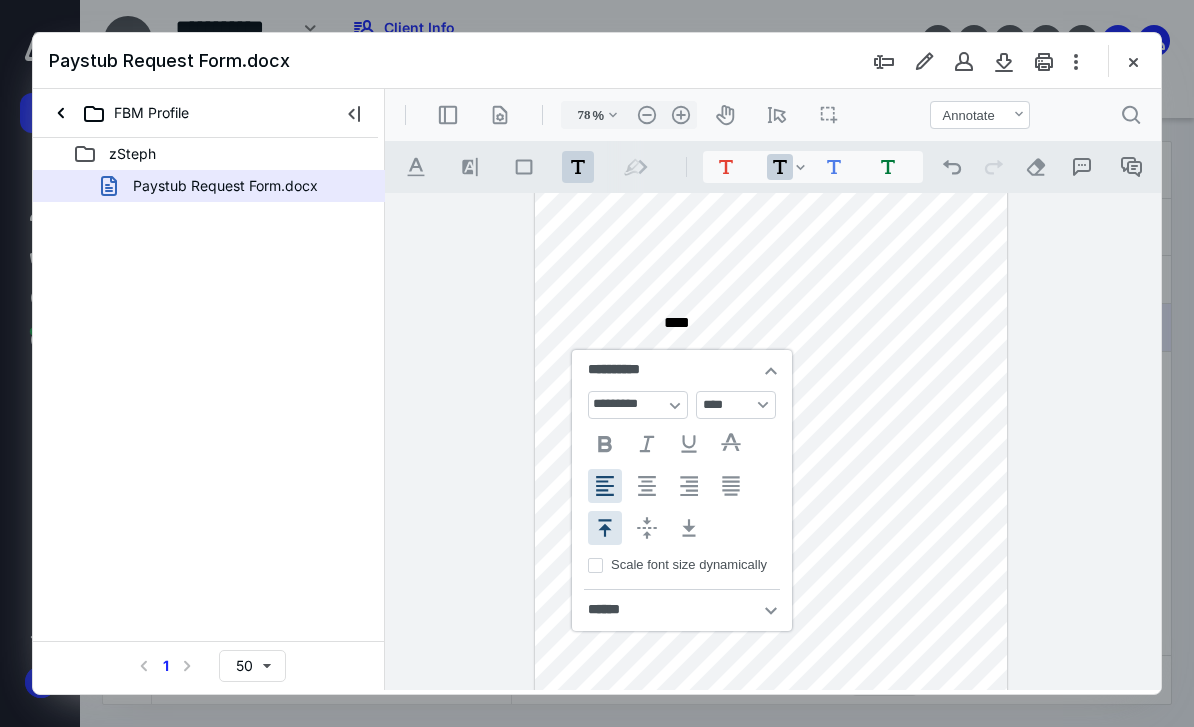 click on "**********" at bounding box center (771, 456) 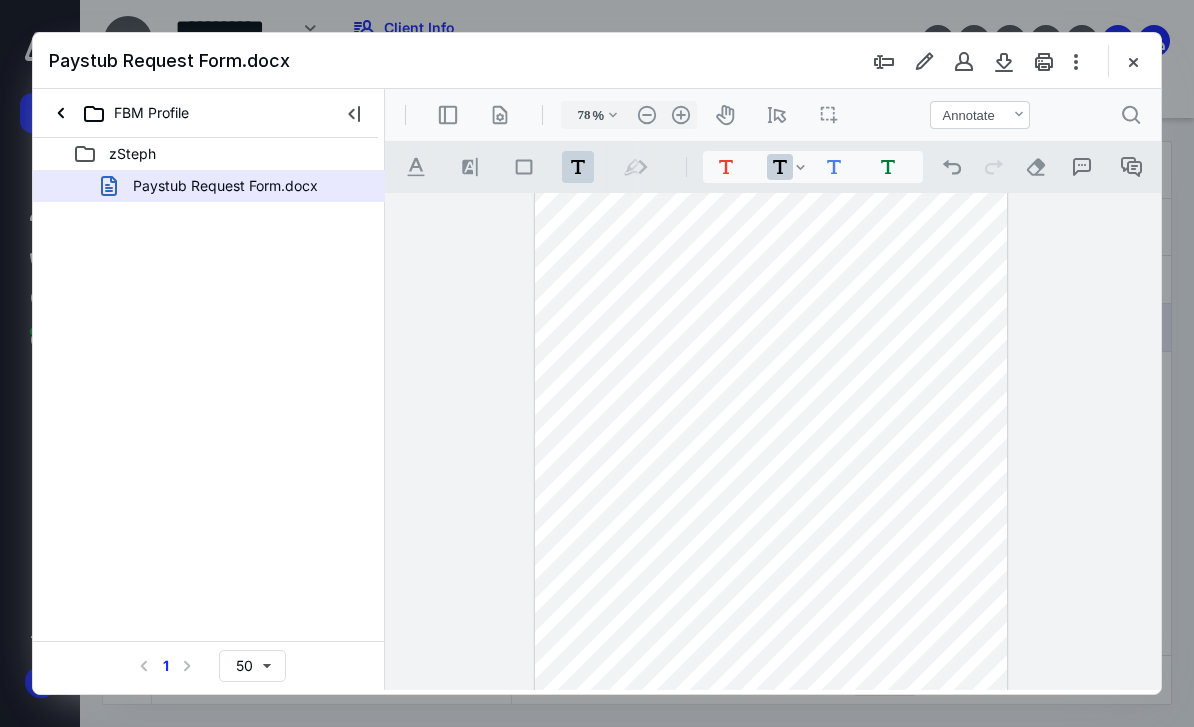 click on "**********" at bounding box center (771, 456) 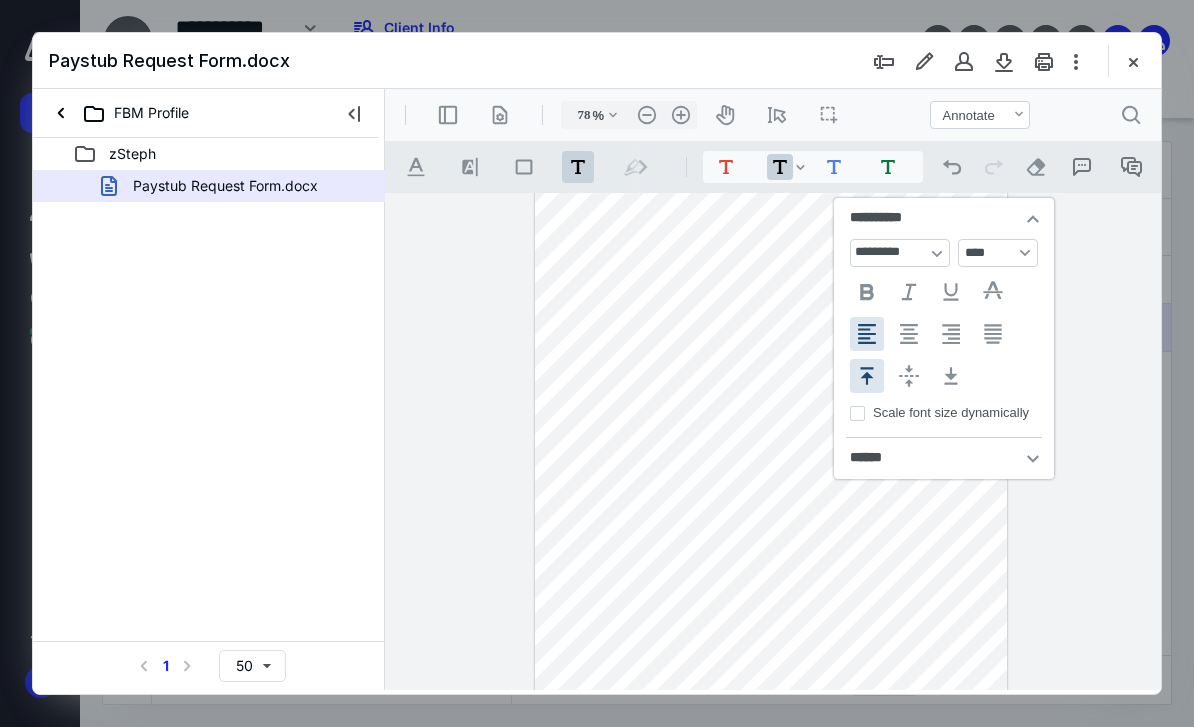 click on "**********" at bounding box center [773, 441] 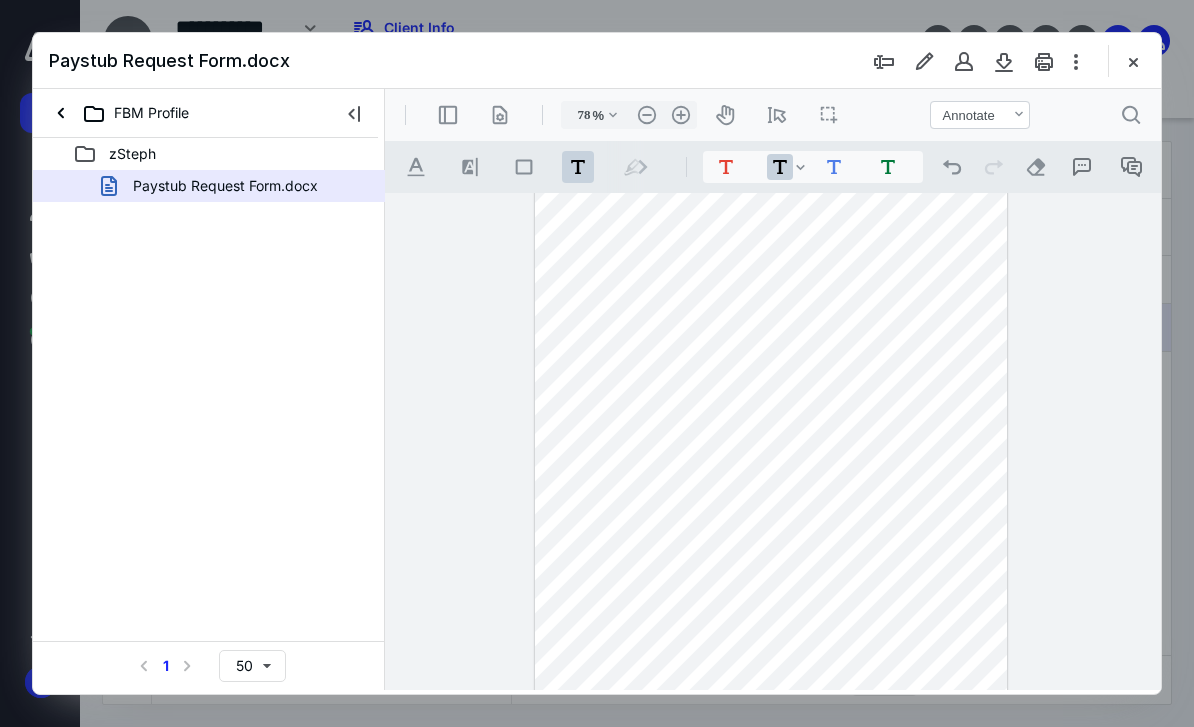drag, startPoint x: 921, startPoint y: 363, endPoint x: 745, endPoint y: 359, distance: 176.04546 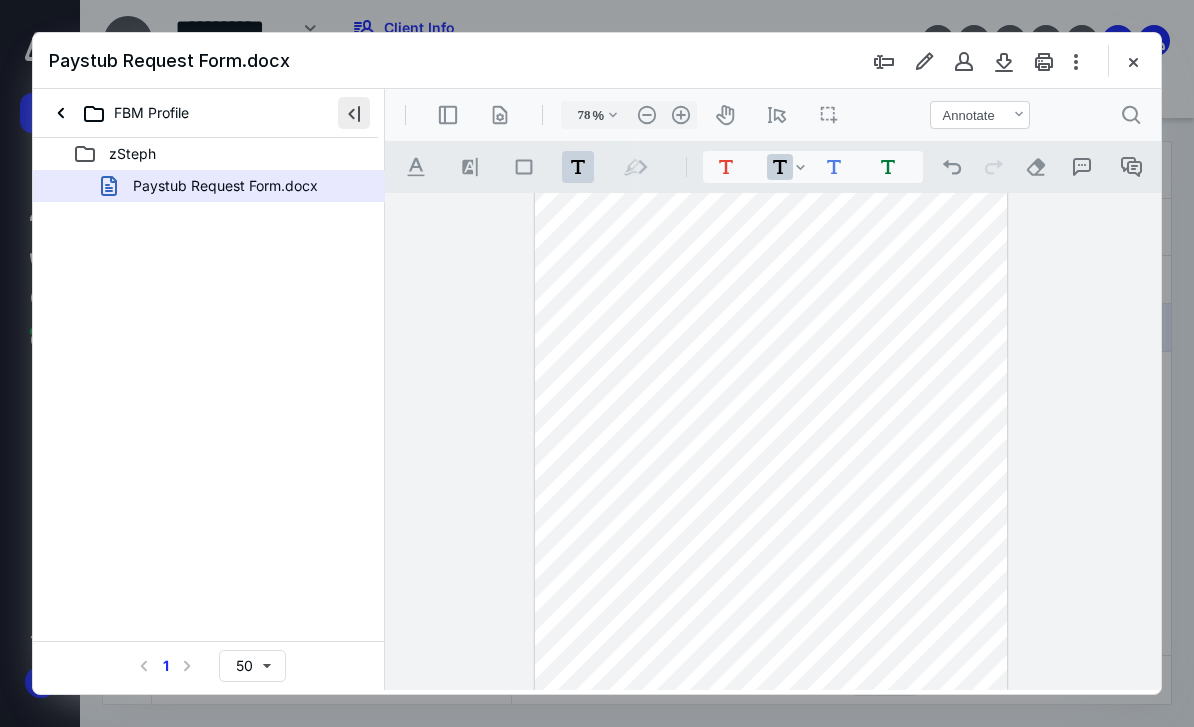 click at bounding box center (354, 113) 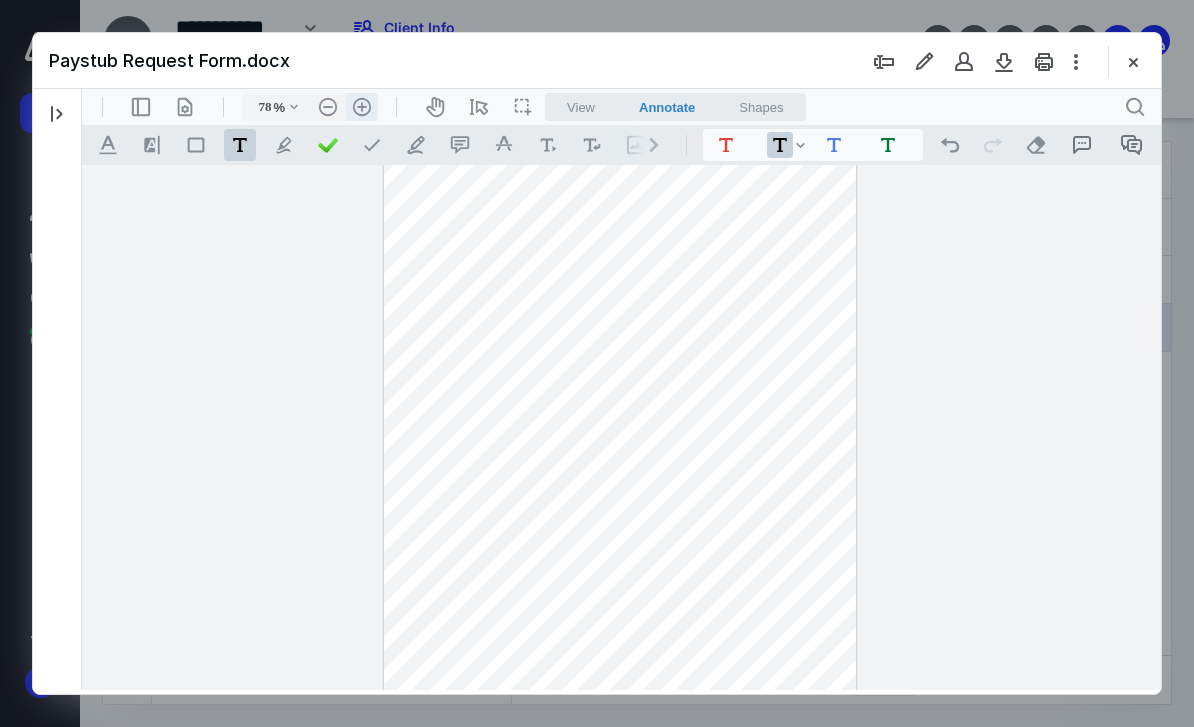 click on ".cls-1{fill:#abb0c4;} icon - header - zoom - in - line" at bounding box center (362, 107) 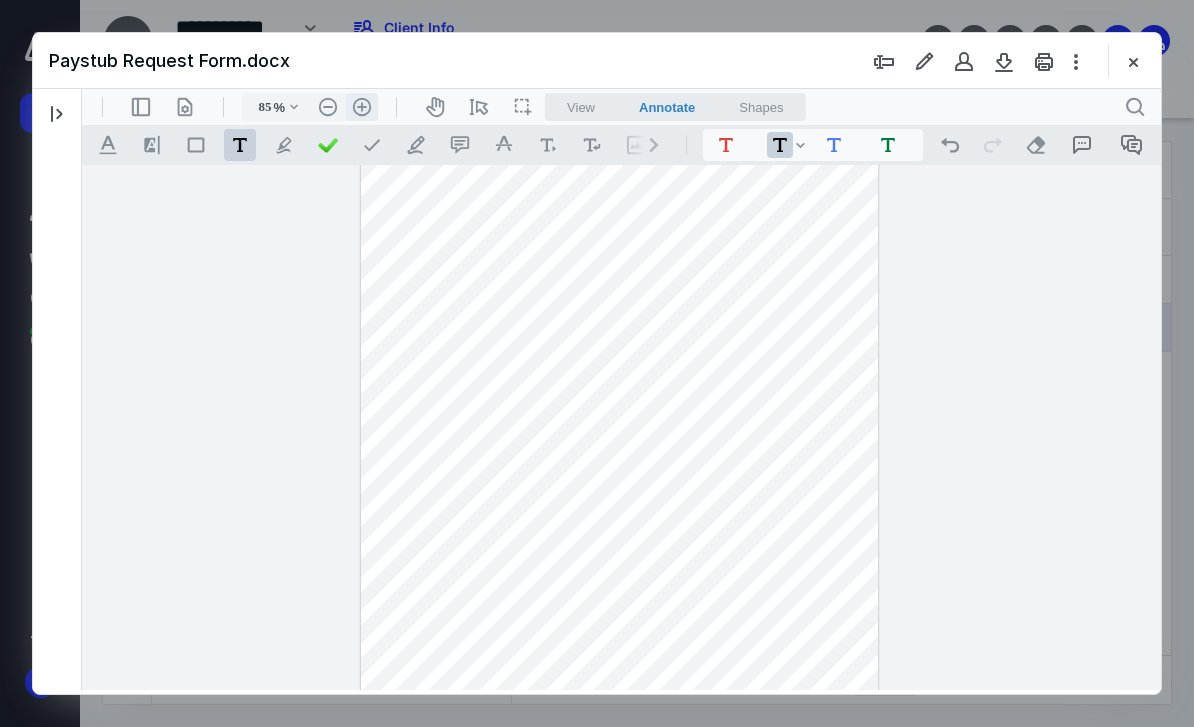 click on ".cls-1{fill:#abb0c4;} icon - header - zoom - in - line" at bounding box center [362, 107] 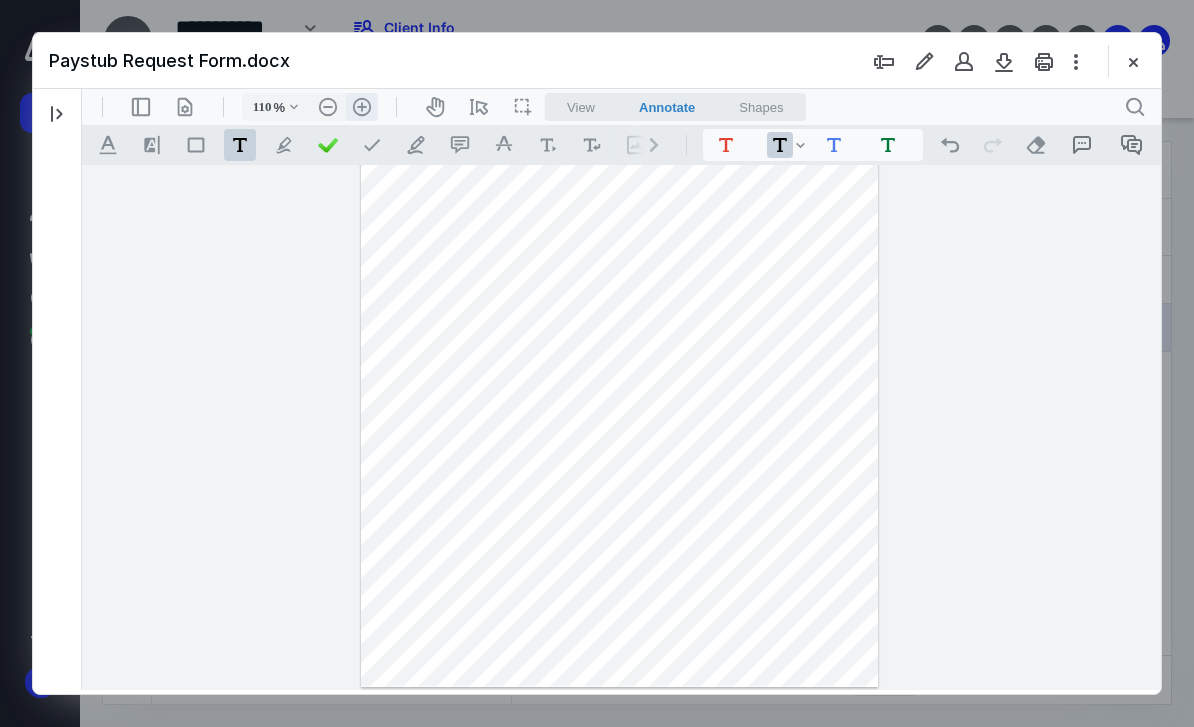 click on ".cls-1{fill:#abb0c4;} icon - header - zoom - in - line" at bounding box center [362, 107] 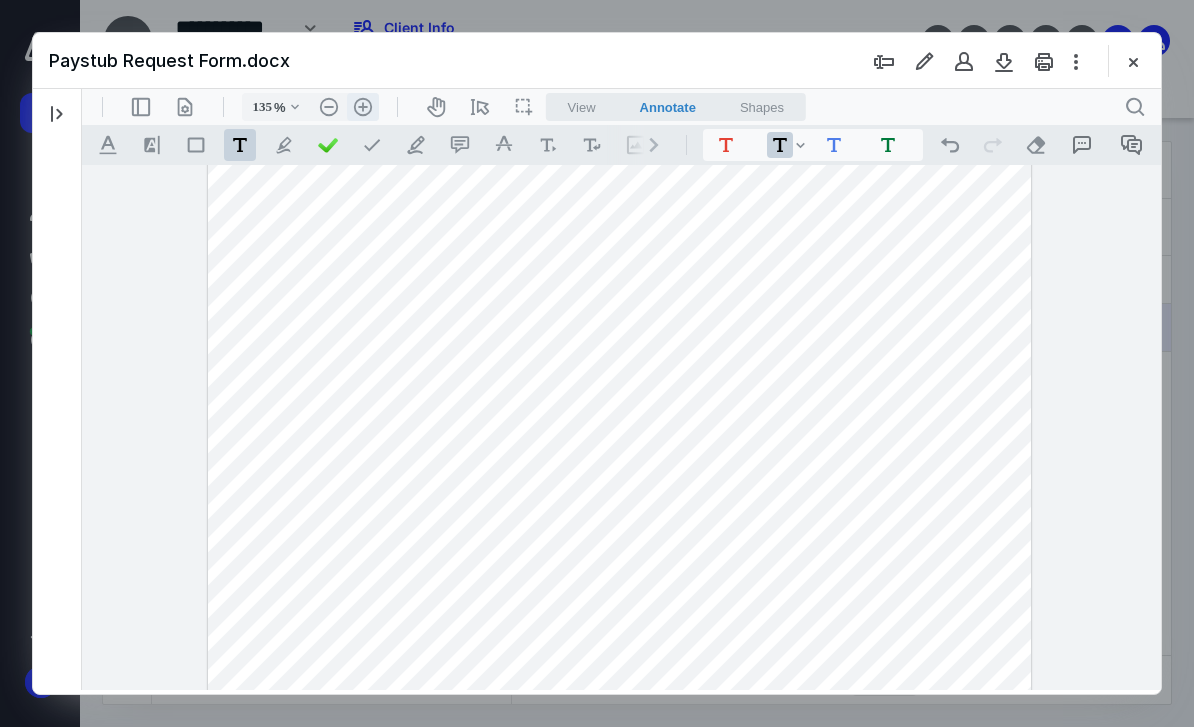 click on ".cls-1{fill:#abb0c4;} icon - header - zoom - in - line" at bounding box center (363, 107) 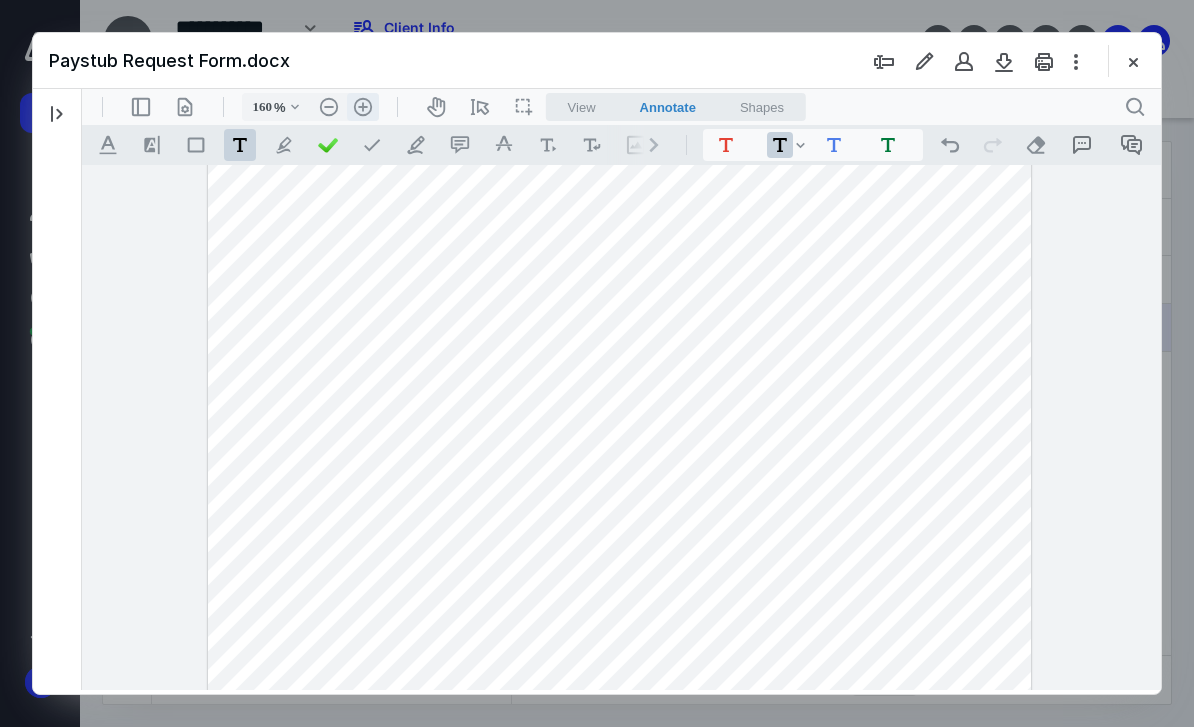scroll, scrollTop: 332, scrollLeft: 0, axis: vertical 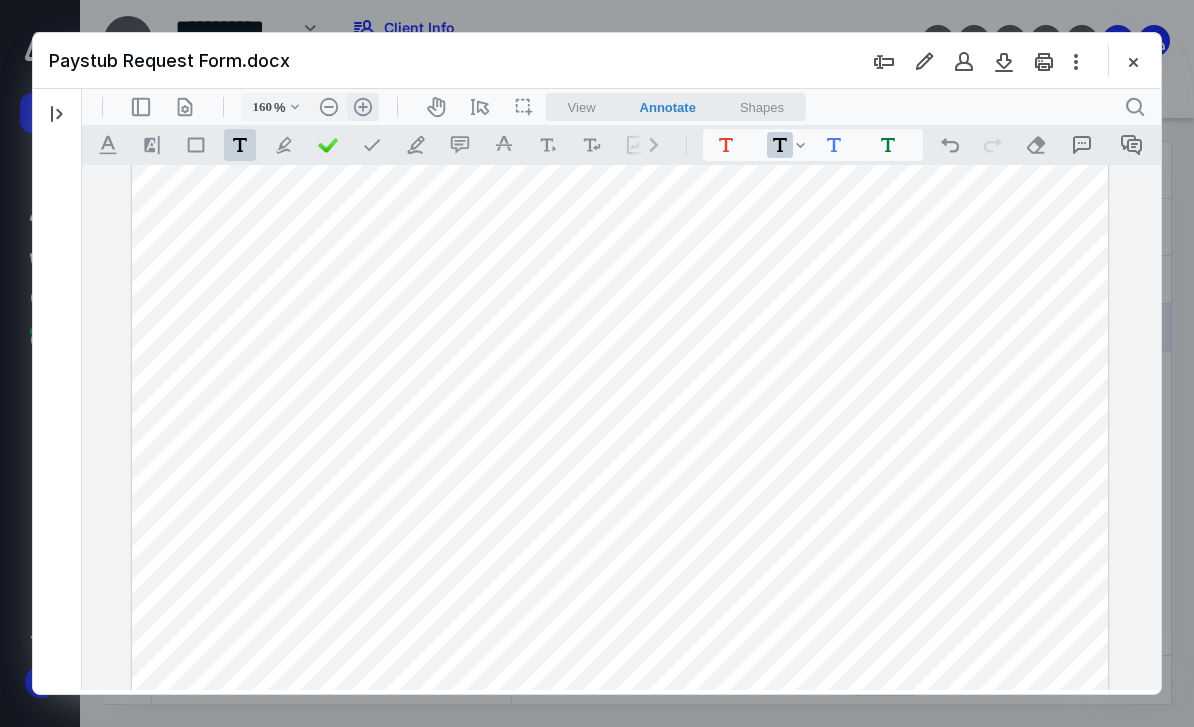 click on ".cls-1{fill:#abb0c4;} icon - header - zoom - in - line" at bounding box center (363, 107) 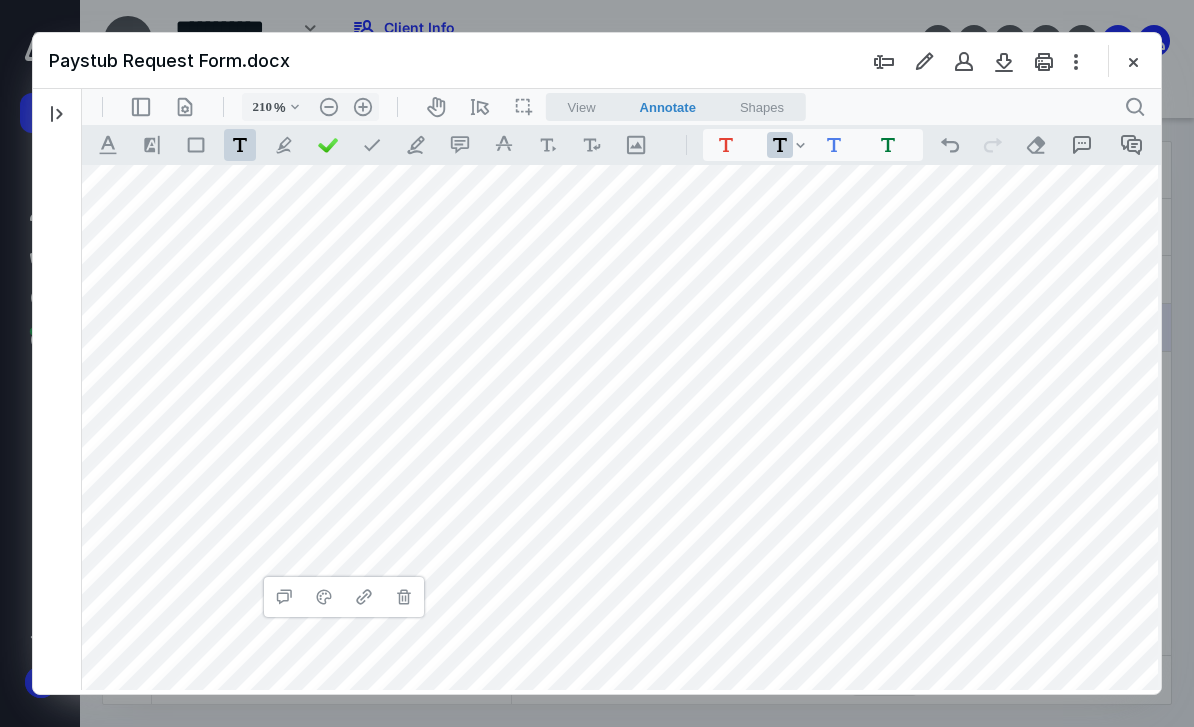 scroll, scrollTop: 322, scrollLeft: 87, axis: both 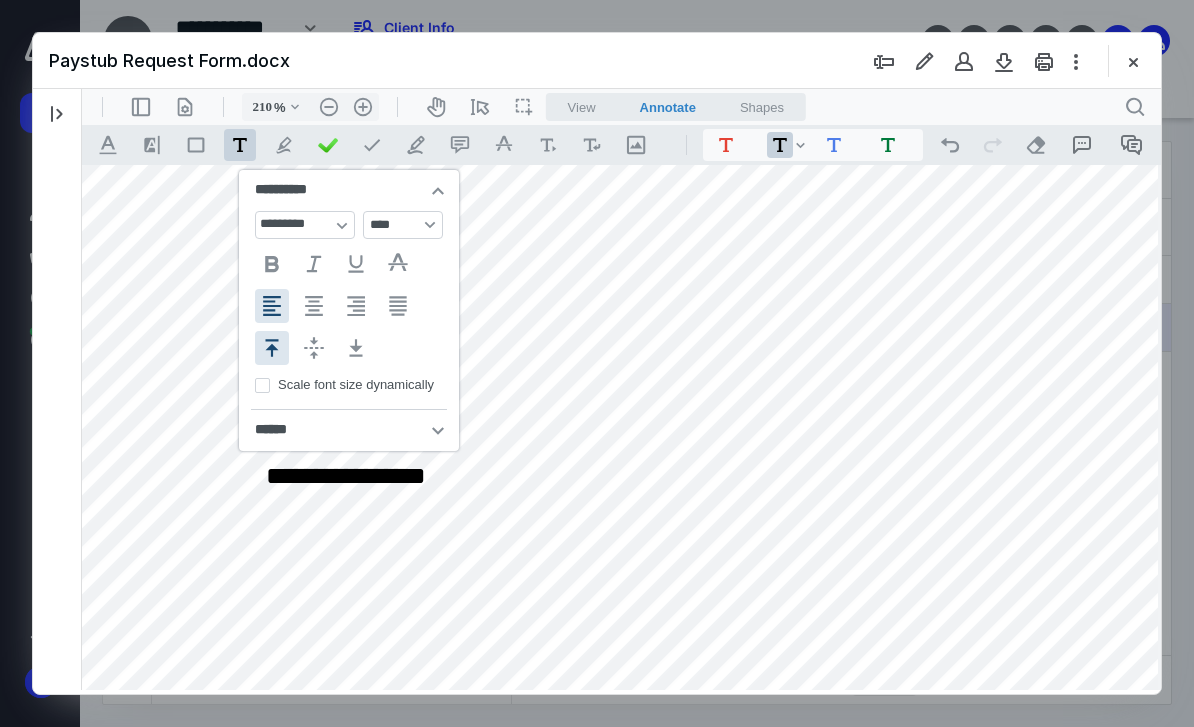 type 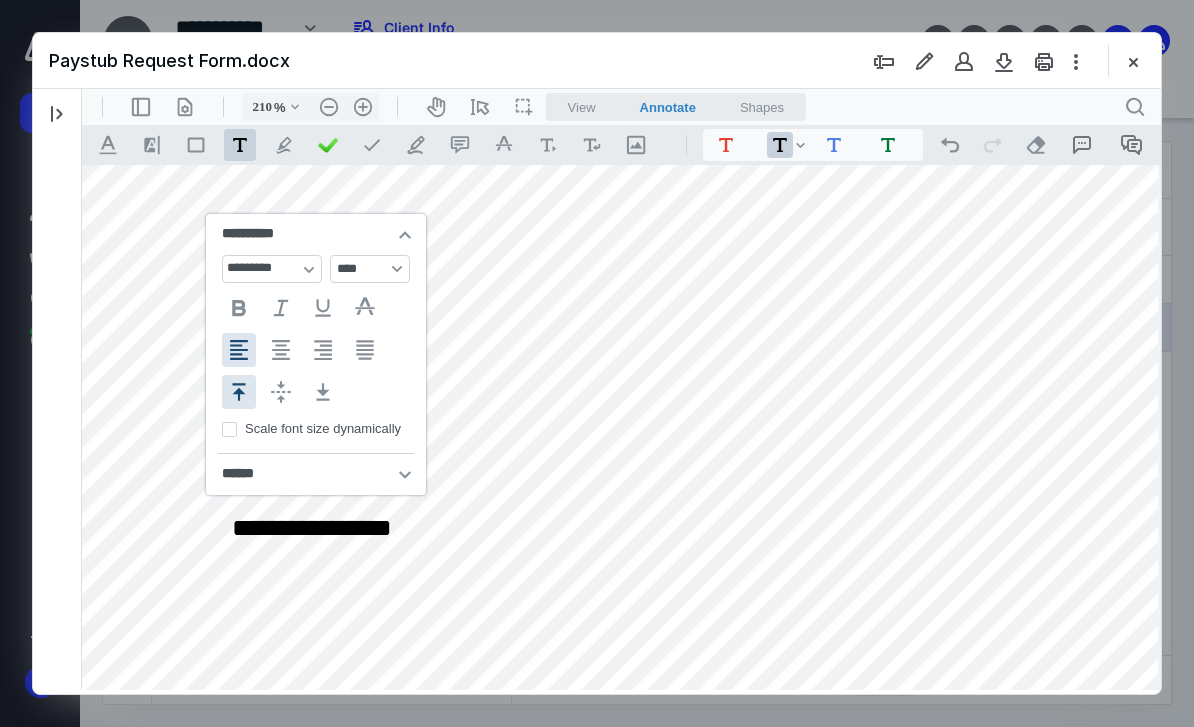 click on "**********" at bounding box center (312, 527) 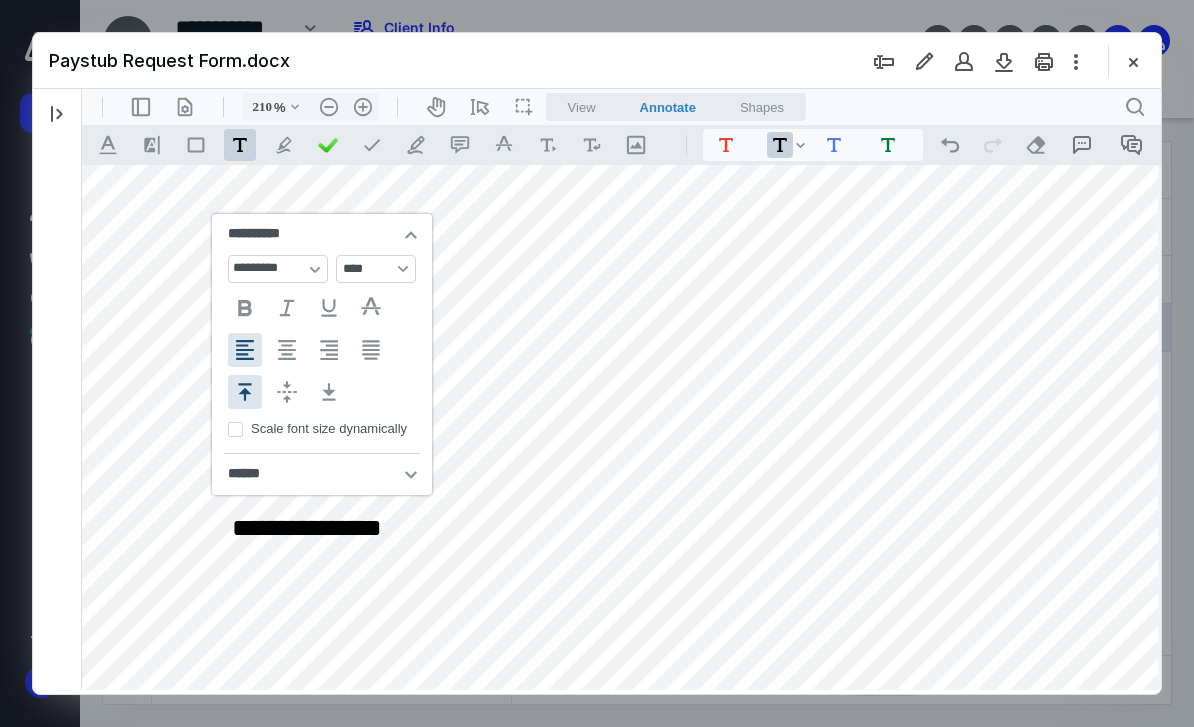 click on "**********" at bounding box center [644, 681] 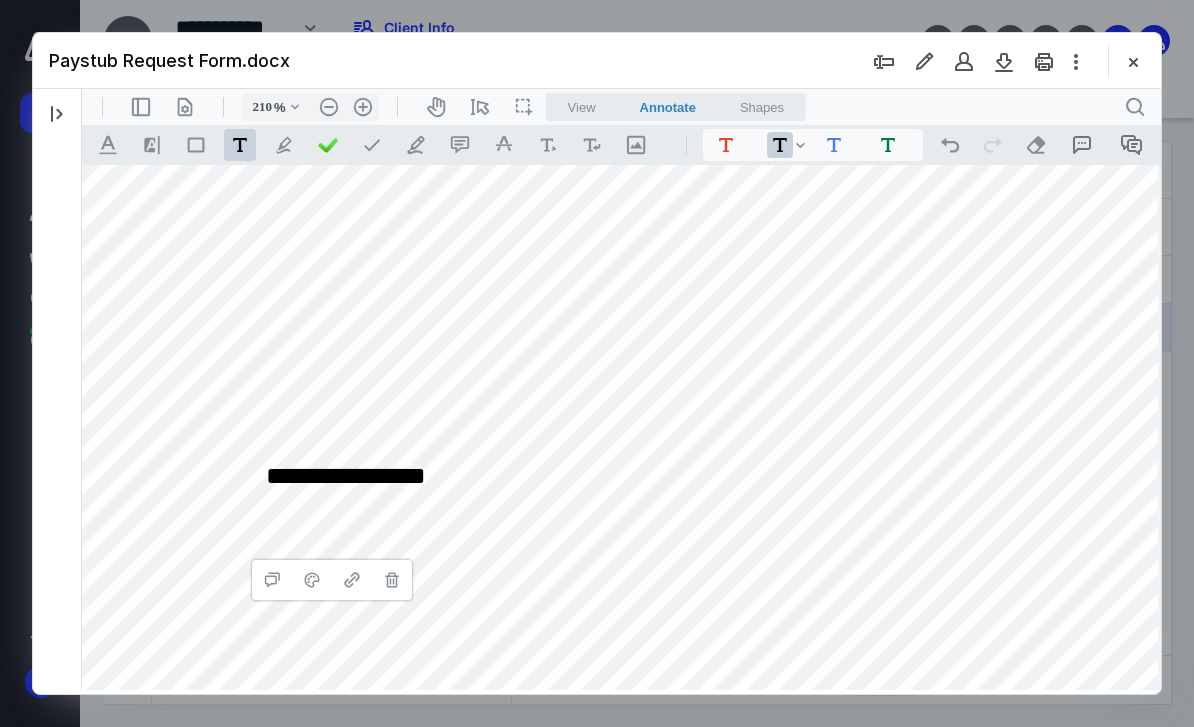 scroll, scrollTop: 341, scrollLeft: 88, axis: both 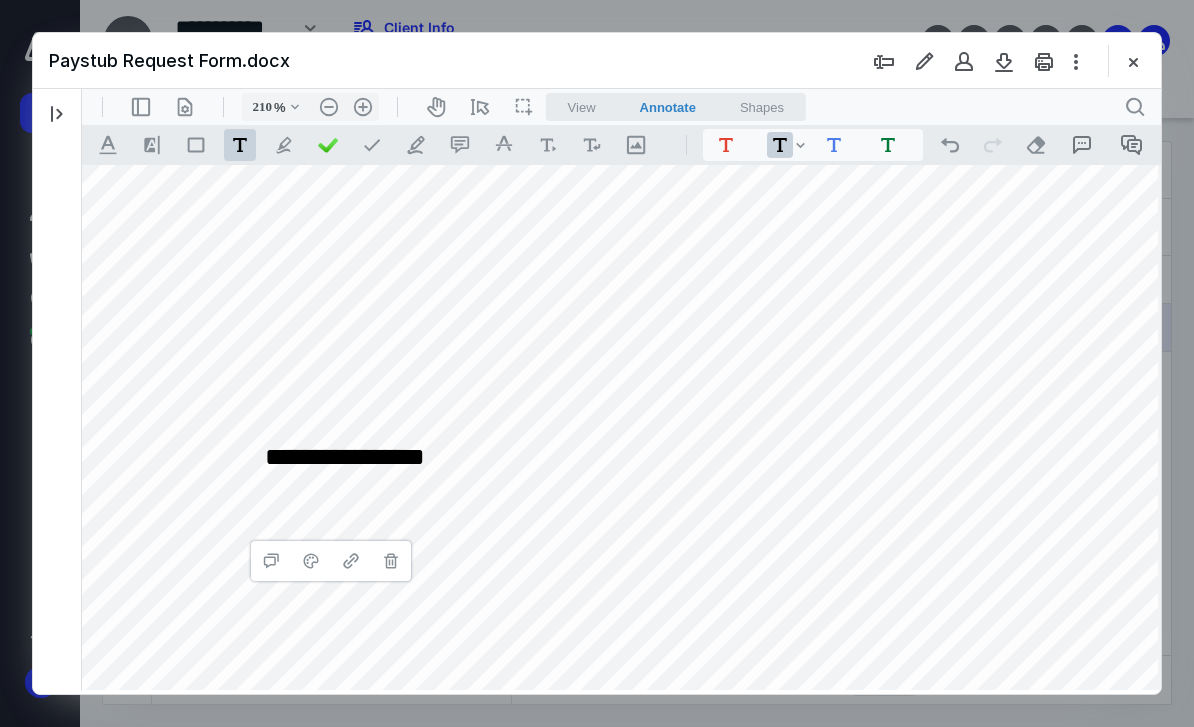click on "******** ******** ****** ***** .cls-1{fill:#abb0c4;} icon - header - sidebar - line .cls-1{fill:#abb0c4;} icon - header - page manipulation - line 210 % .cls-1{fill:#abb0c4;} icon - chevron - down .cls-1{fill:#abb0c4;} icon - header - zoom - out - line Current zoom is   210 % .cls-1{fill:#abb0c4;} icon - header - zoom - in - line icon-header-pan20 .cls-1{fill:#abb0c4;} icon - header - select - line icon / operation / multi select View Annotate Shapes Annotate .cls-1{fill:#abb0c4;} icon - chevron - down View Annotate Shapes .cls-1{fill:#abb0c4;} icon - header - search .cls-1{fill:#abb0c4;} icon - tool - text manipulation - underline .cls-1{fill:#8c8c8c;} icon - line - tool - highlight  .st0{fill:#868E96;}  .cls-1{fill:#abb0c4;} icon - tool - text - free text .cls-1{fill:#abb0c4;} icon - tool - pen - highlight .cls-1{fill:#abb0c4;} icon - tool - pen - line .cls-1{fill:#abb0c4;} icon - tool - comment - line .cls-1{fill:#abb0c4;} icon - tool - text manipulation - strikethrough .cls-1{fill:#abb0c4;} ****" at bounding box center (621, 389) 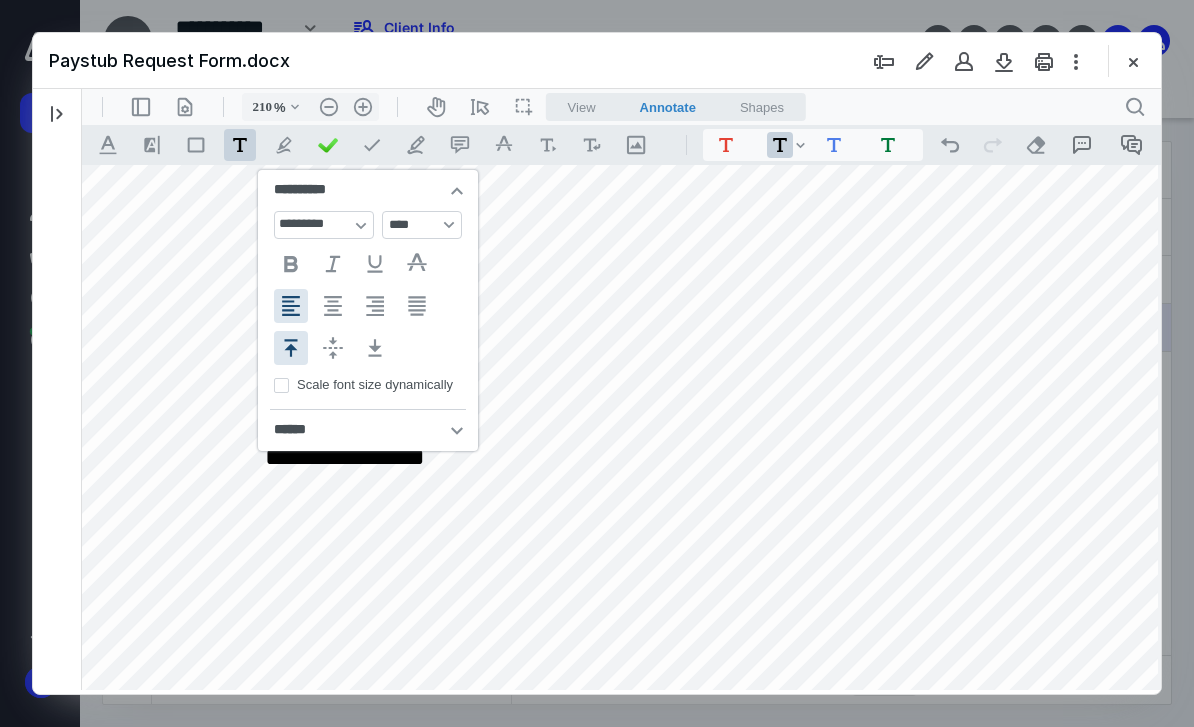 drag, startPoint x: 412, startPoint y: 469, endPoint x: 412, endPoint y: 457, distance: 12 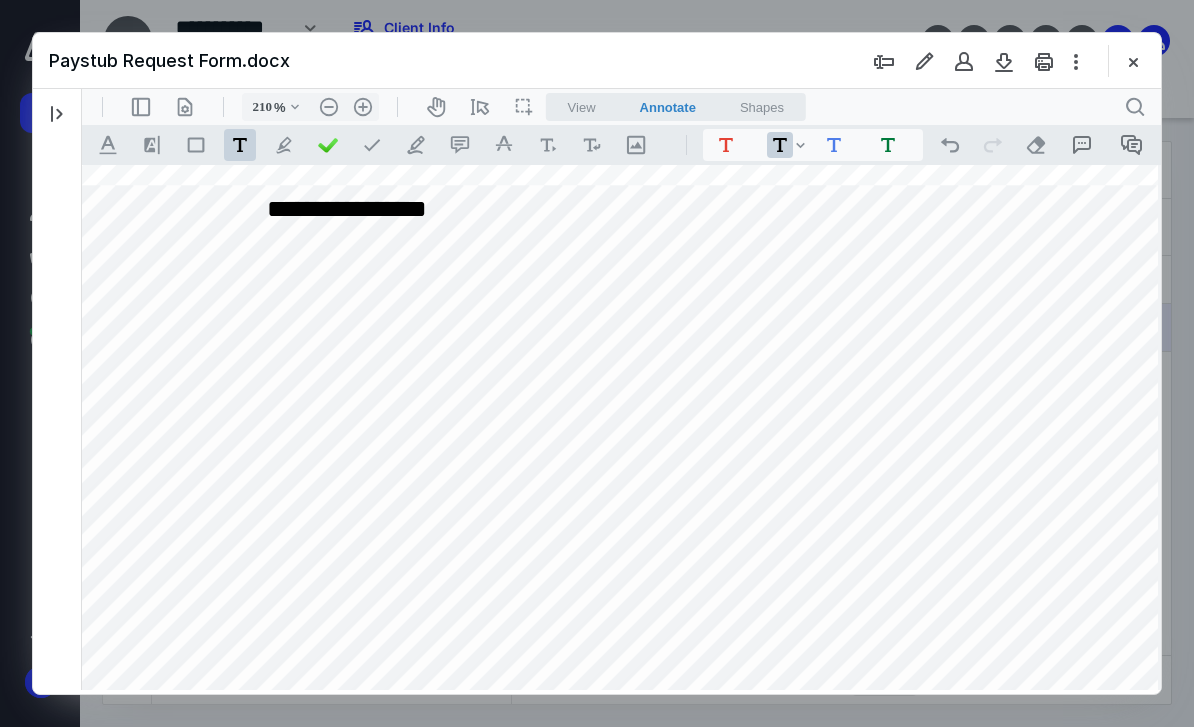 scroll, scrollTop: 610, scrollLeft: 86, axis: both 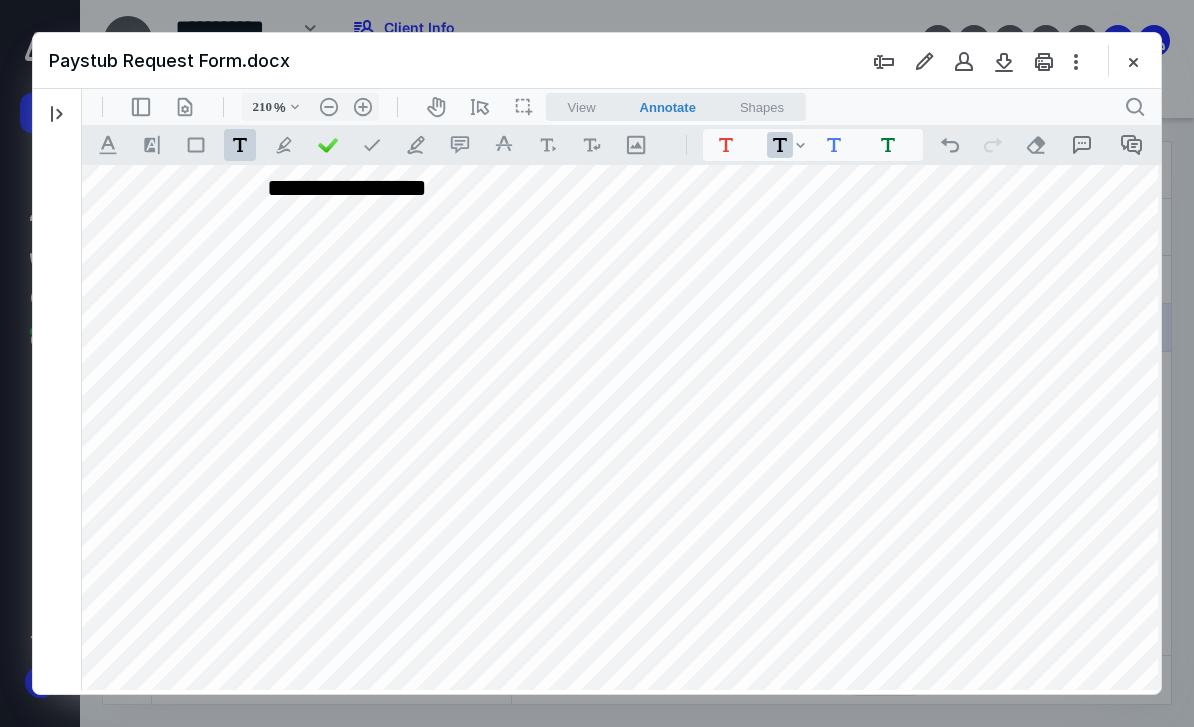 click on "**********" at bounding box center (645, 393) 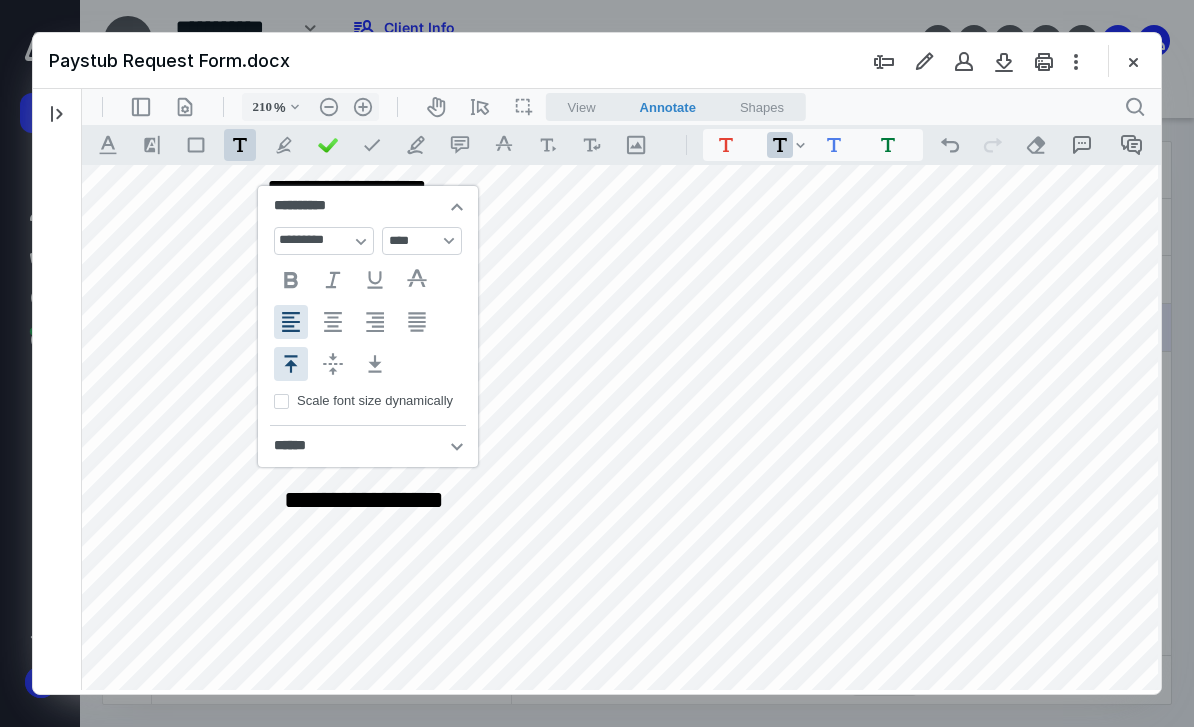 click on "**********" at bounding box center (364, 499) 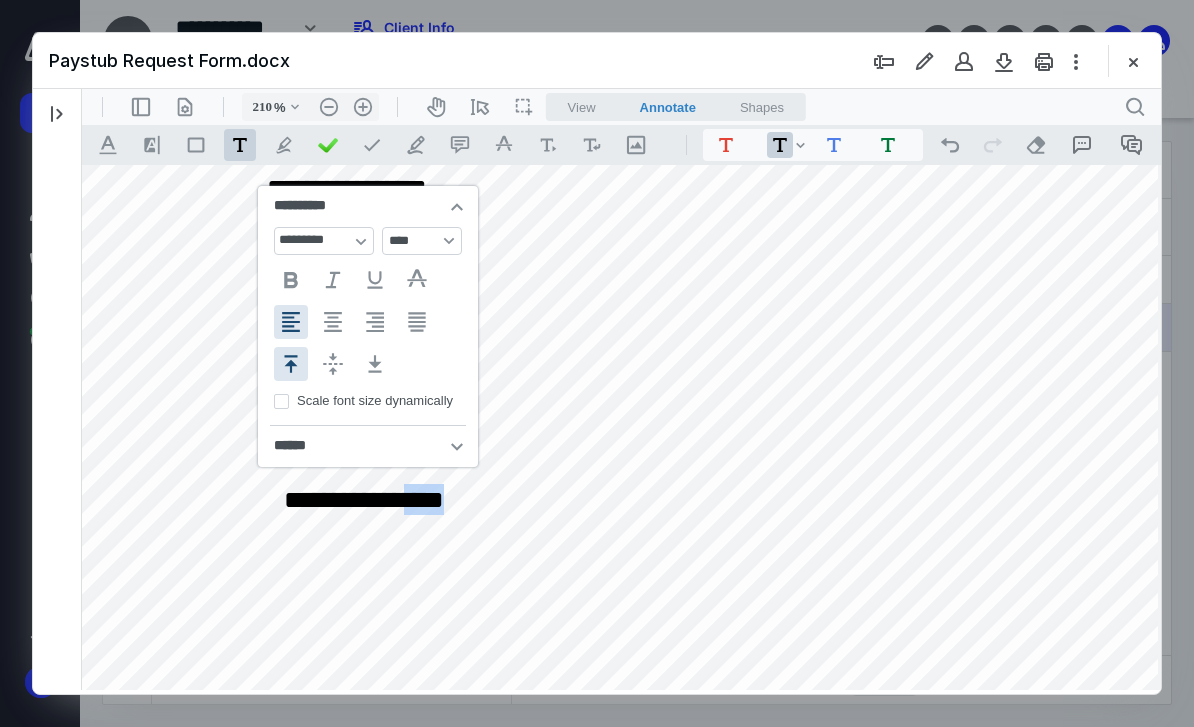 click on "**********" at bounding box center [364, 499] 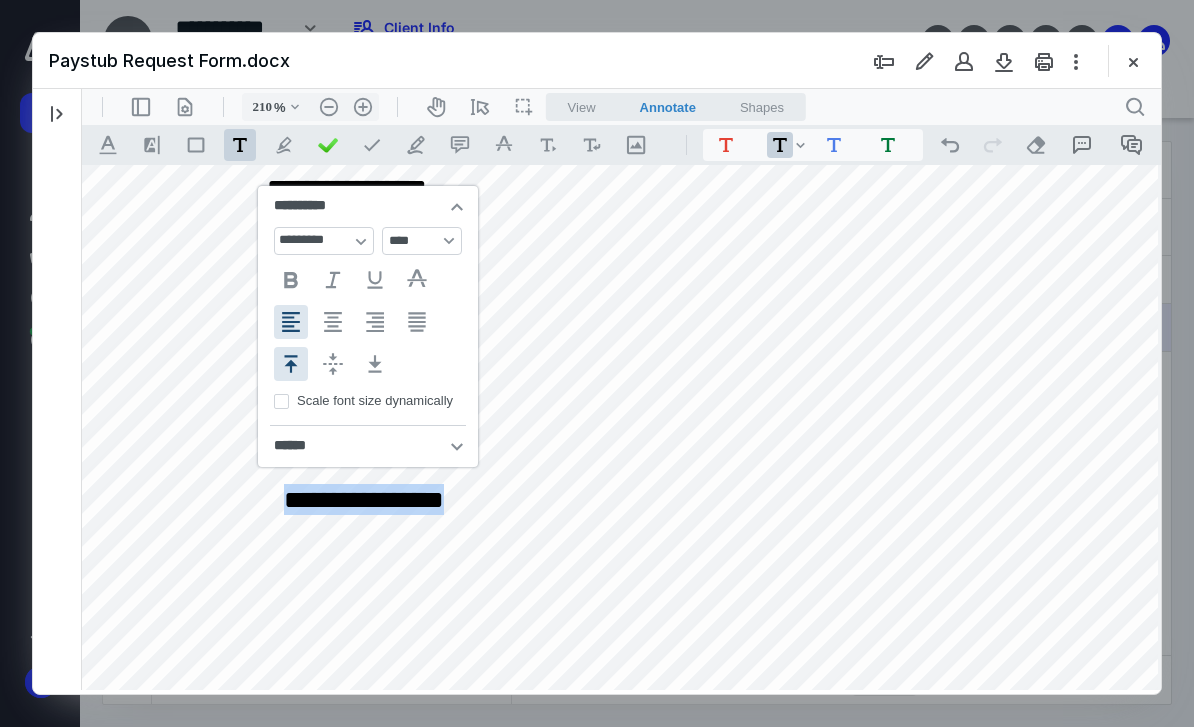 type 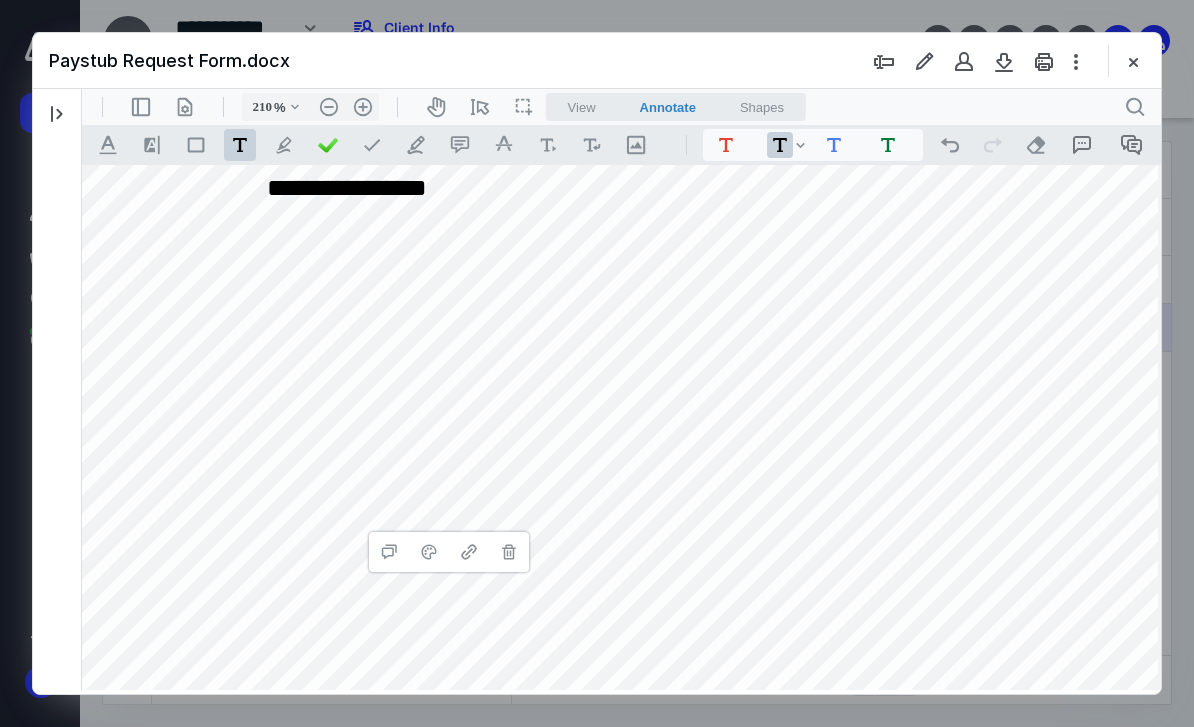 click on "**********" at bounding box center [645, 393] 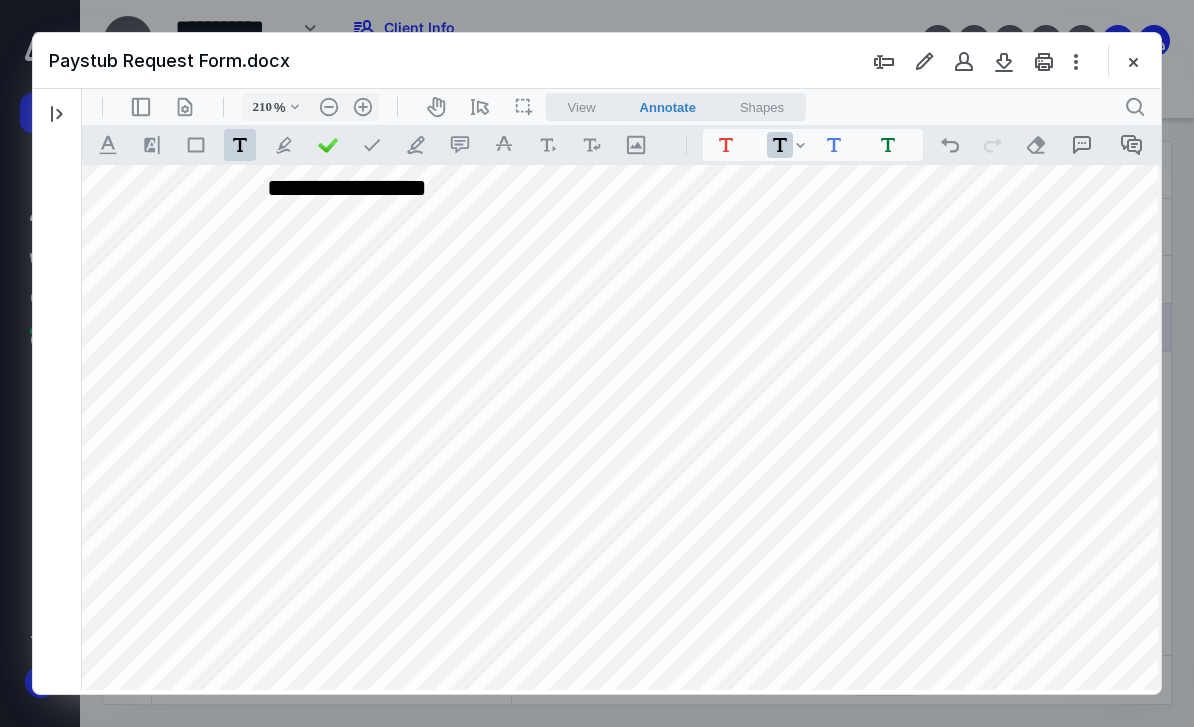 drag, startPoint x: 583, startPoint y: 517, endPoint x: 560, endPoint y: 502, distance: 27.45906 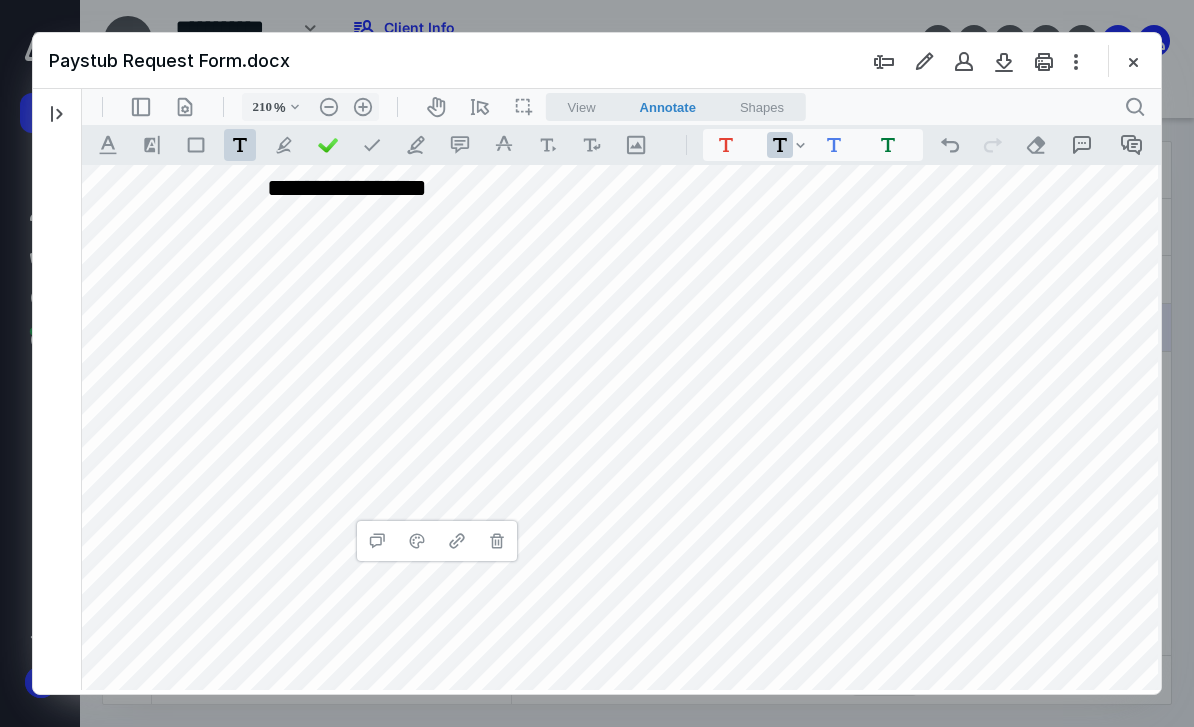 click on "**********" at bounding box center (645, 393) 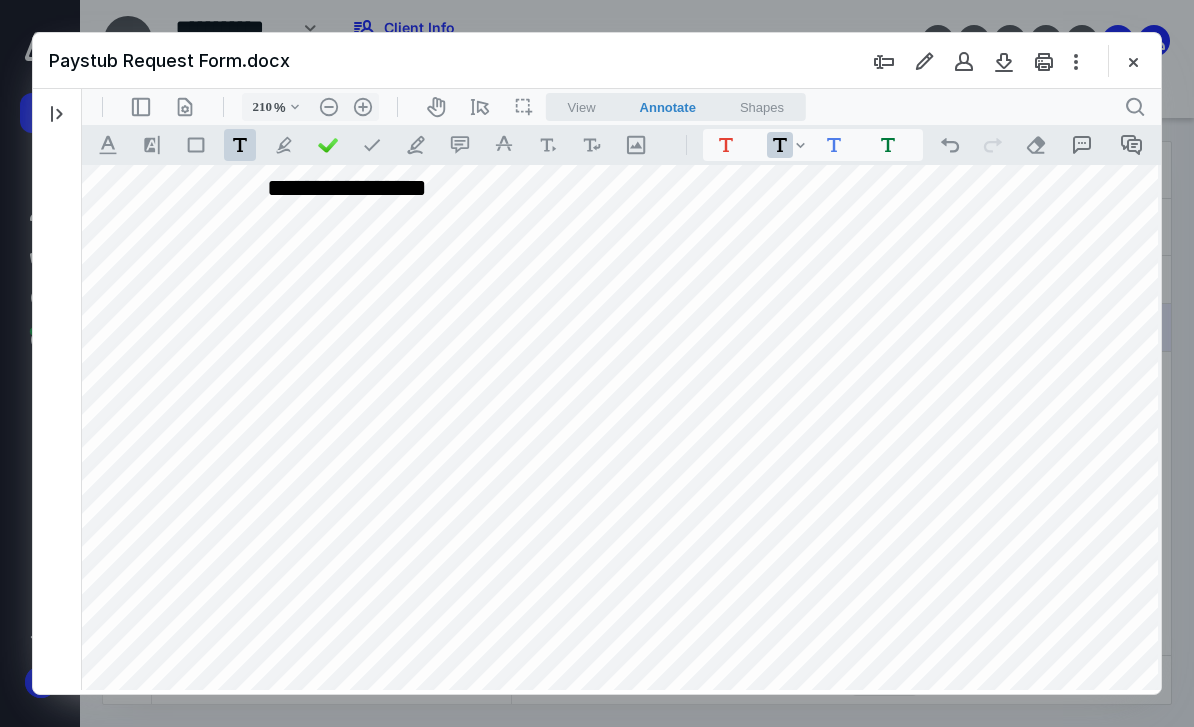scroll, scrollTop: 706, scrollLeft: 88, axis: both 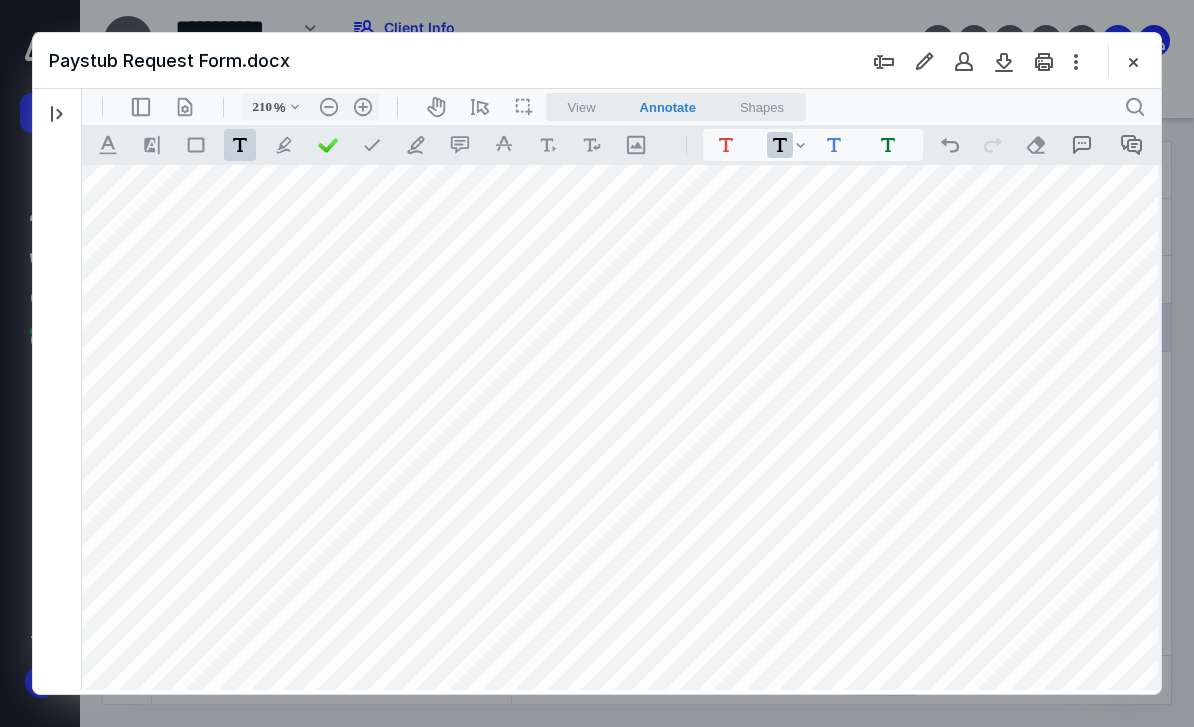 click on "**********" at bounding box center (643, 297) 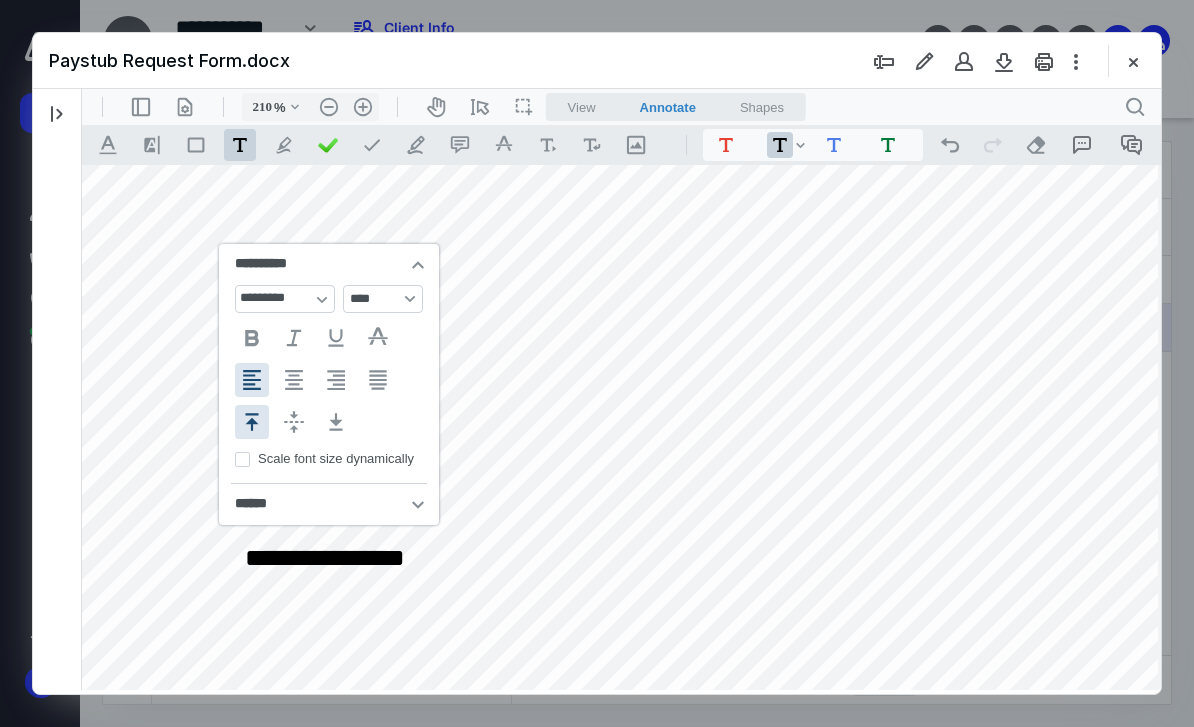 type 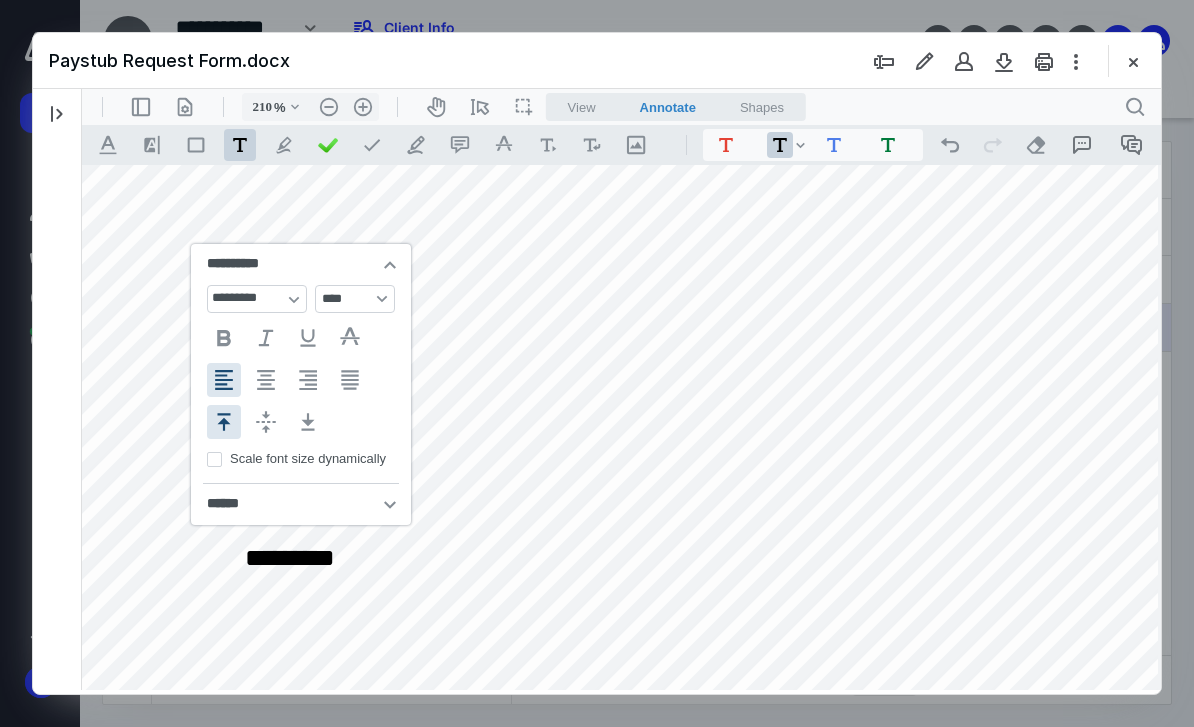 click on "******** ******** ****** ***** .cls-1{fill:#abb0c4;} icon - header - sidebar - line .cls-1{fill:#abb0c4;} icon - header - page manipulation - line 210 % .cls-1{fill:#abb0c4;} icon - chevron - down .cls-1{fill:#abb0c4;} icon - header - zoom - out - line Current zoom is   210 % .cls-1{fill:#abb0c4;} icon - header - zoom - in - line icon-header-pan20 .cls-1{fill:#abb0c4;} icon - header - select - line icon / operation / multi select View Annotate Shapes Annotate .cls-1{fill:#abb0c4;} icon - chevron - down View Annotate Shapes .cls-1{fill:#abb0c4;} icon - header - search .cls-1{fill:#abb0c4;} icon - tool - text manipulation - underline .cls-1{fill:#8c8c8c;} icon - line - tool - highlight  .st0{fill:#868E96;}  .cls-1{fill:#abb0c4;} icon - tool - text - free text .cls-1{fill:#abb0c4;} icon - tool - pen - highlight .cls-1{fill:#abb0c4;} icon - tool - pen - line .cls-1{fill:#abb0c4;} icon - tool - comment - line .cls-1{fill:#abb0c4;} icon - tool - text manipulation - strikethrough .cls-1{fill:#abb0c4;} **** *********" at bounding box center (621, 389) 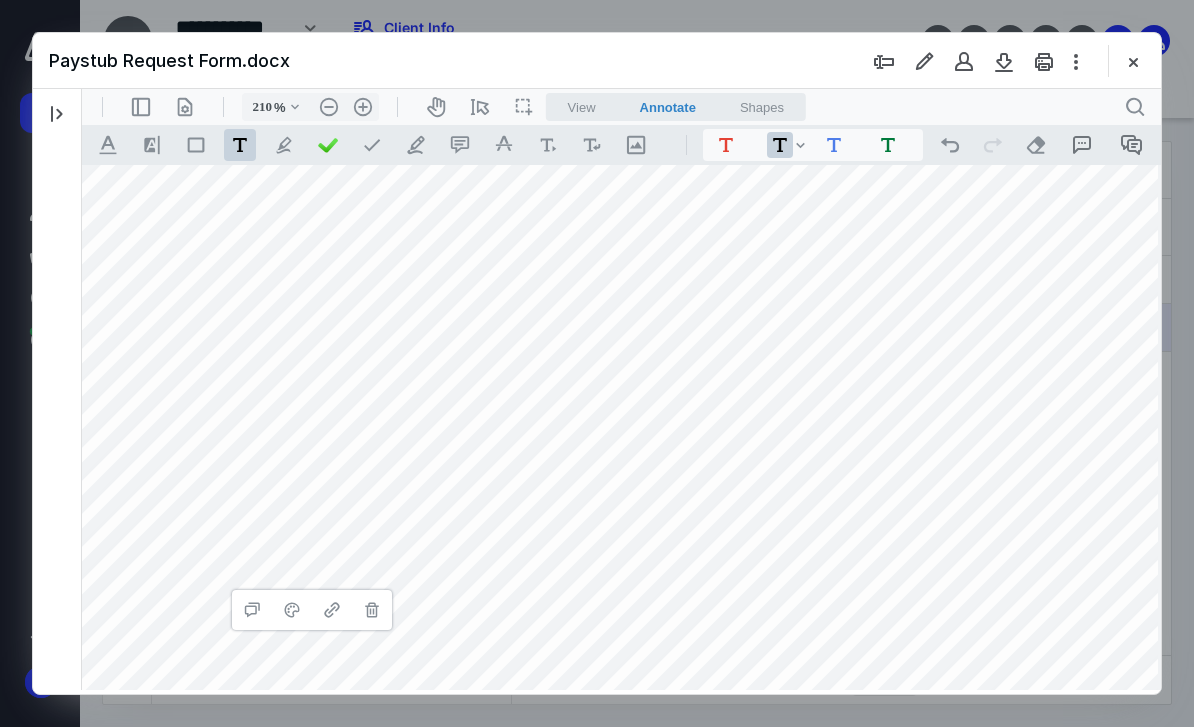 click on "**********" at bounding box center (643, 297) 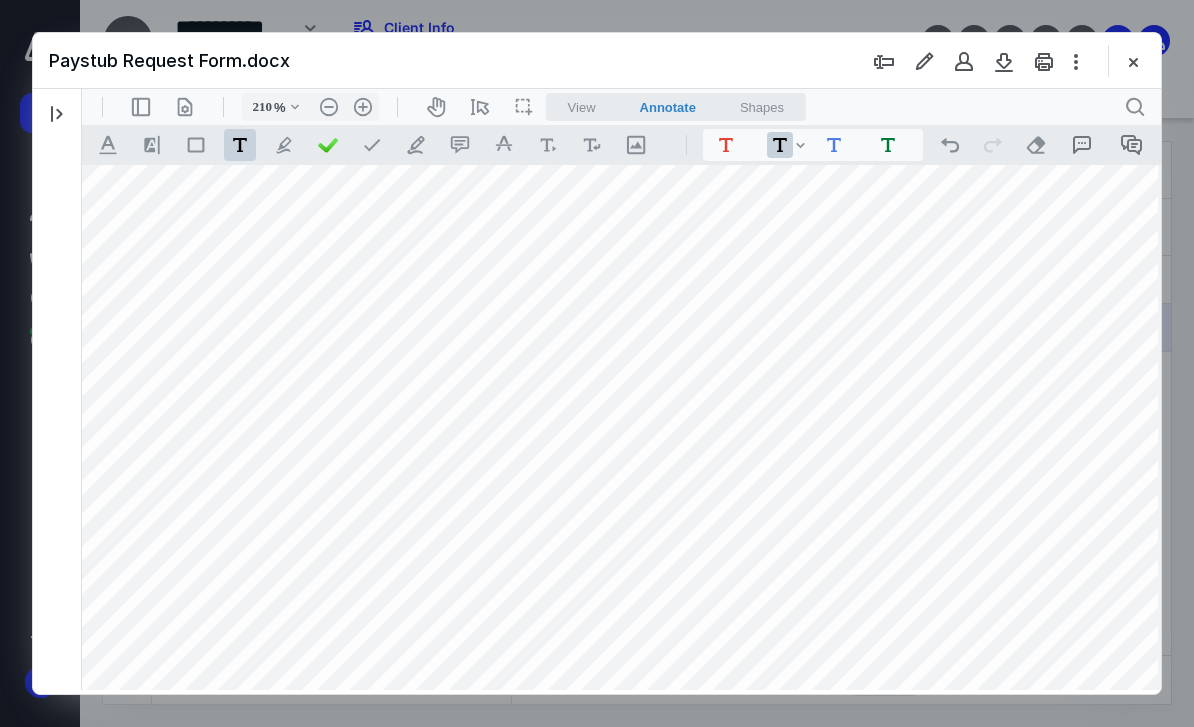 click on "**********" at bounding box center (643, 297) 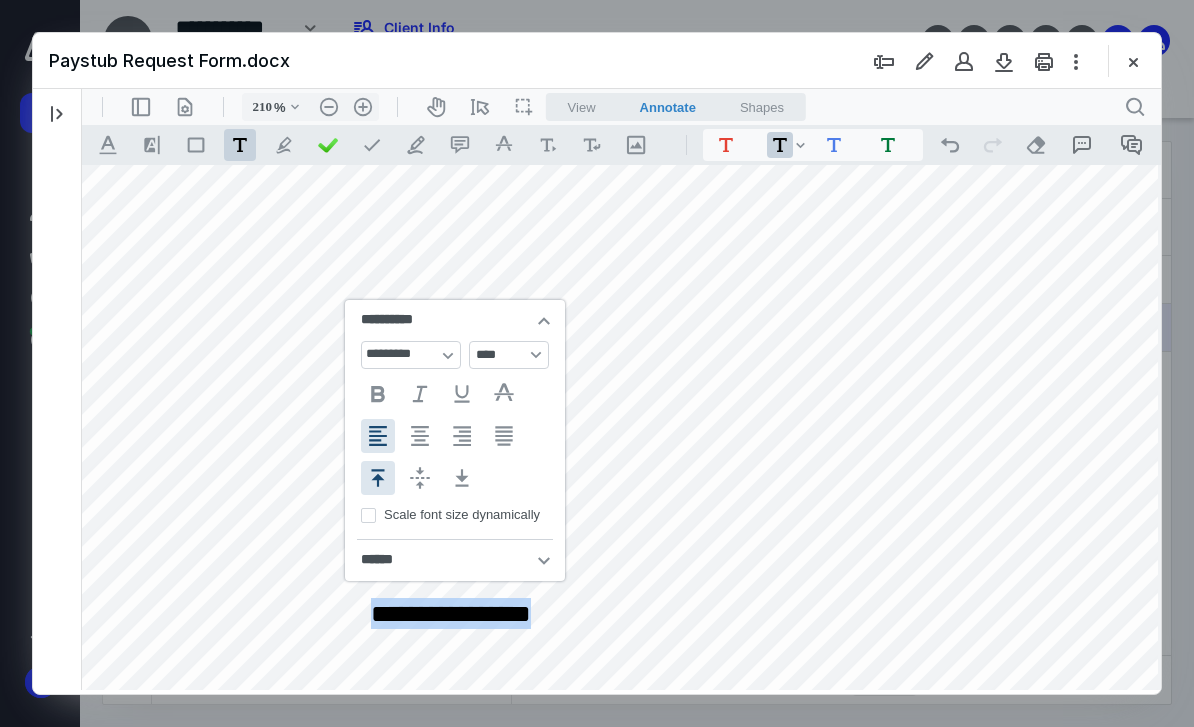 scroll, scrollTop: 64, scrollLeft: 0, axis: vertical 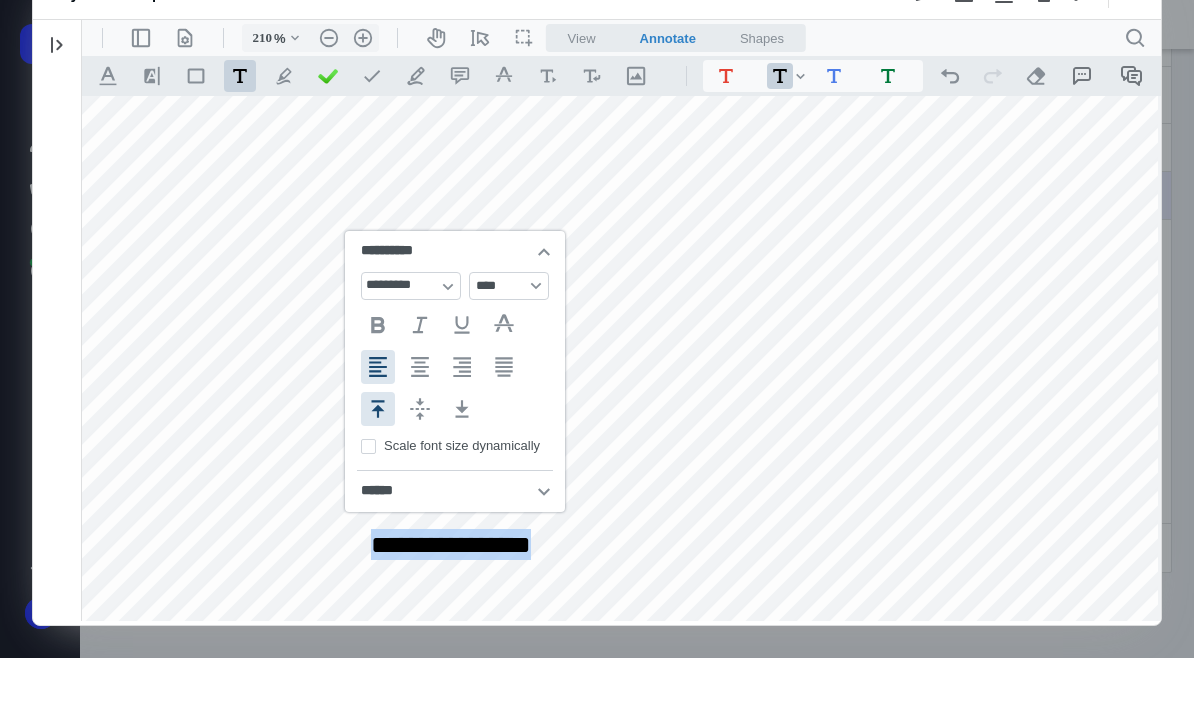 type 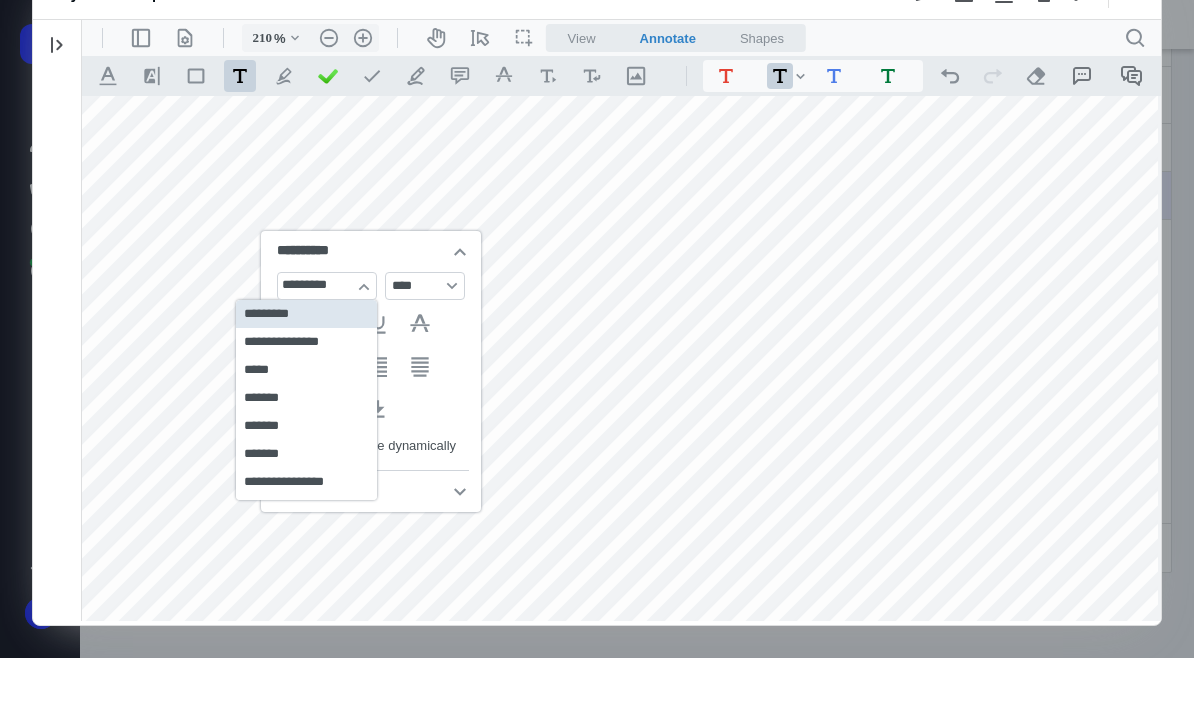click on "**********" at bounding box center [327, 286] 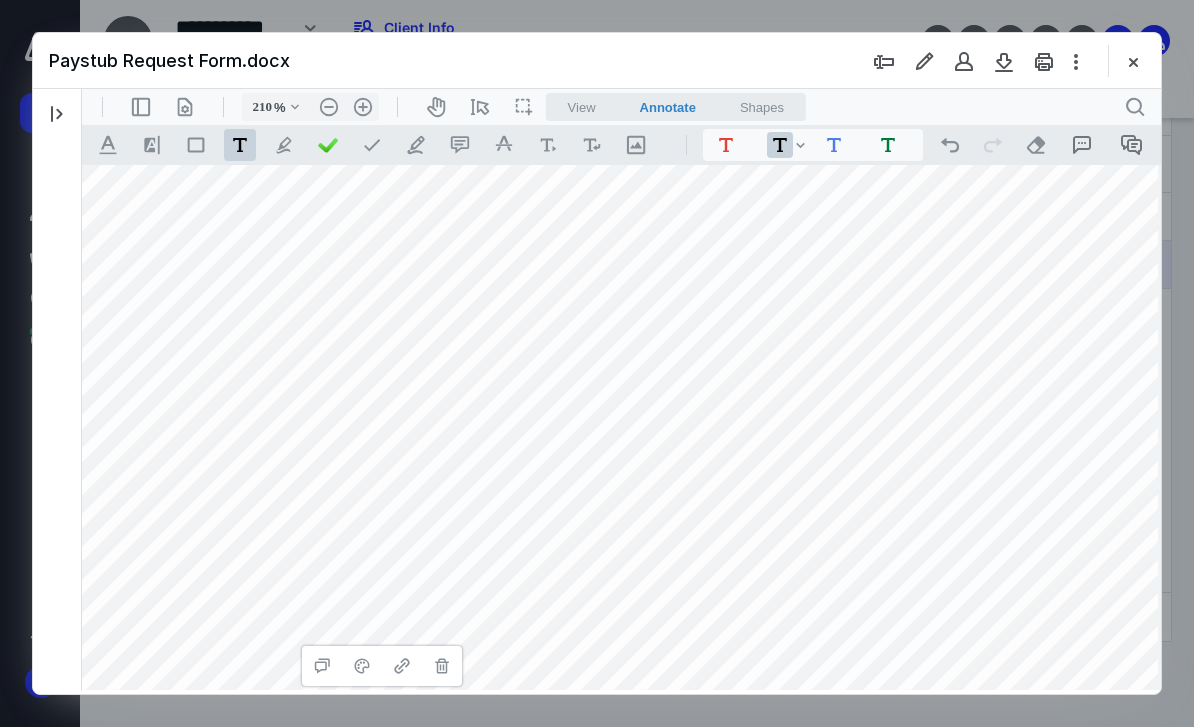 click on "**********" at bounding box center (643, 297) 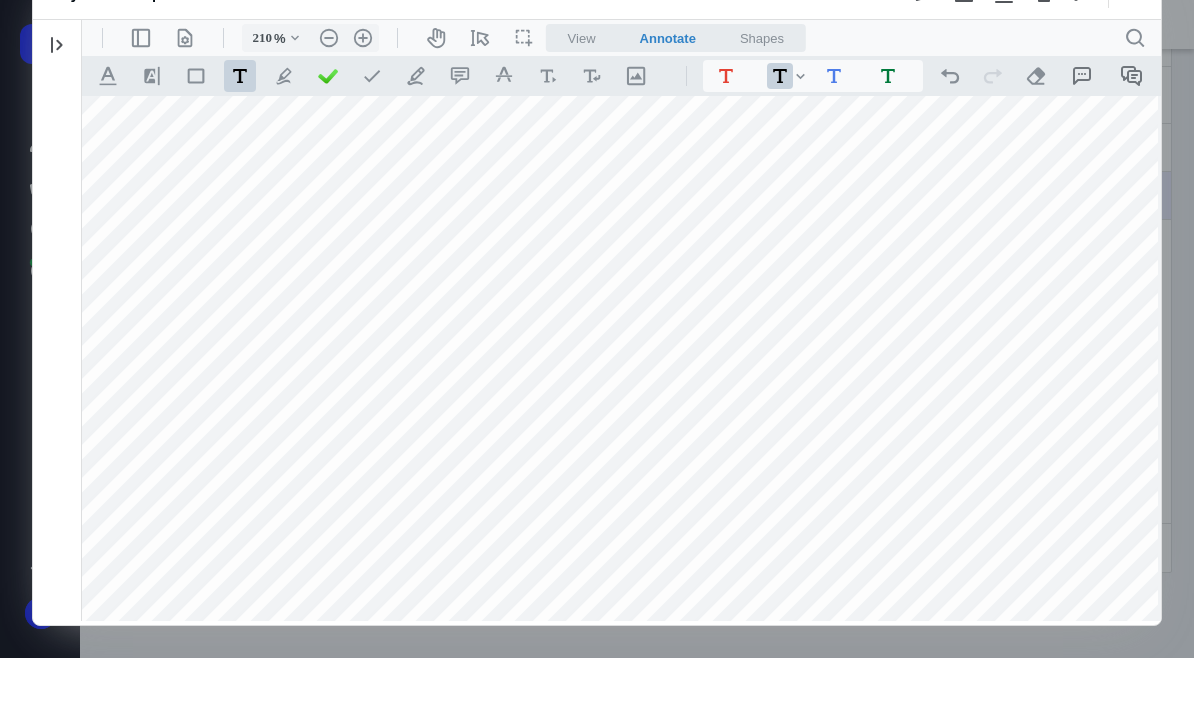 click on "**********" at bounding box center (643, 228) 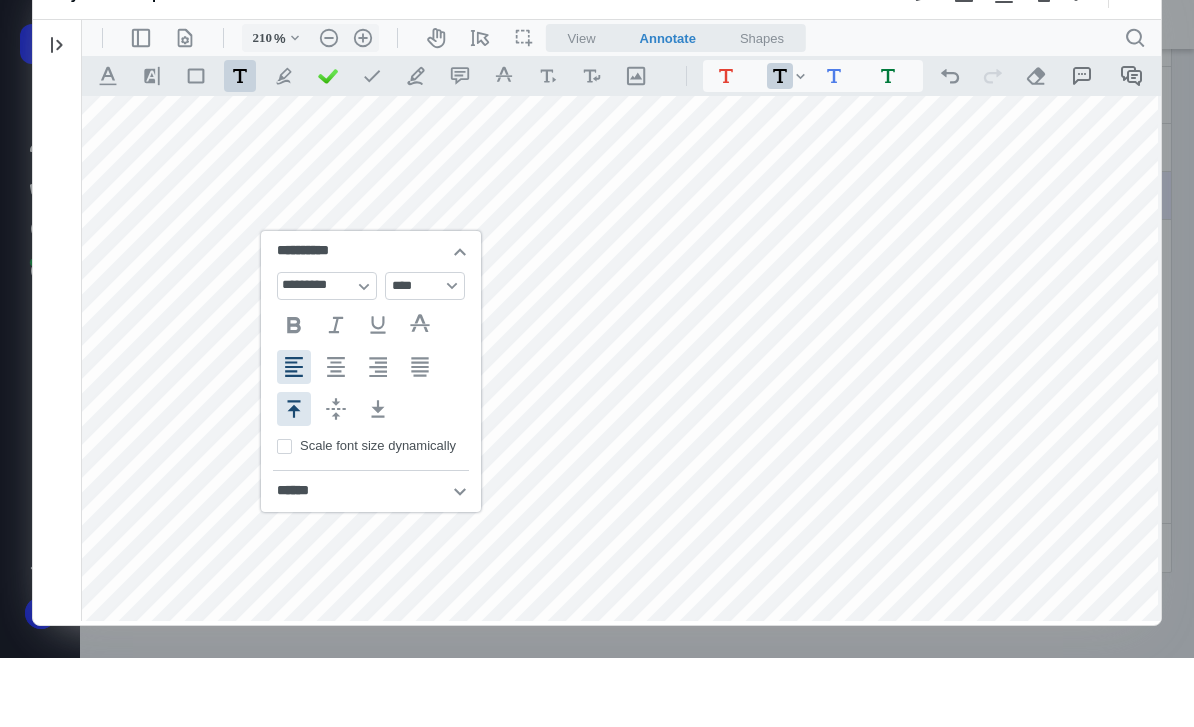 click on "**********" at bounding box center (643, 228) 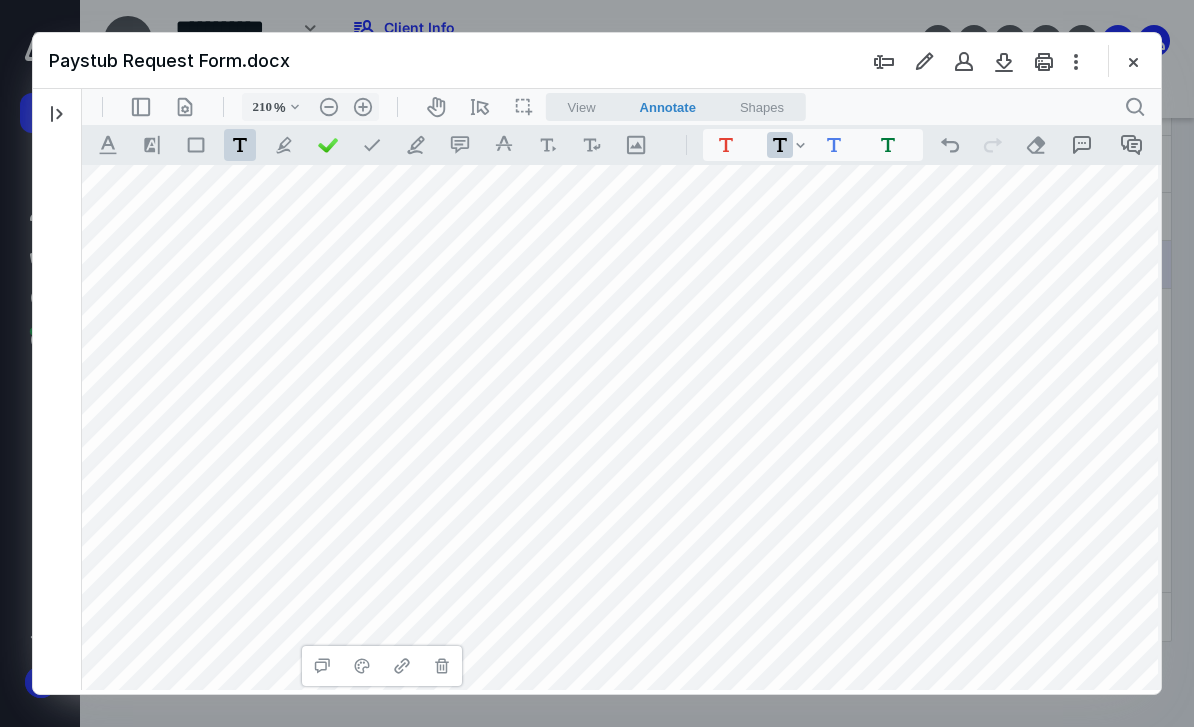 click on "**********" at bounding box center [643, 297] 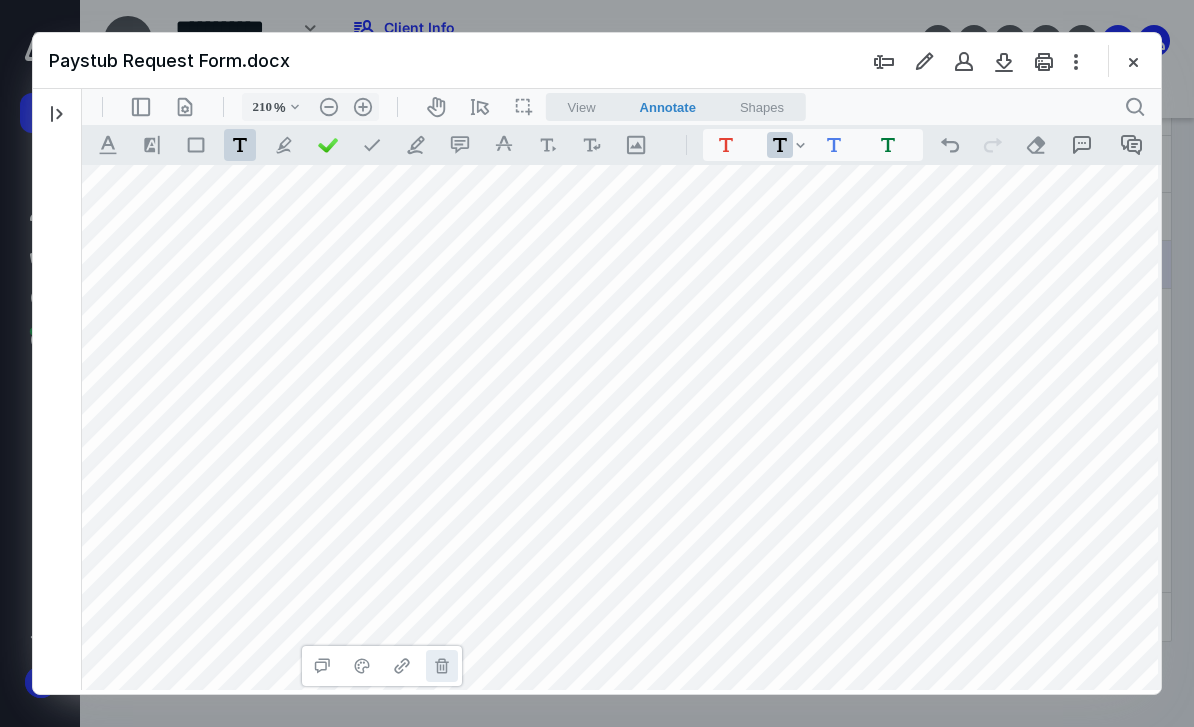 click on "**********" at bounding box center [442, 666] 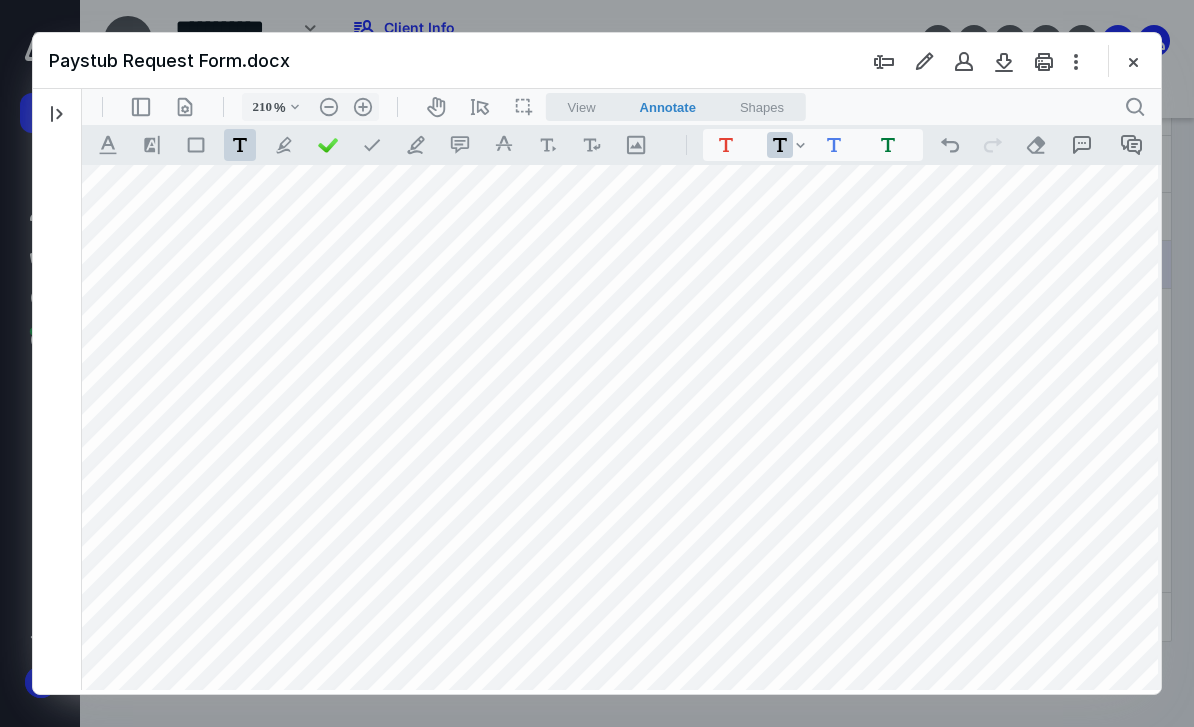 click on "**********" at bounding box center (643, 297) 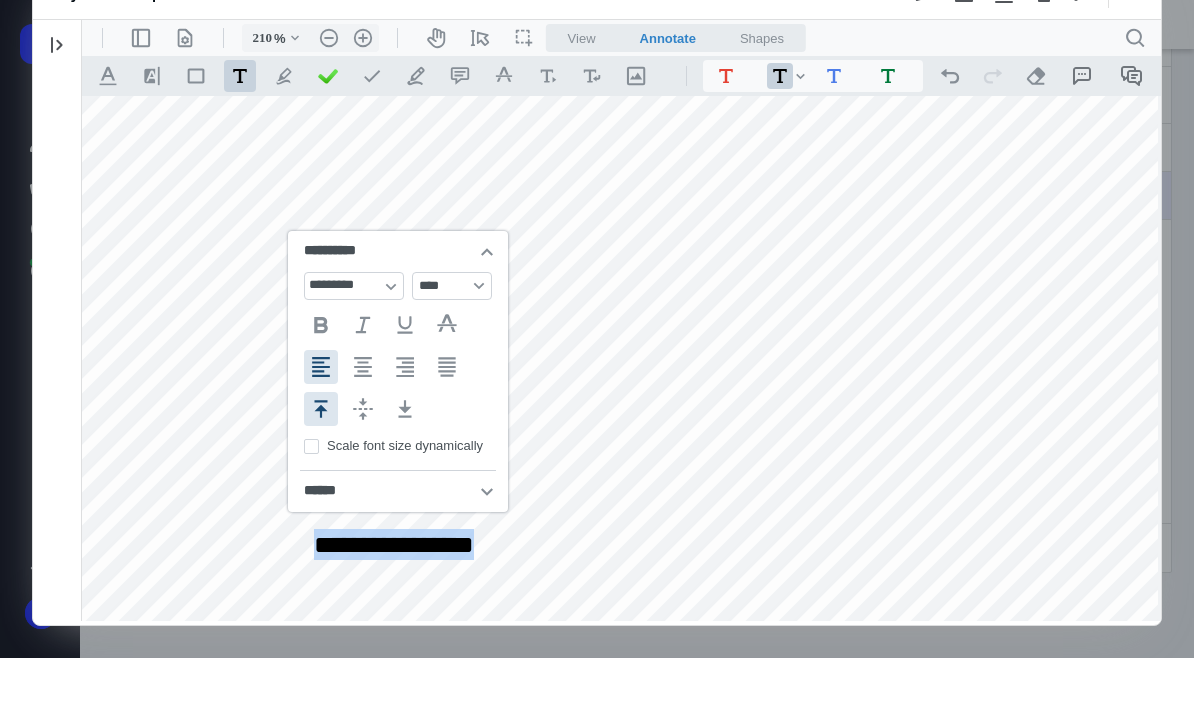 type 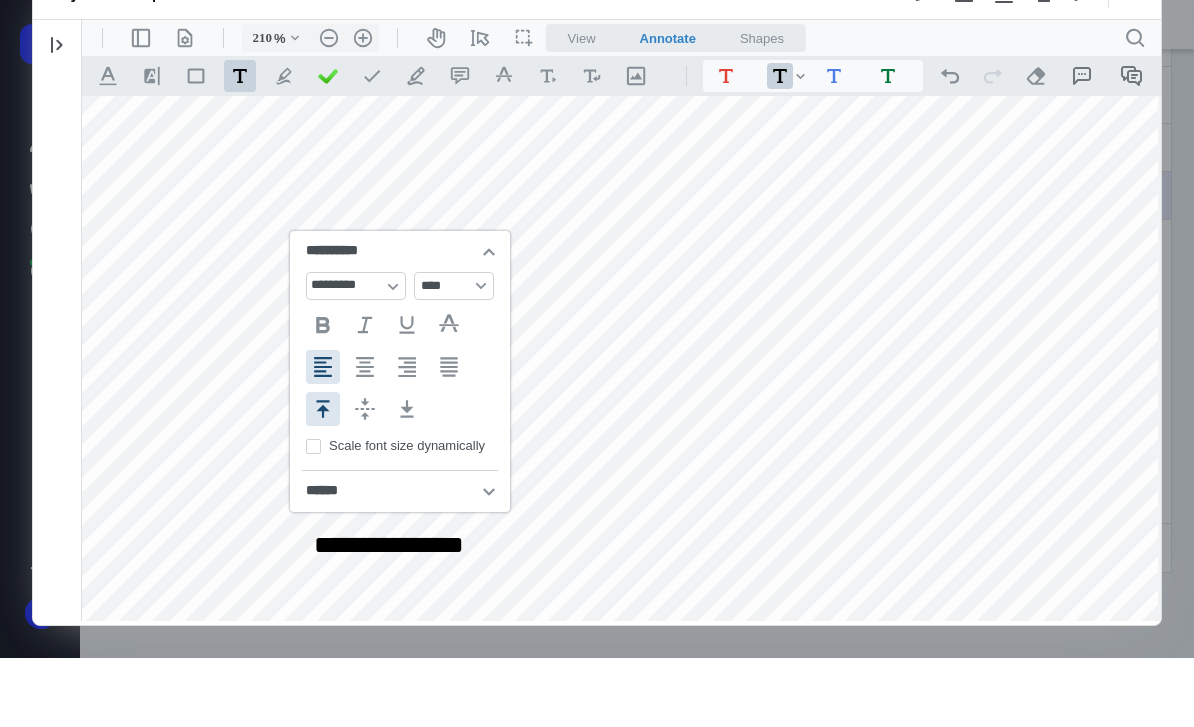 click on "**********" at bounding box center (643, 228) 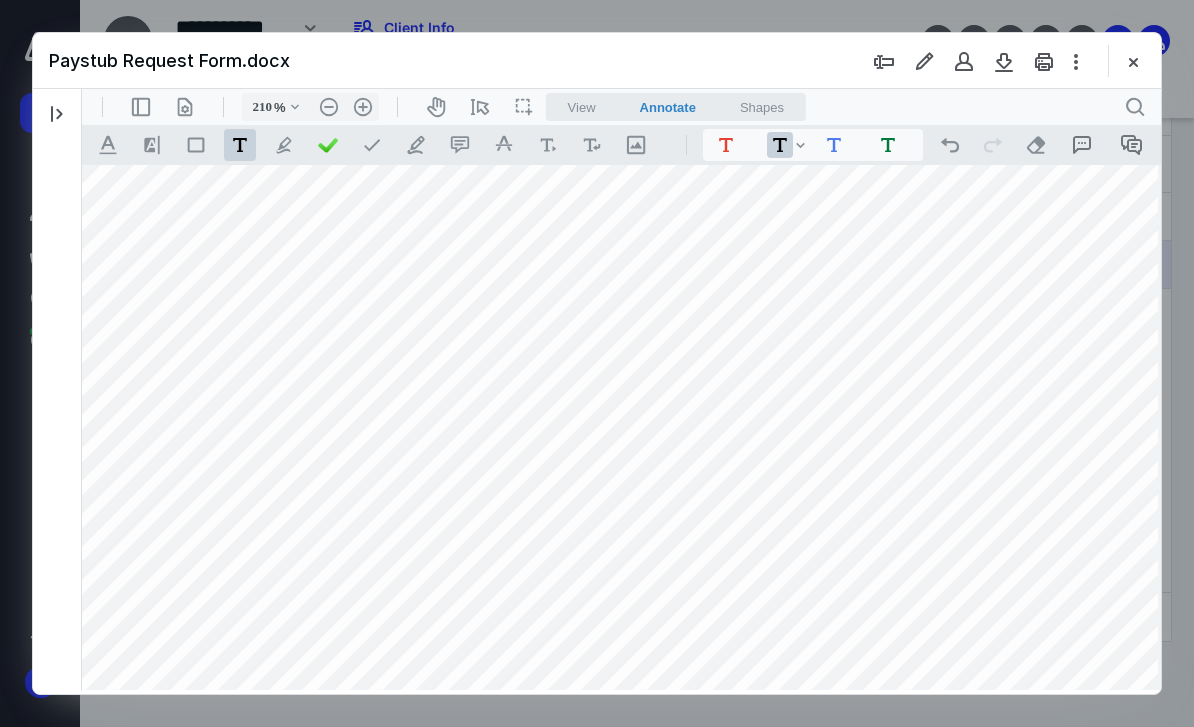 drag, startPoint x: 461, startPoint y: 597, endPoint x: 447, endPoint y: 587, distance: 17.20465 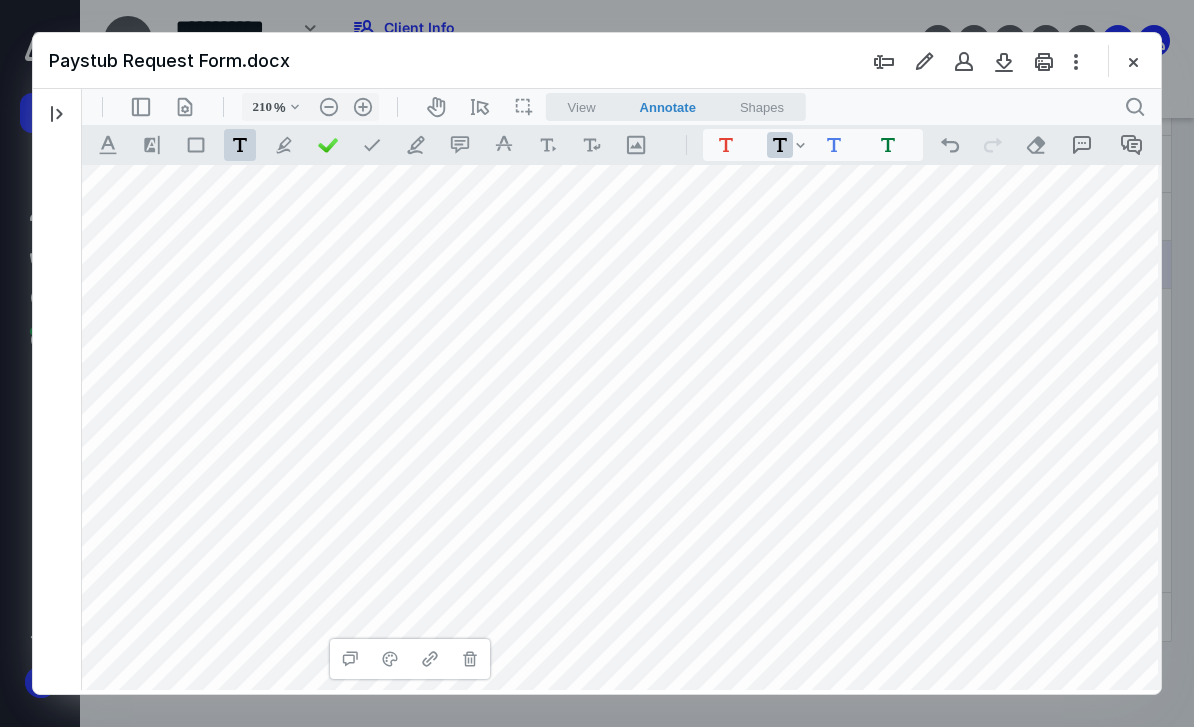 click on "**********" at bounding box center (643, 297) 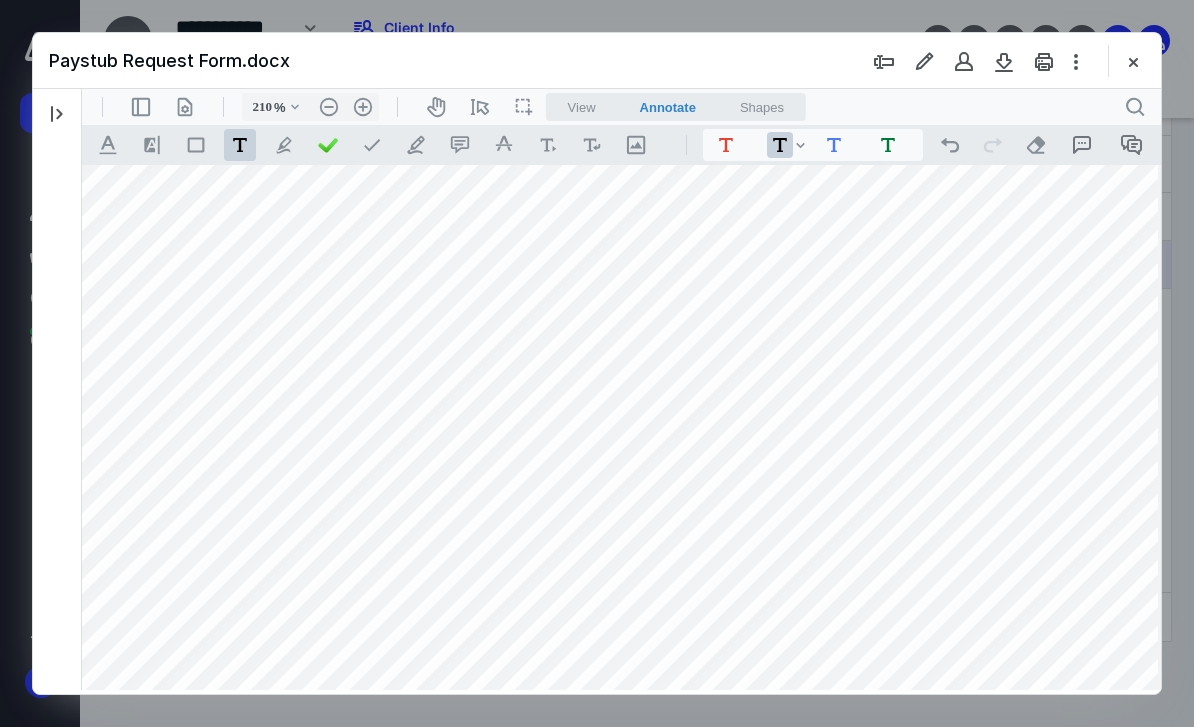 scroll, scrollTop: 204, scrollLeft: 108, axis: both 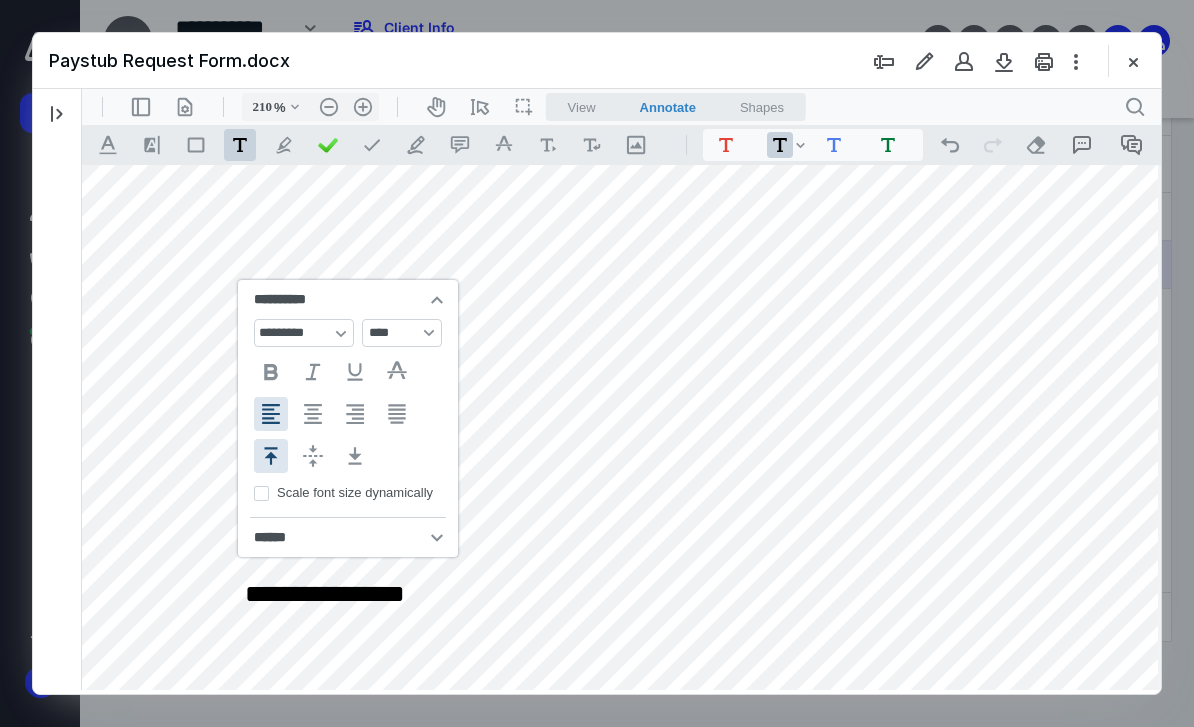 click on "**********" at bounding box center (348, 593) 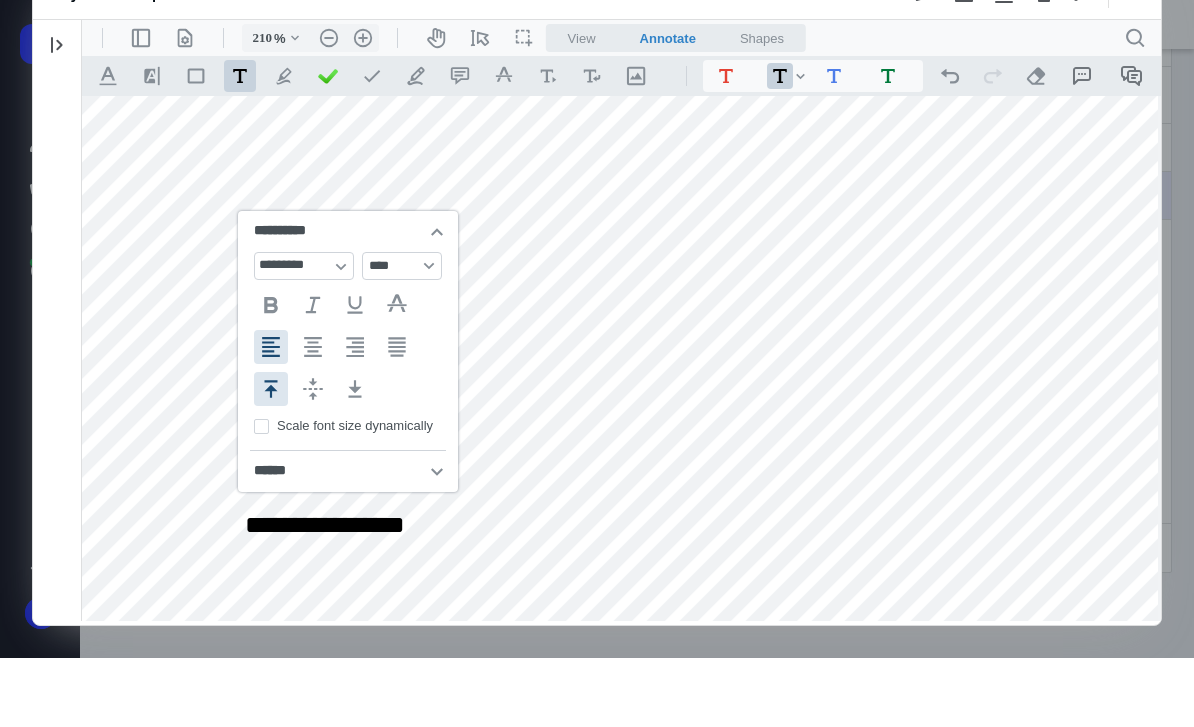 click on "**********" at bounding box center [623, 730] 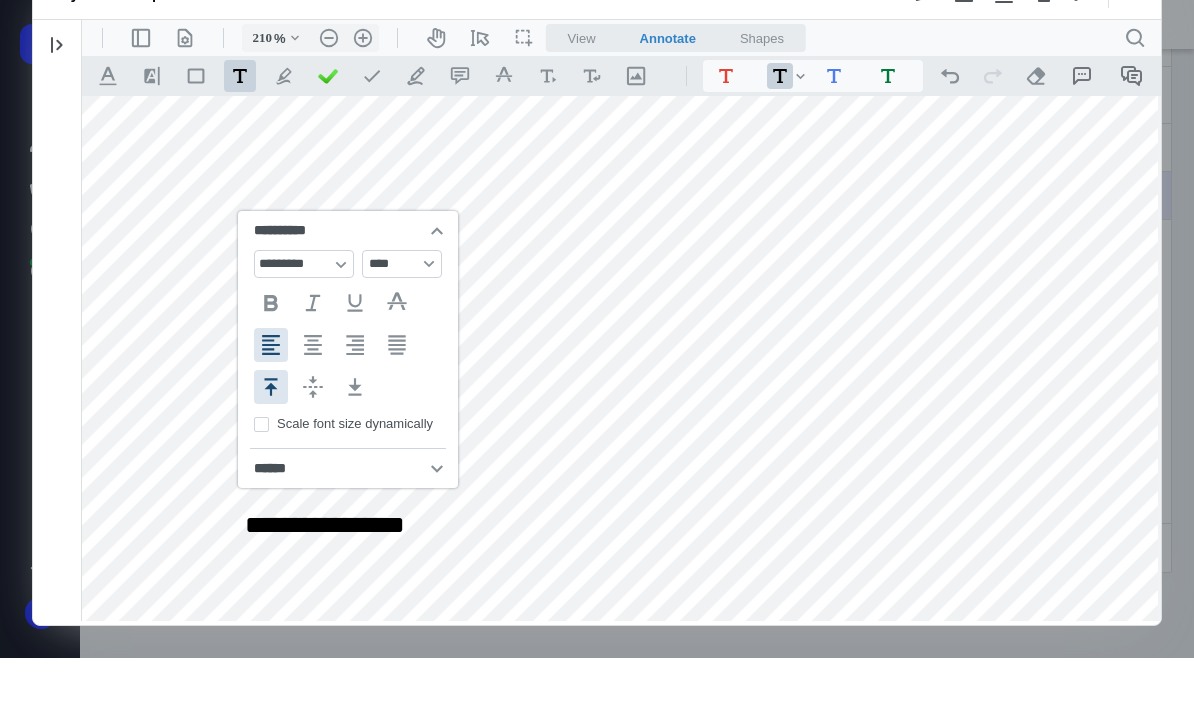 click on "**********" at bounding box center [348, 524] 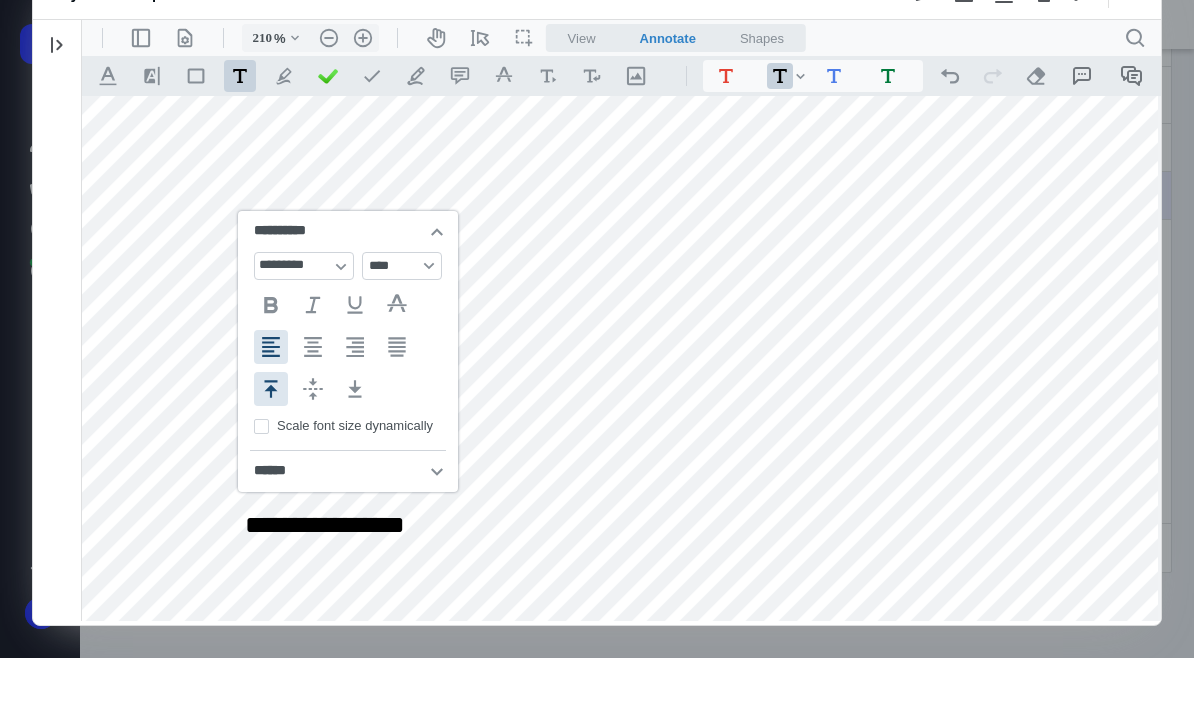 click on "**********" at bounding box center (623, 730) 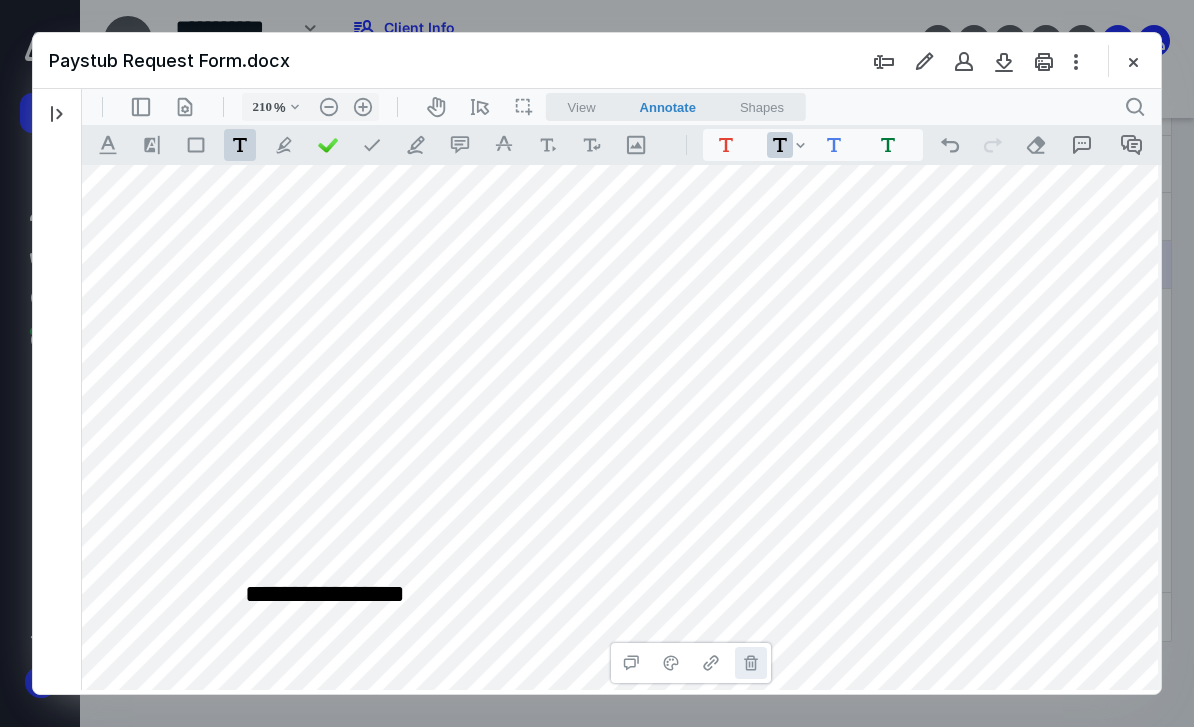 click on "**********" at bounding box center [751, 663] 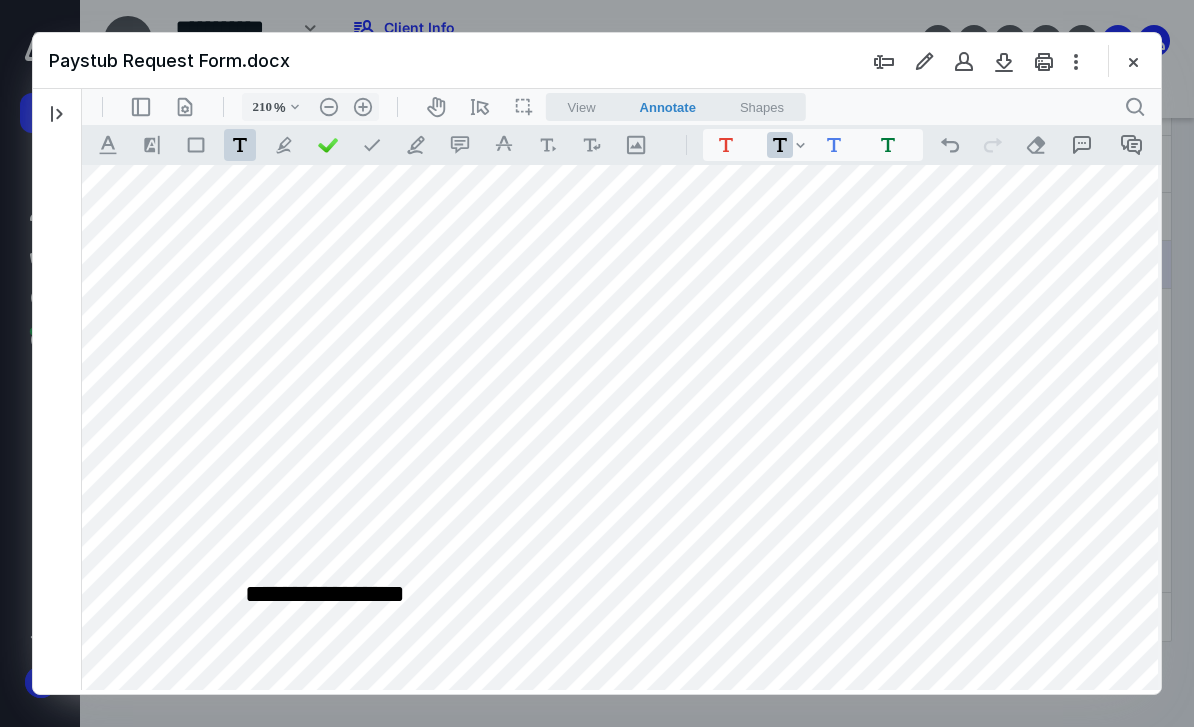 click on ".cls-1{fill:#abb0c4;} icon - tool - text - free text" at bounding box center [240, 145] 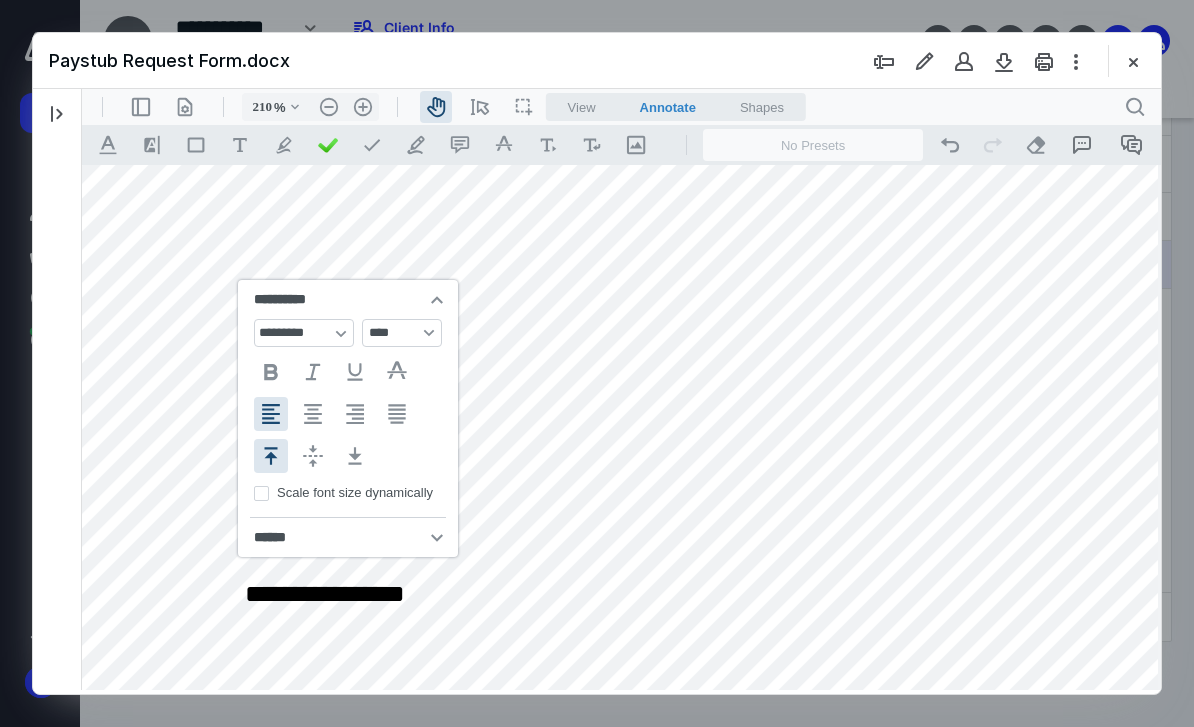 click on "**********" at bounding box center (348, 593) 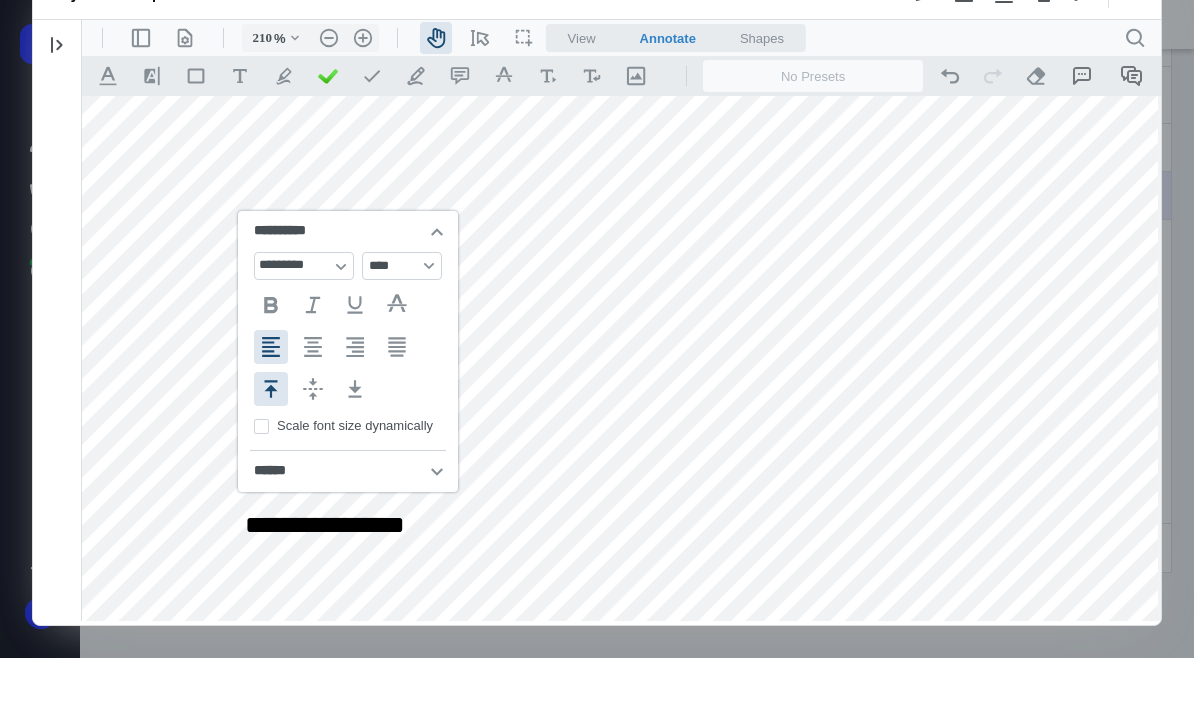 click on "**********" at bounding box center (348, 524) 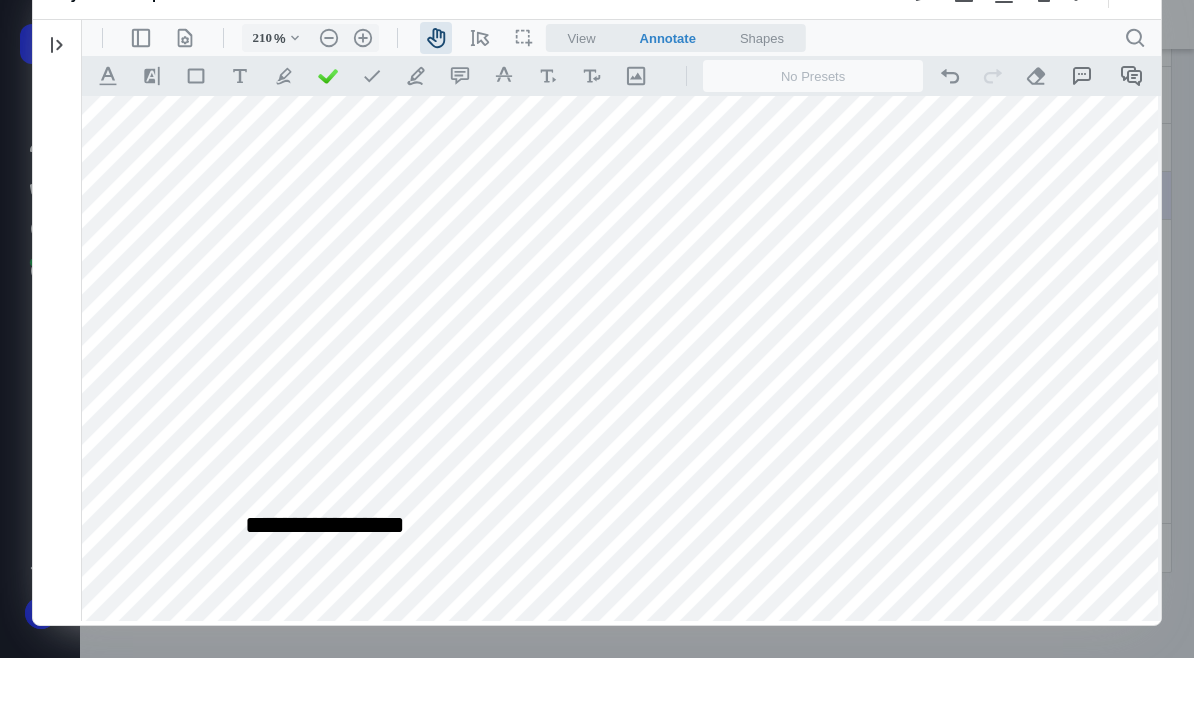 click on "**********" at bounding box center (623, 730) 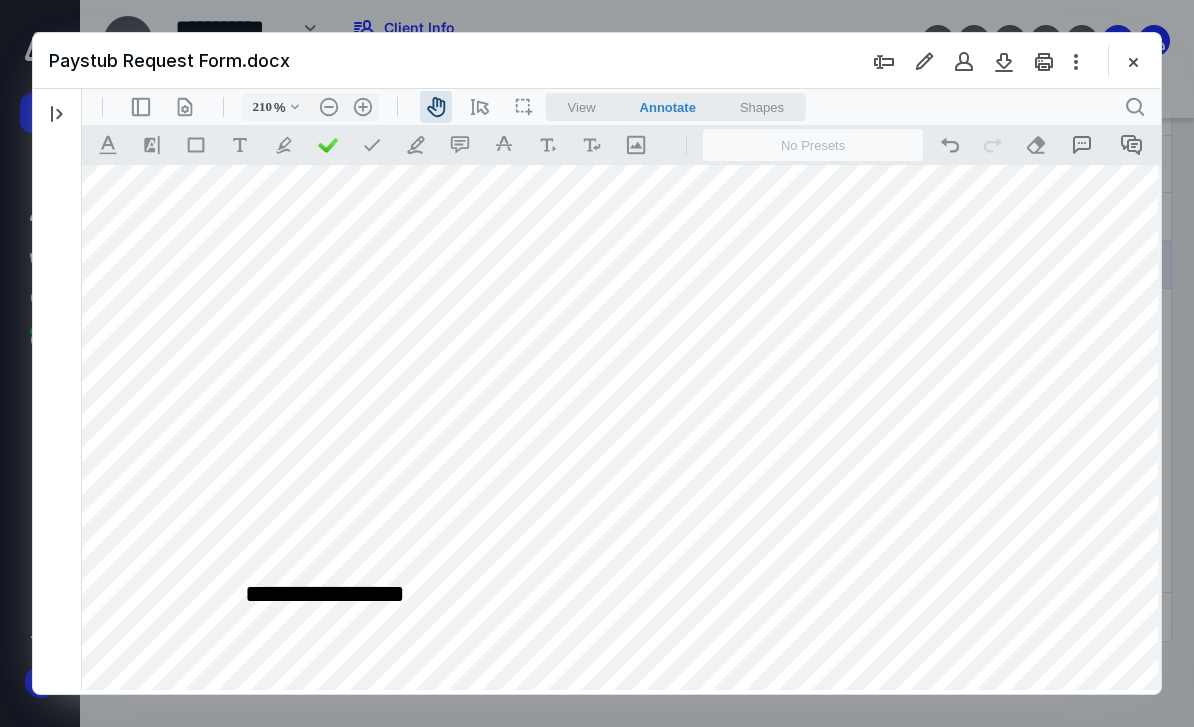 scroll, scrollTop: 273, scrollLeft: 108, axis: both 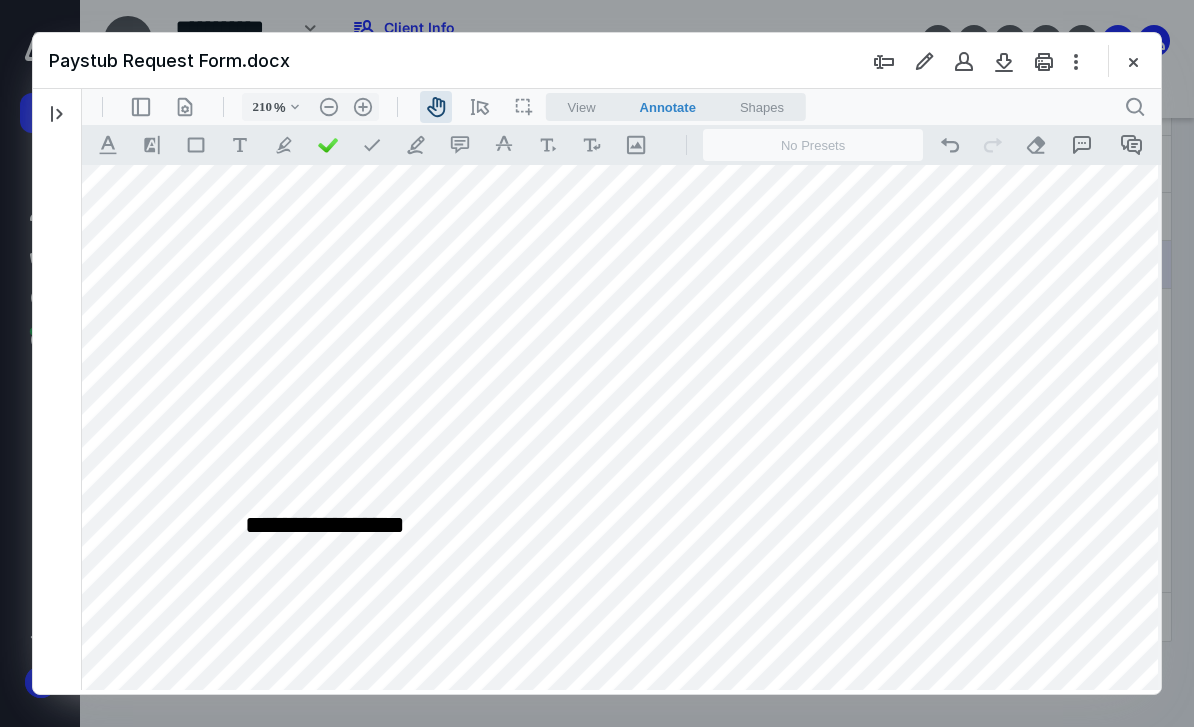 click on "**********" at bounding box center (348, 524) 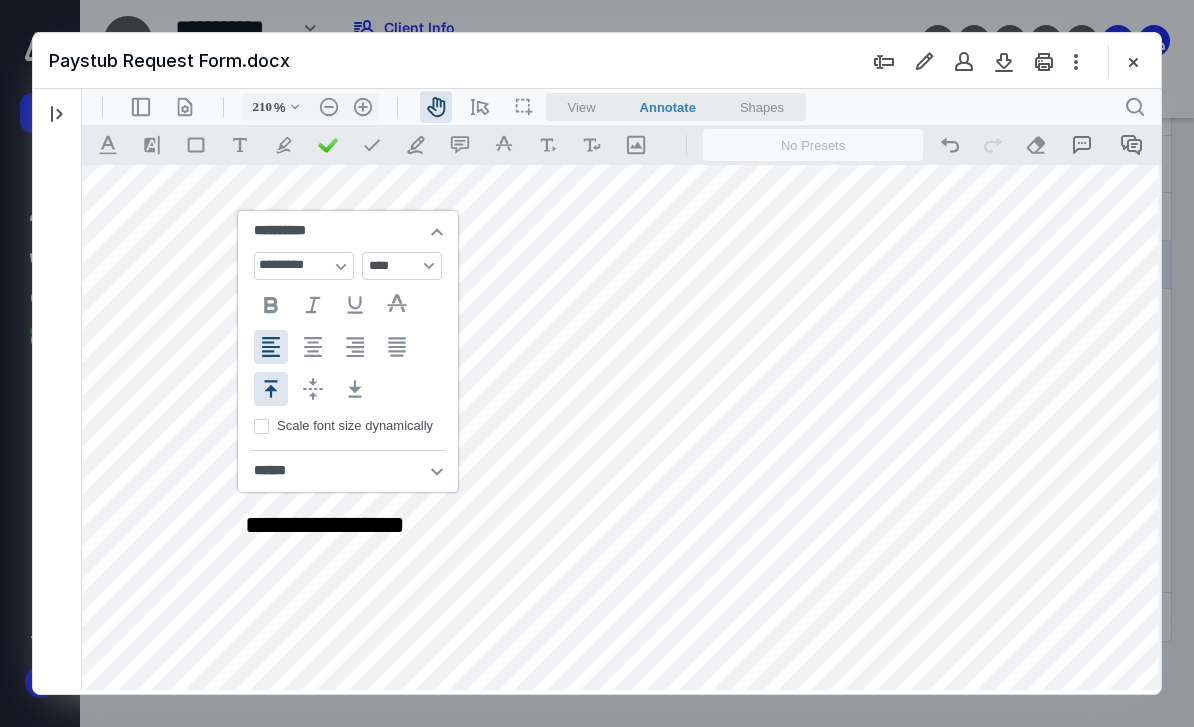 click on "**********" at bounding box center (623, 730) 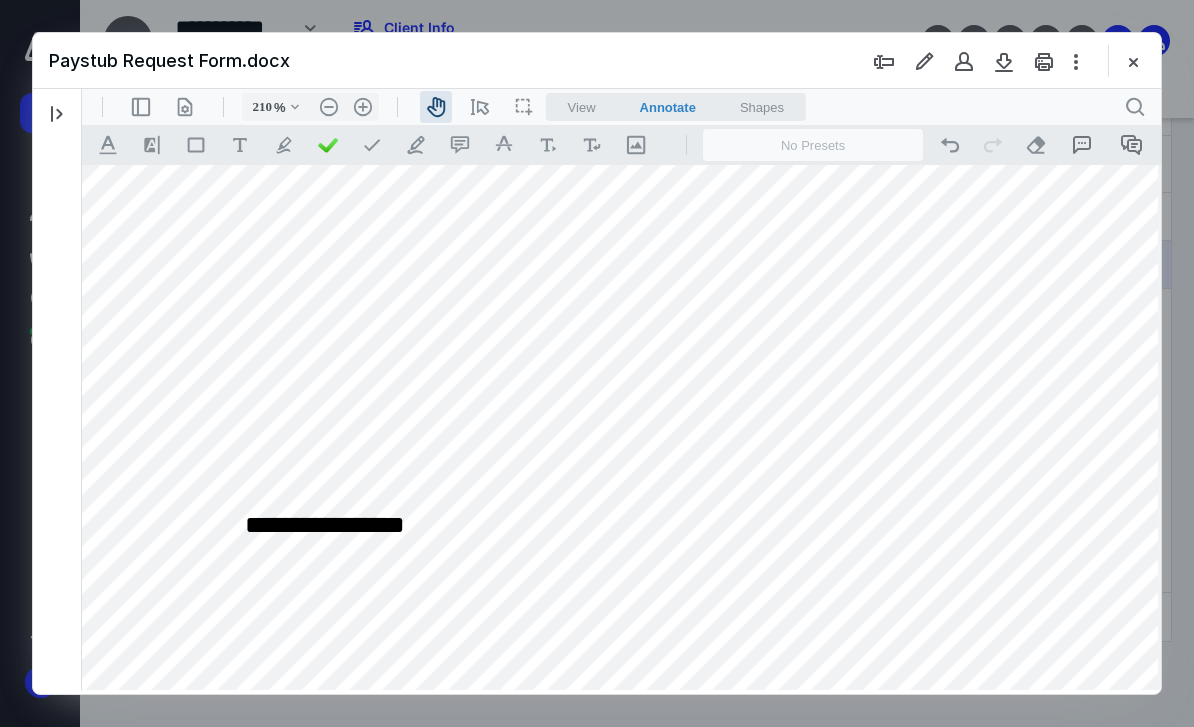 click on "**********" at bounding box center [348, 524] 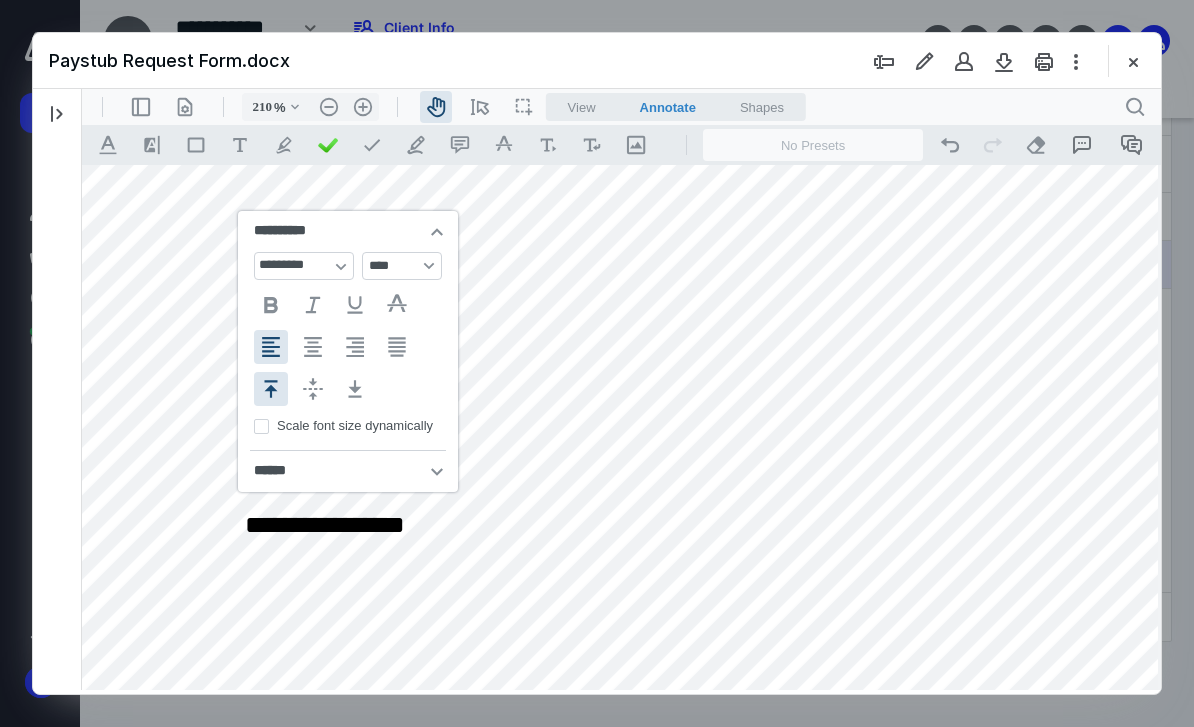 click on "**********" at bounding box center [348, 524] 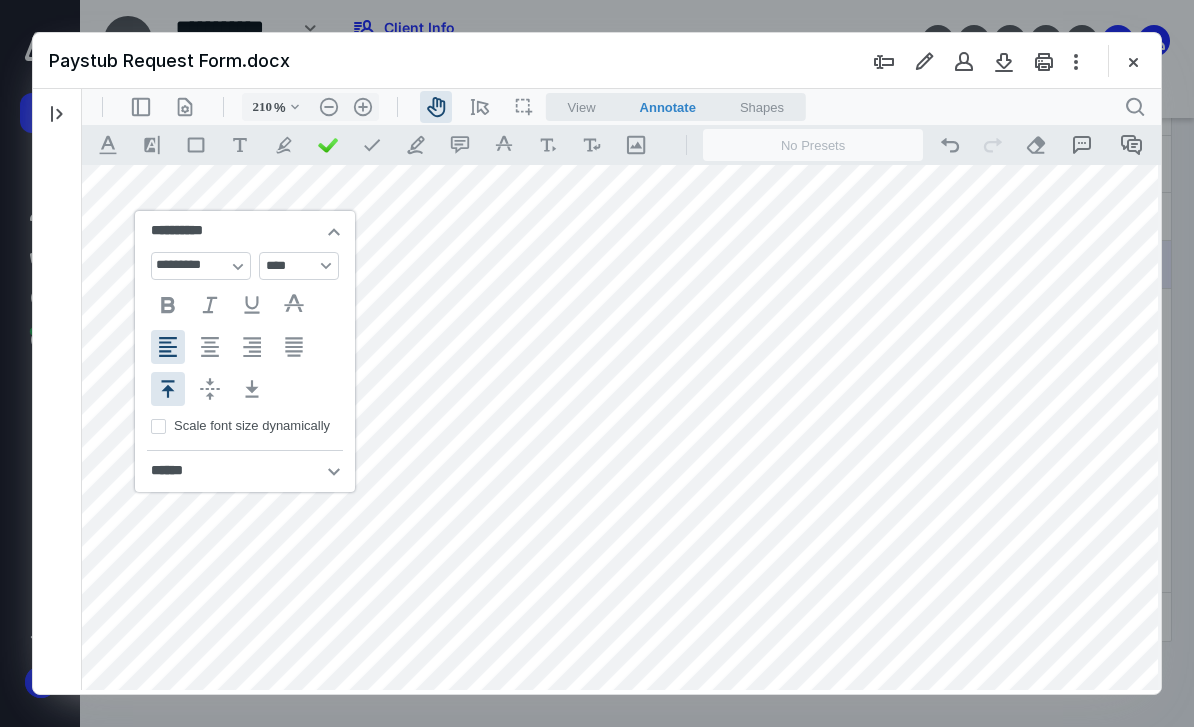 click on "**********" at bounding box center [623, 730] 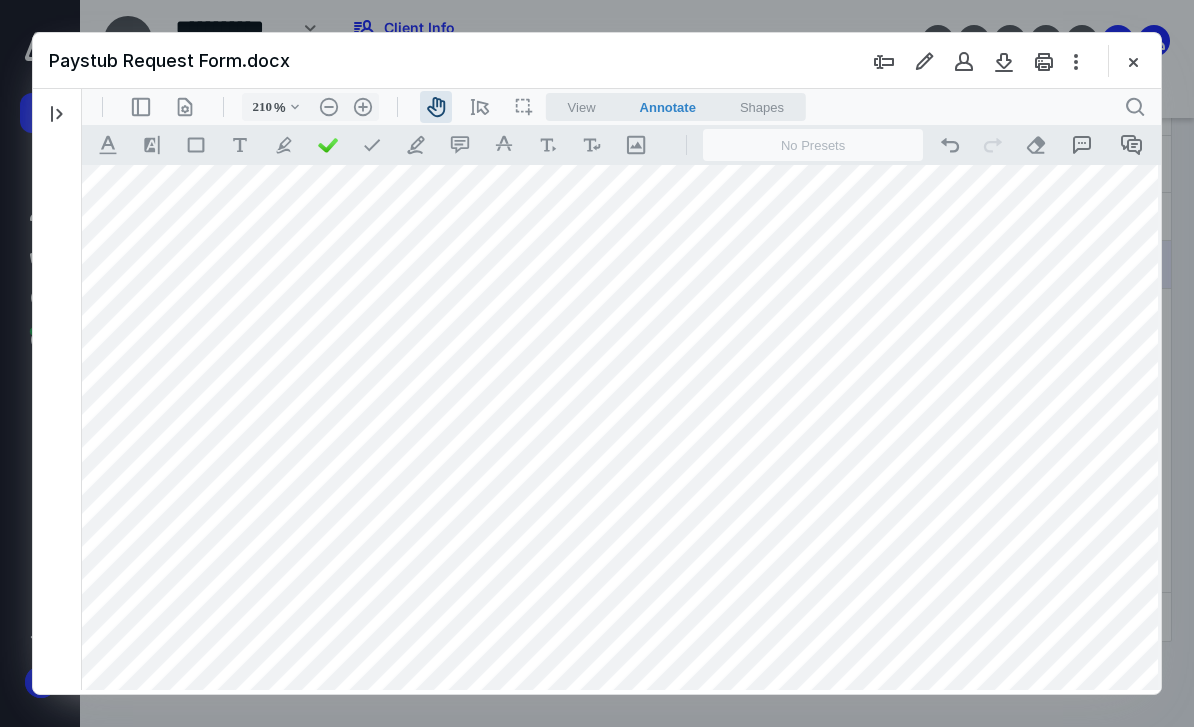 click on "**********" at bounding box center (623, 730) 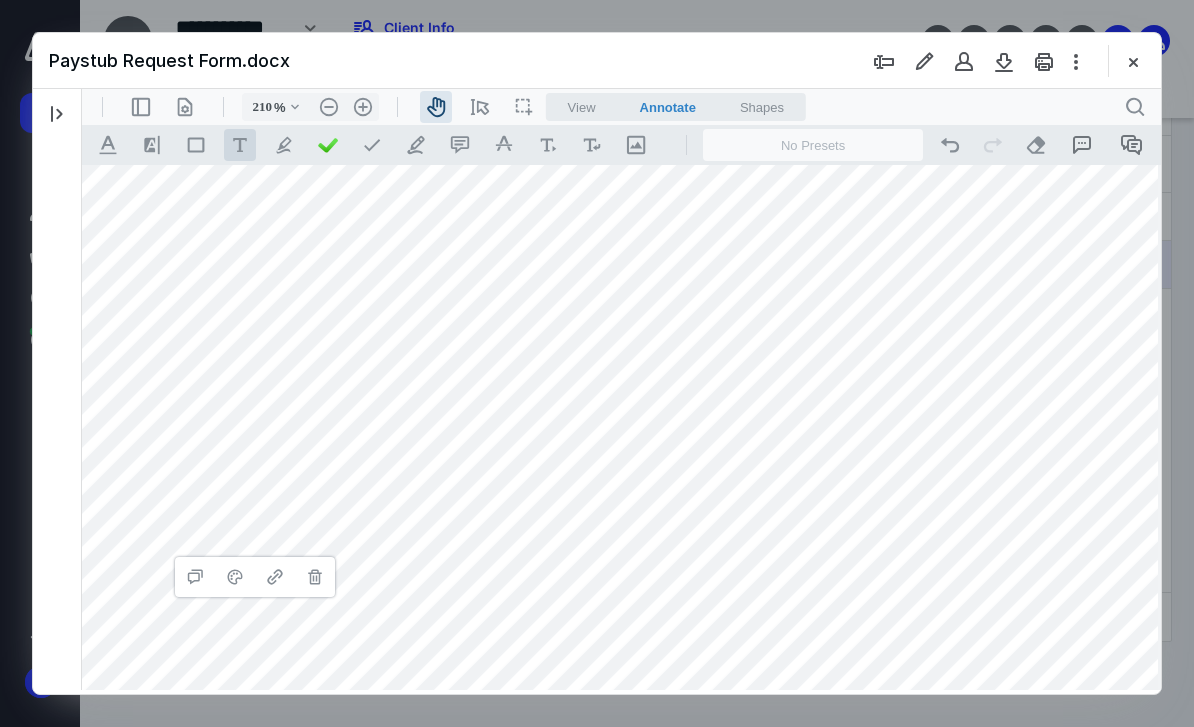 click on ".cls-1{fill:#abb0c4;} icon - tool - text - free text" at bounding box center (240, 145) 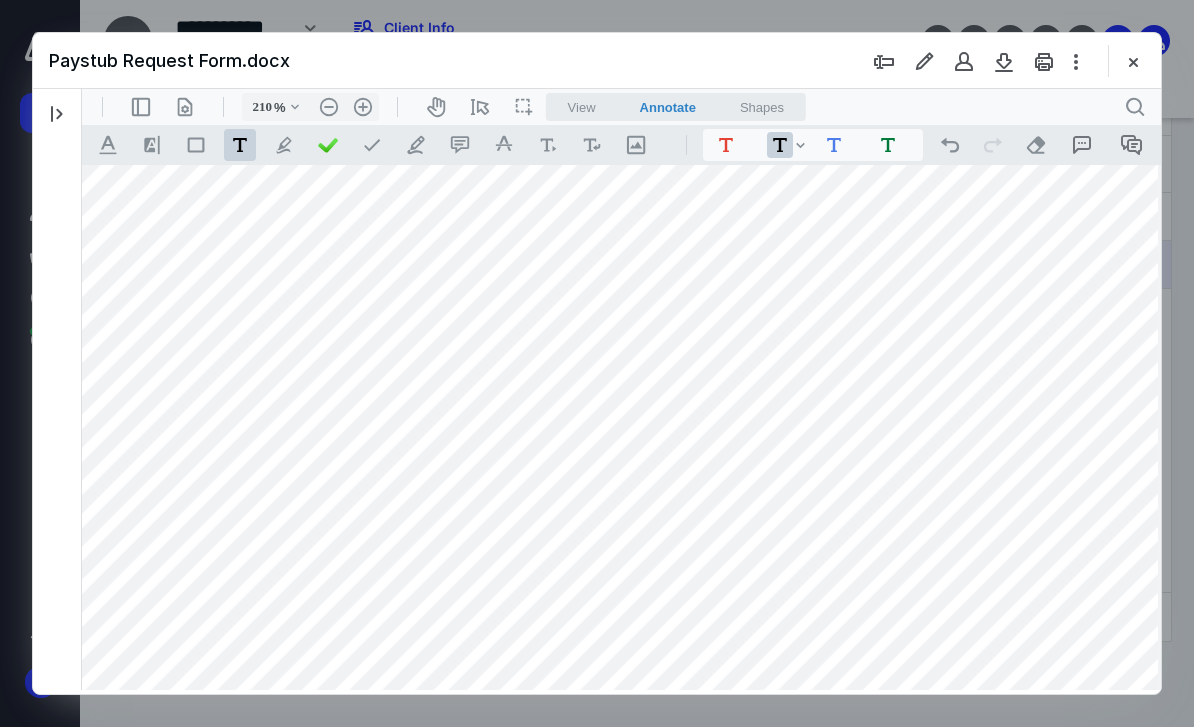 click on ".cls-1{fill:#abb0c4;} icon - tool - text - free text" at bounding box center (240, 145) 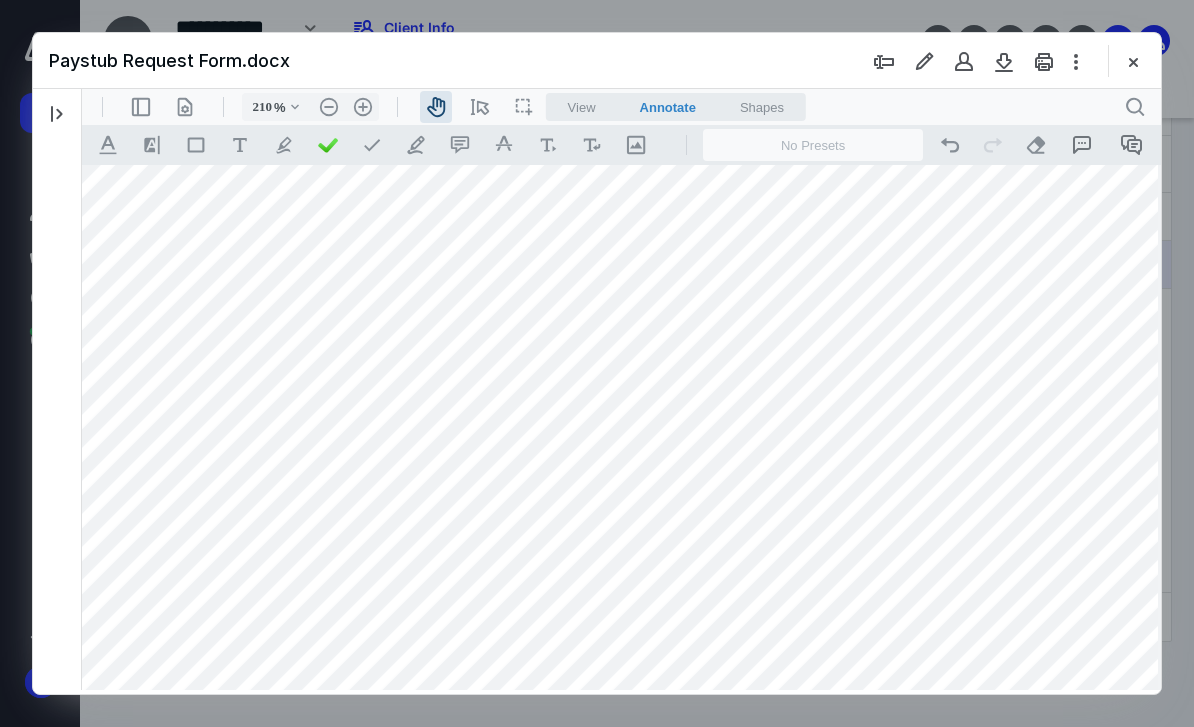 click on "**********" at bounding box center [623, 730] 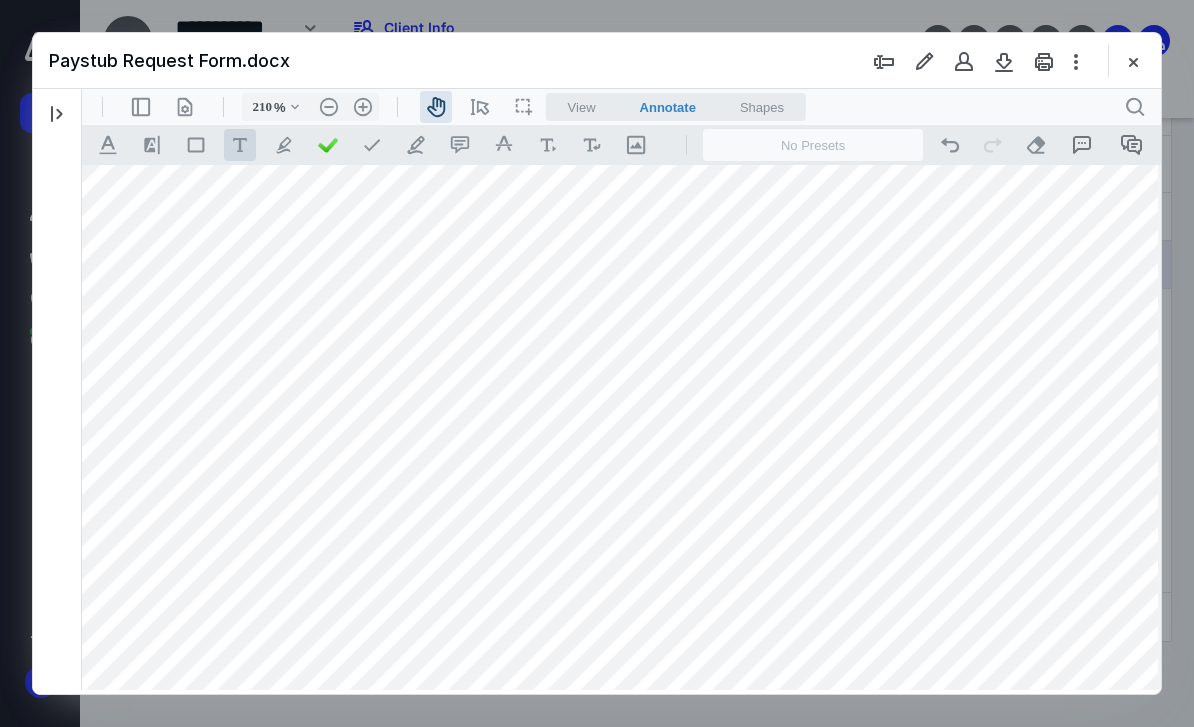 click on ".cls-1{fill:#abb0c4;} icon - tool - text - free text" at bounding box center (240, 145) 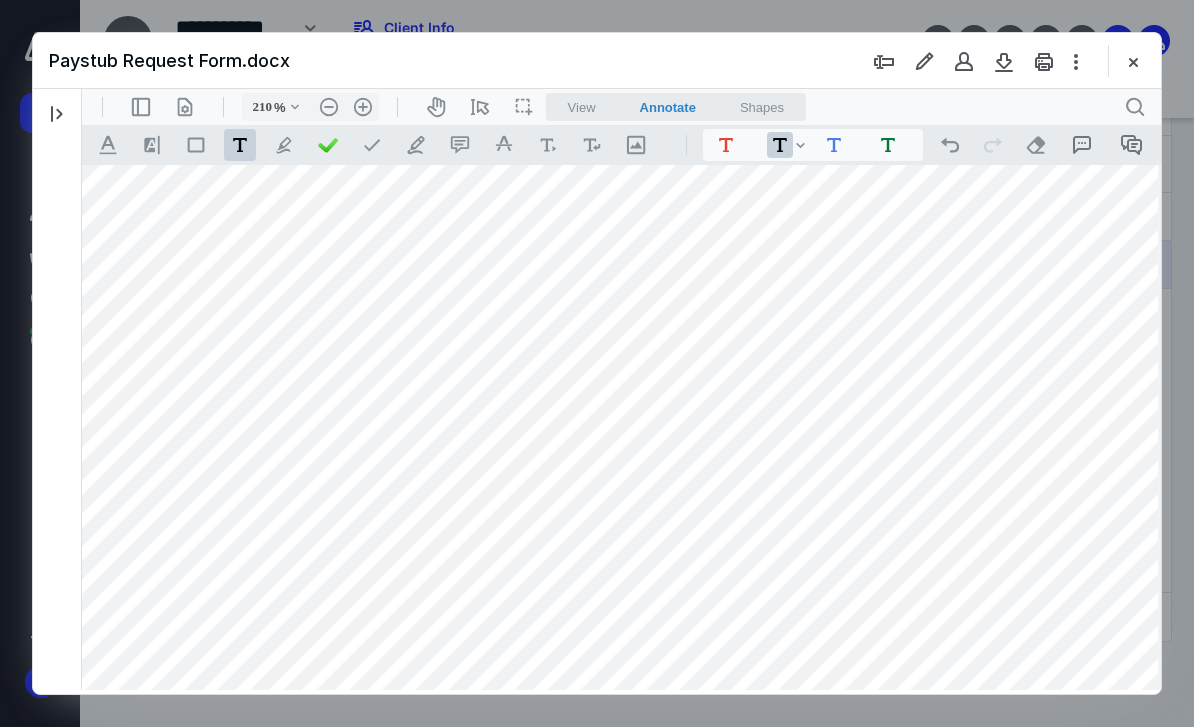 click on "**********" at bounding box center (623, 730) 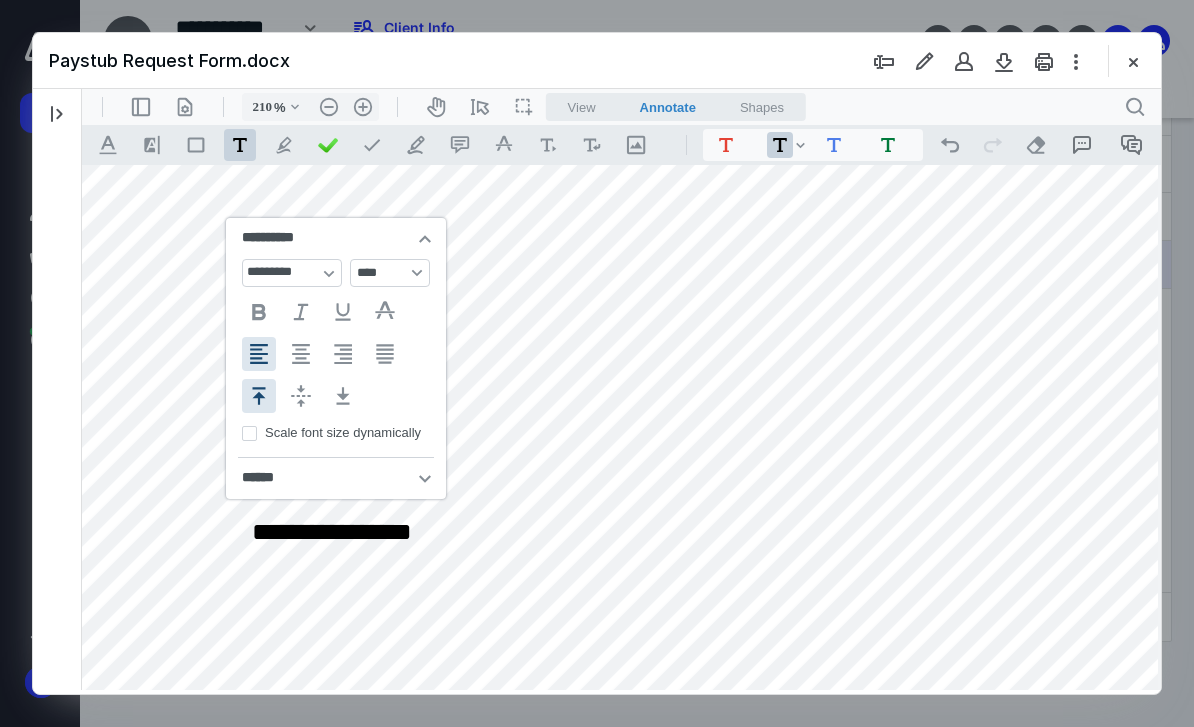 type 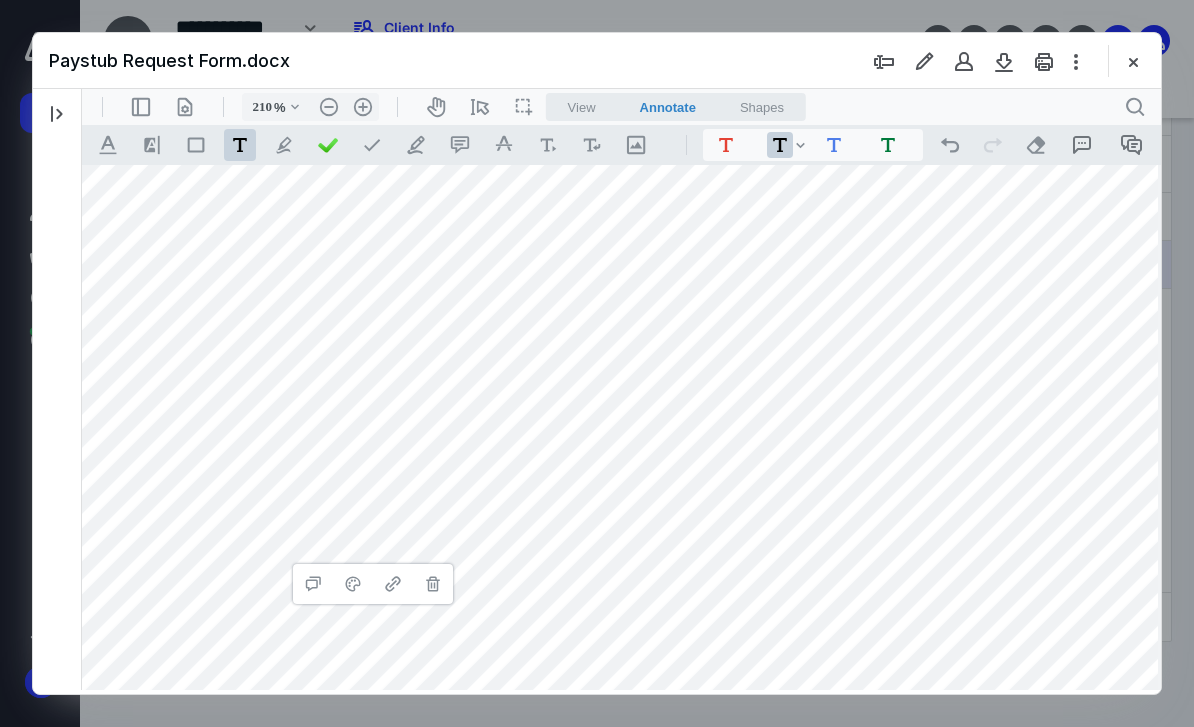 click on "**********" at bounding box center [623, 730] 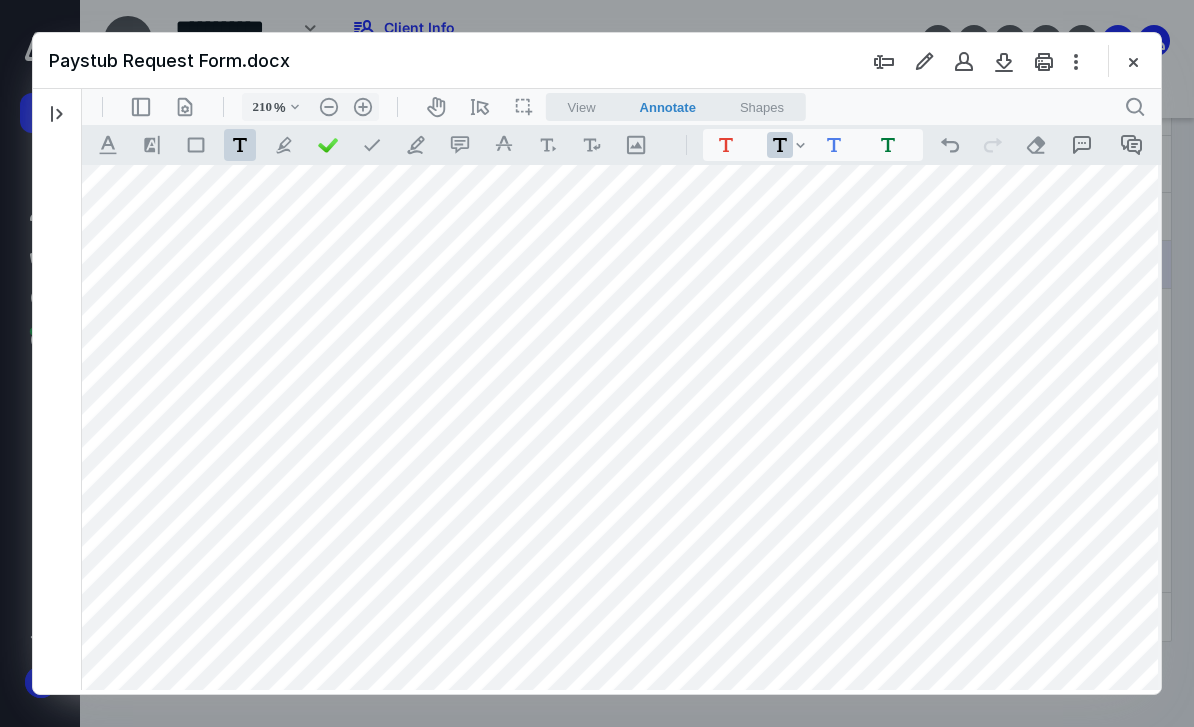 drag, startPoint x: 446, startPoint y: 546, endPoint x: 431, endPoint y: 541, distance: 15.811388 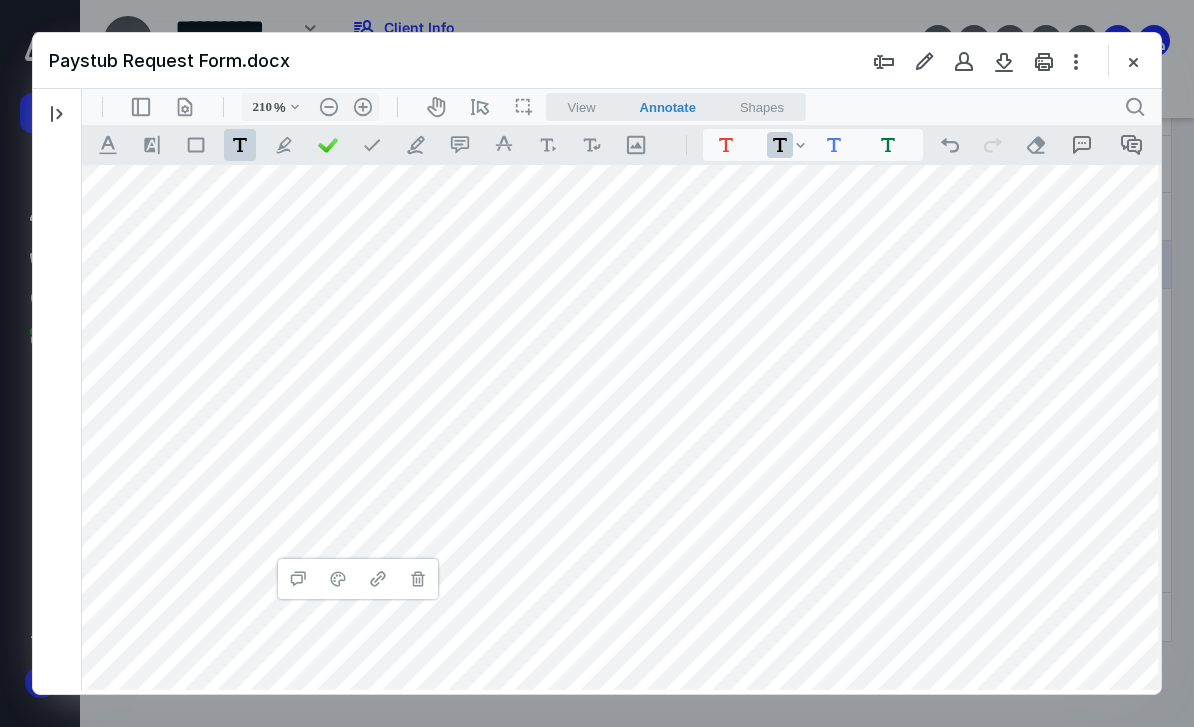 click on "**********" at bounding box center (623, 730) 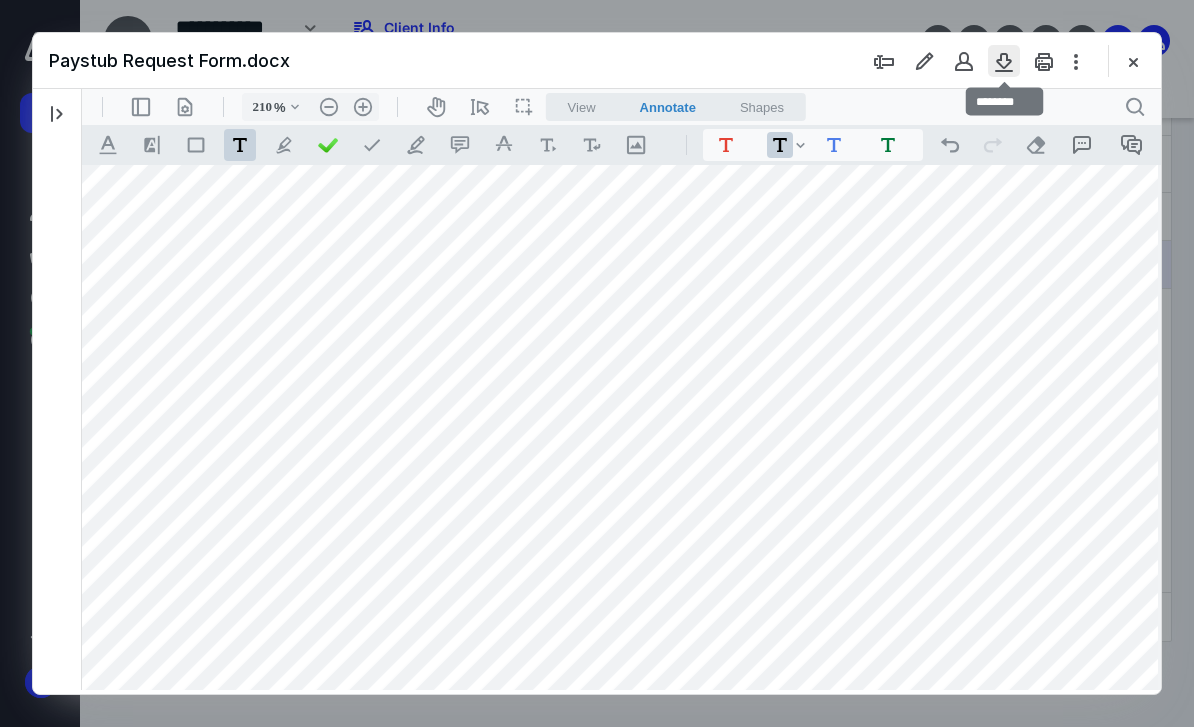 click at bounding box center (1004, 61) 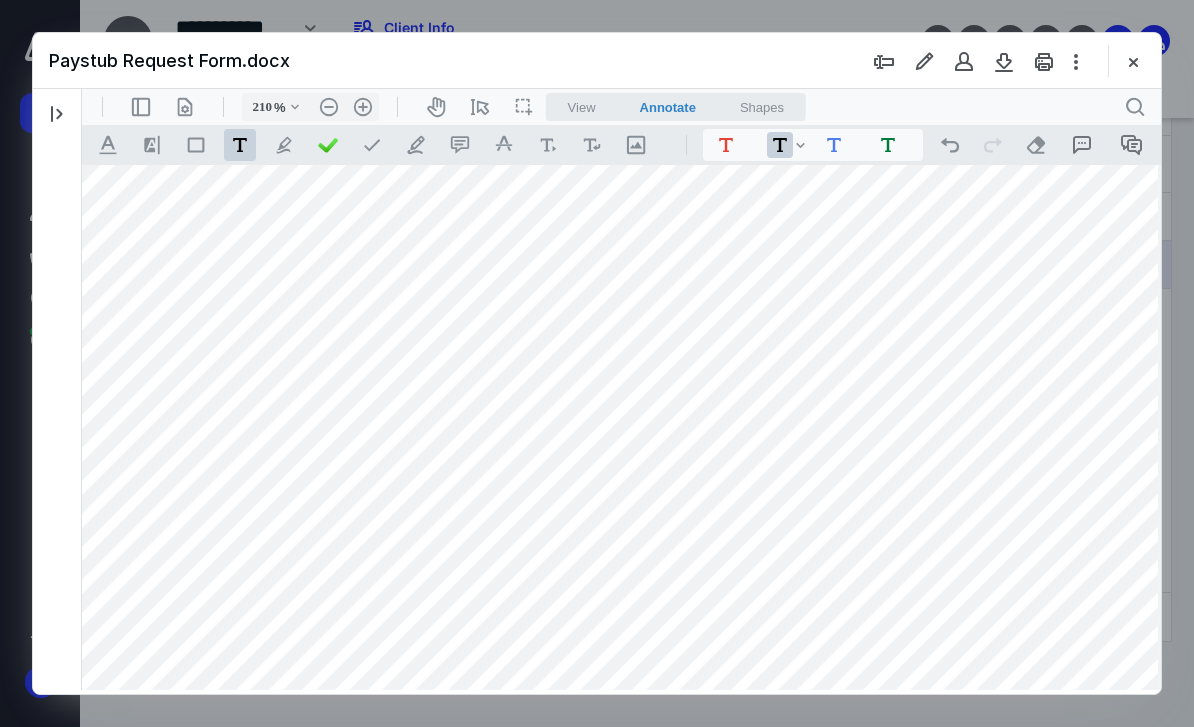 click on "**********" at bounding box center [623, 730] 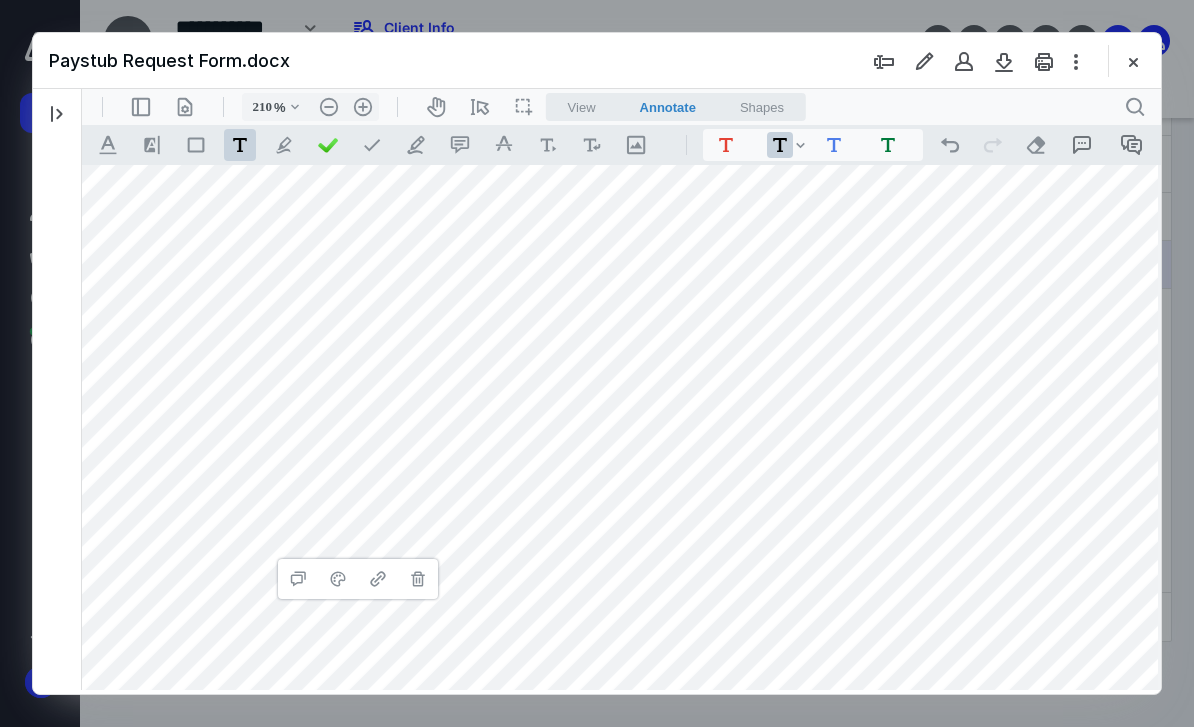 click on "**********" at bounding box center (623, 730) 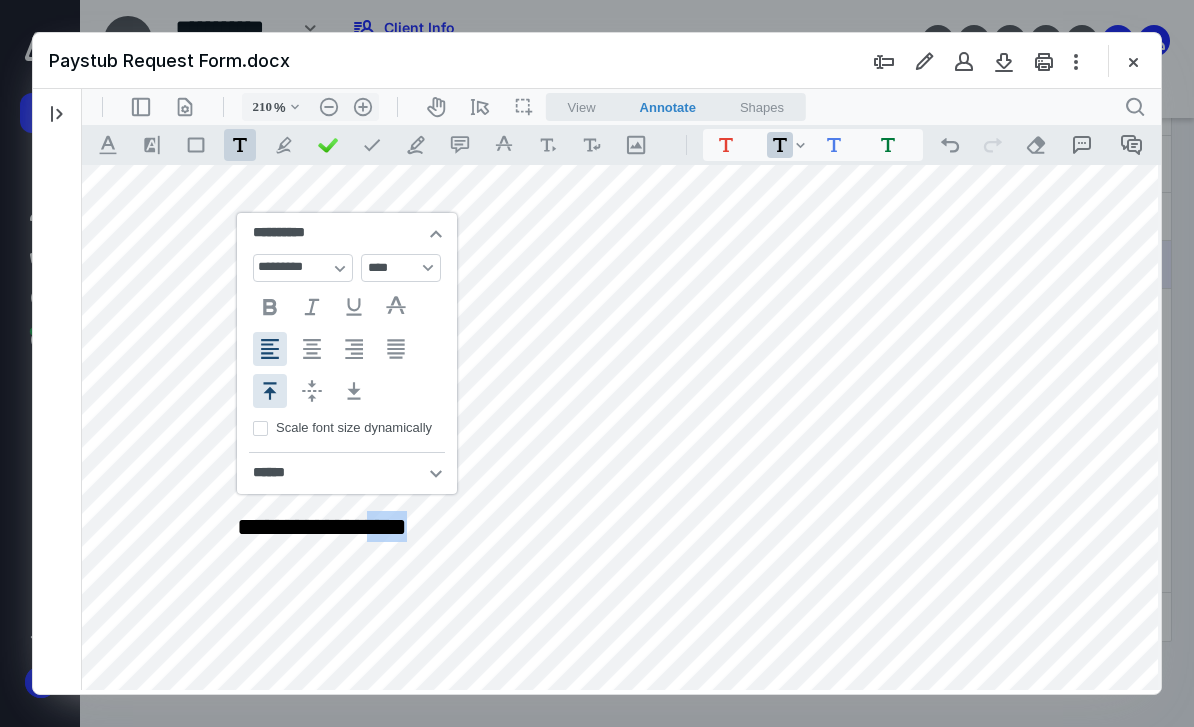 click on "**********" at bounding box center [623, 730] 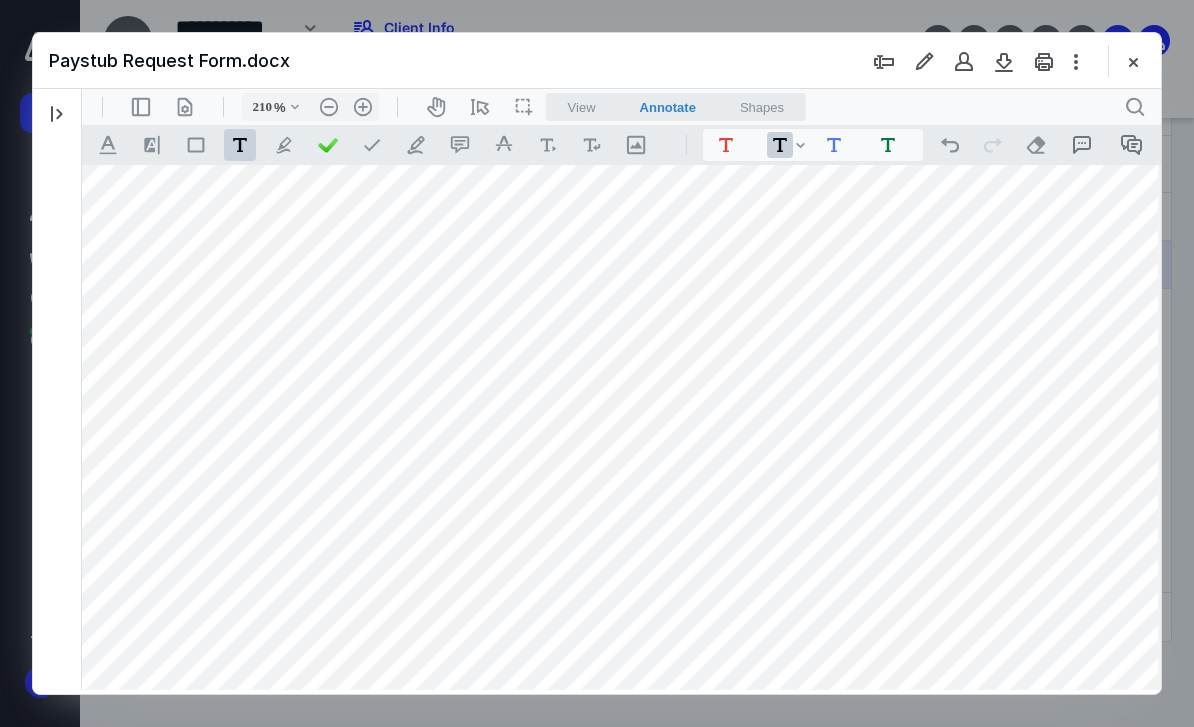 click on "**********" at bounding box center [623, 730] 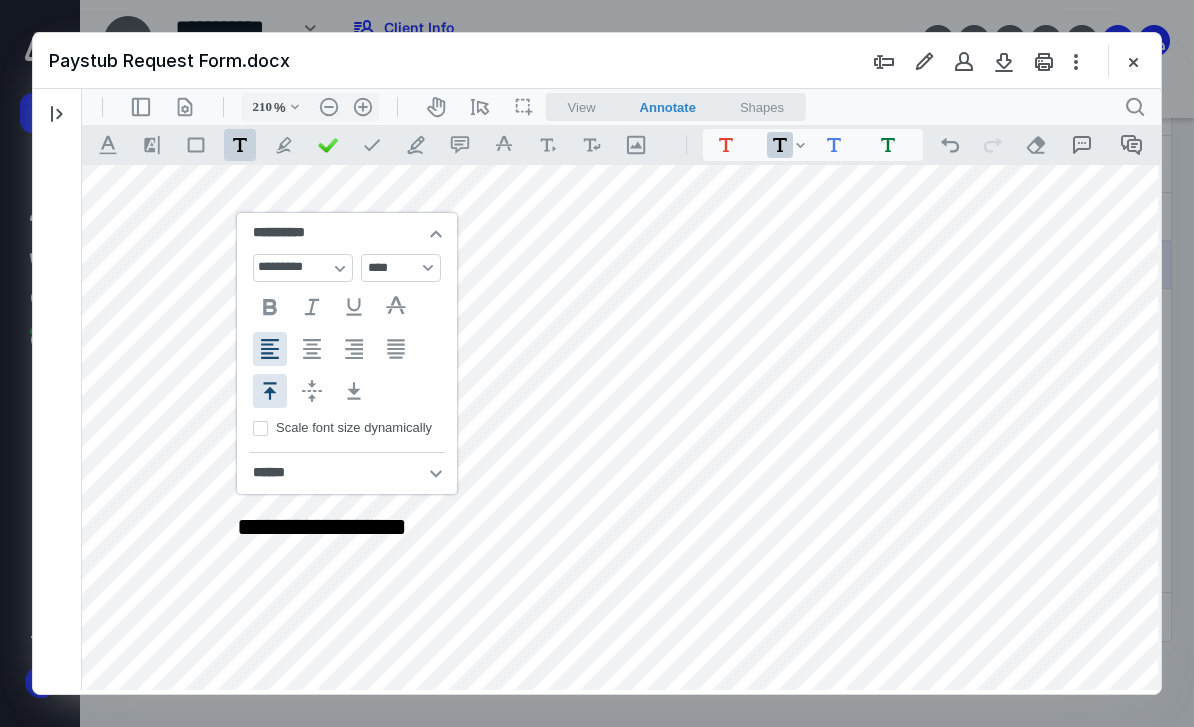 click on "**********" at bounding box center [322, 526] 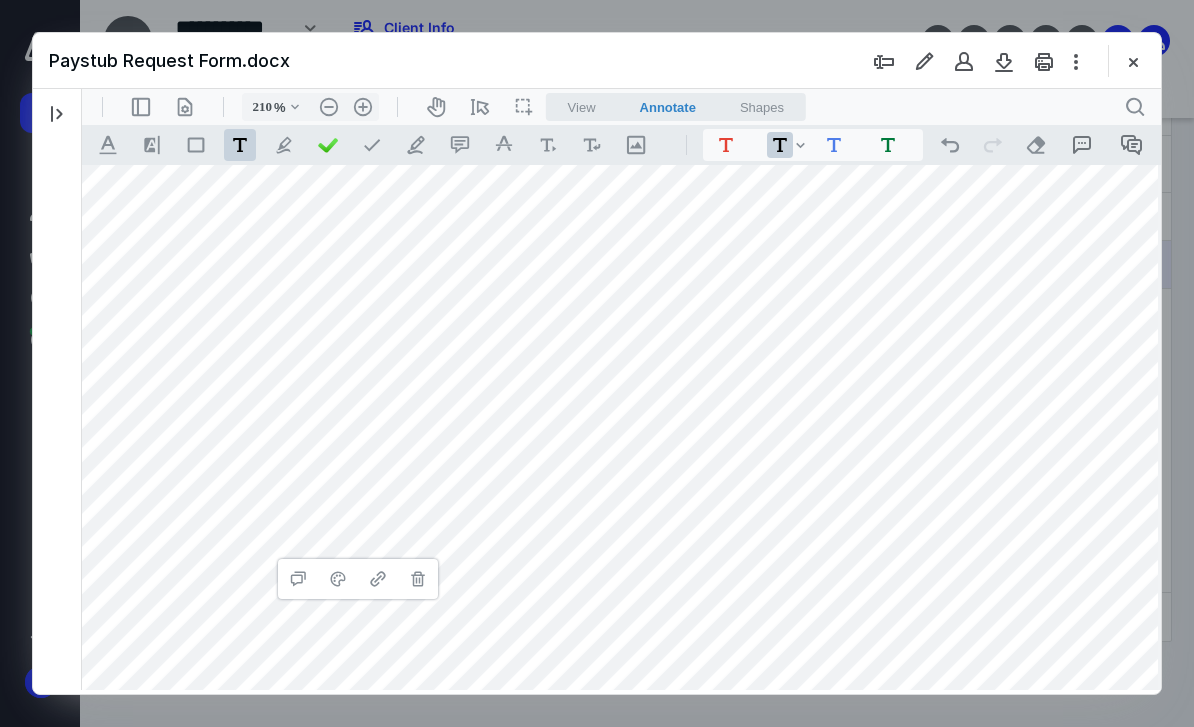 click on "**********" at bounding box center (623, 730) 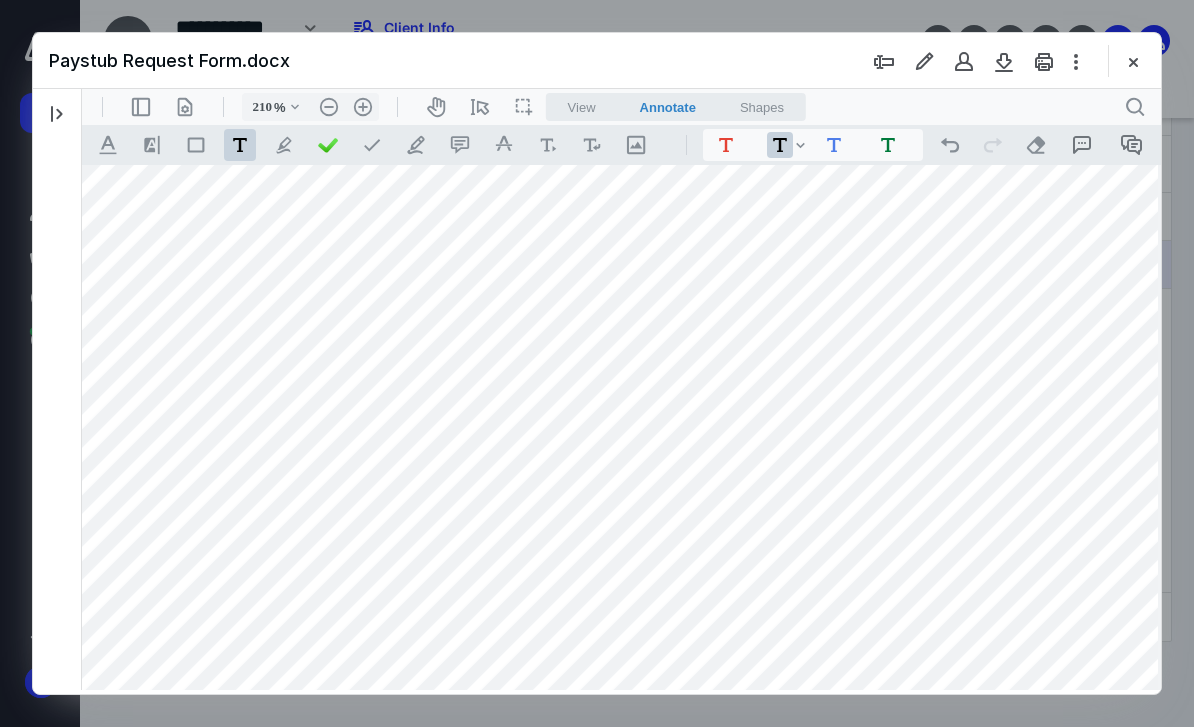 click on "**********" at bounding box center [623, 730] 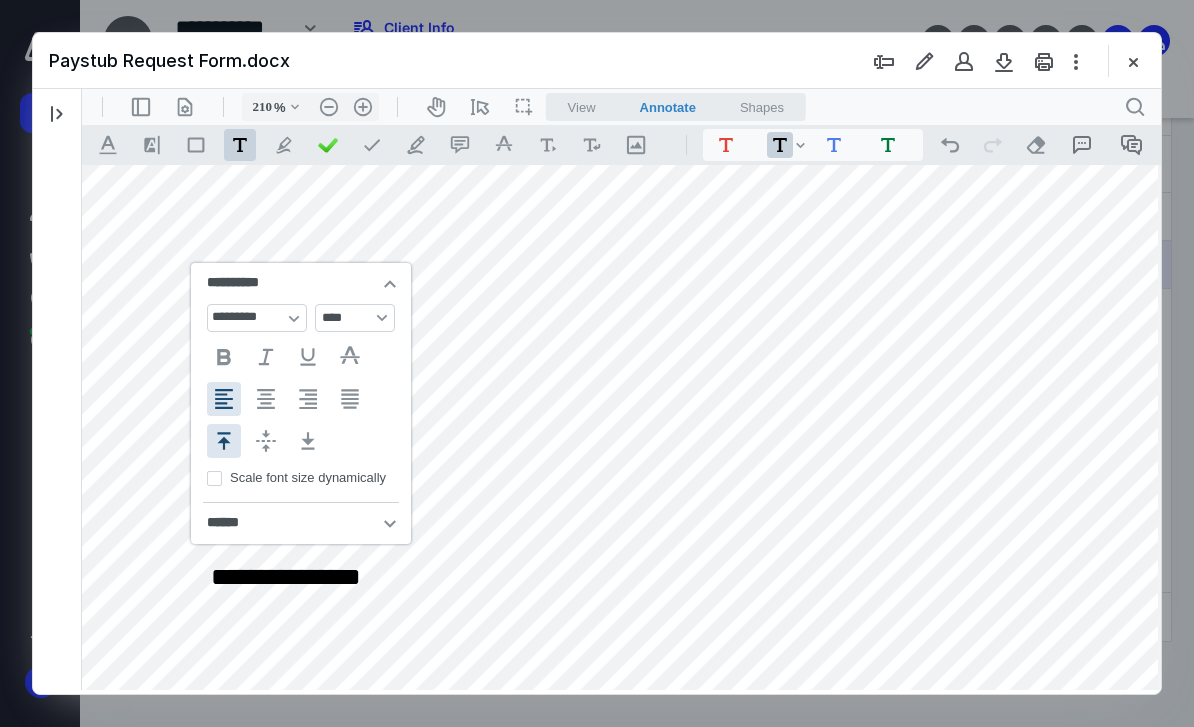 click on "**********" at bounding box center [286, 576] 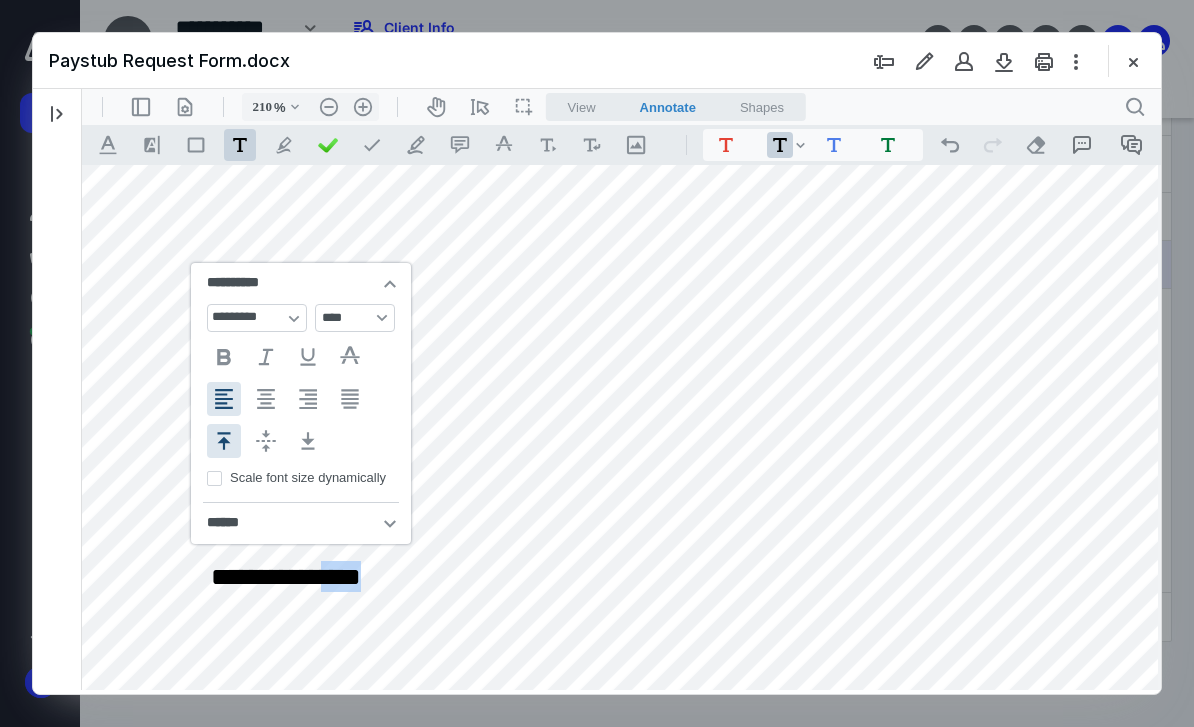 click on "**********" at bounding box center (286, 576) 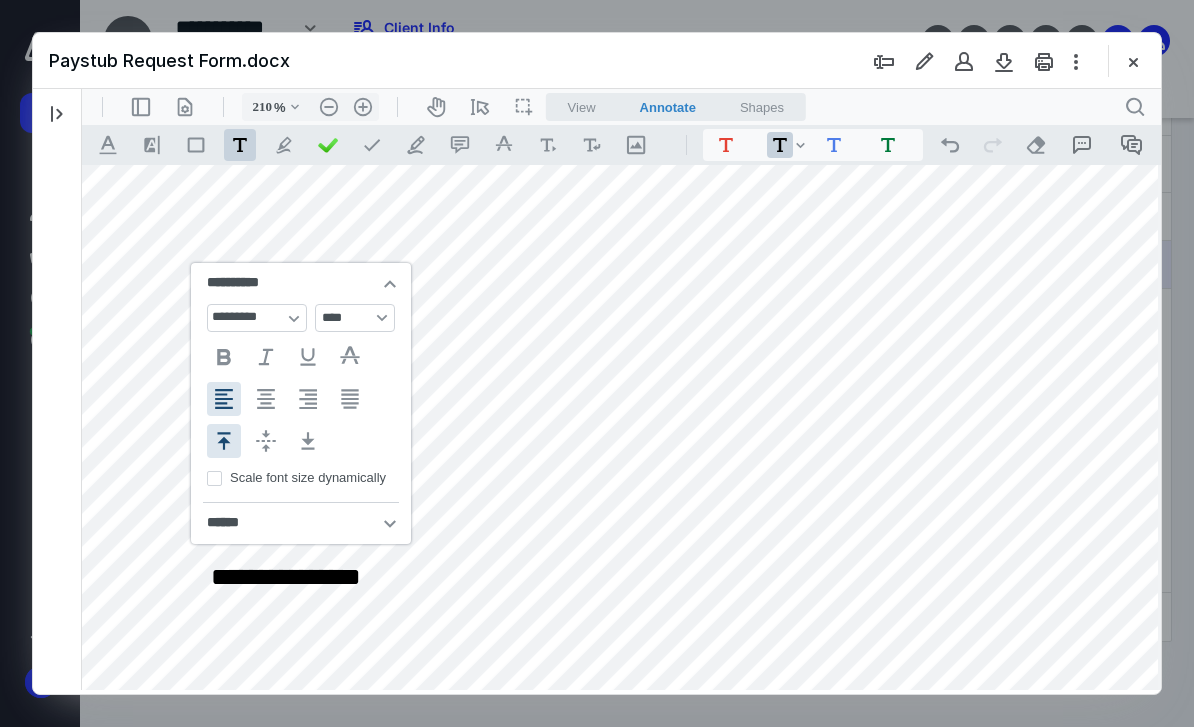 click on "**********" at bounding box center [623, 730] 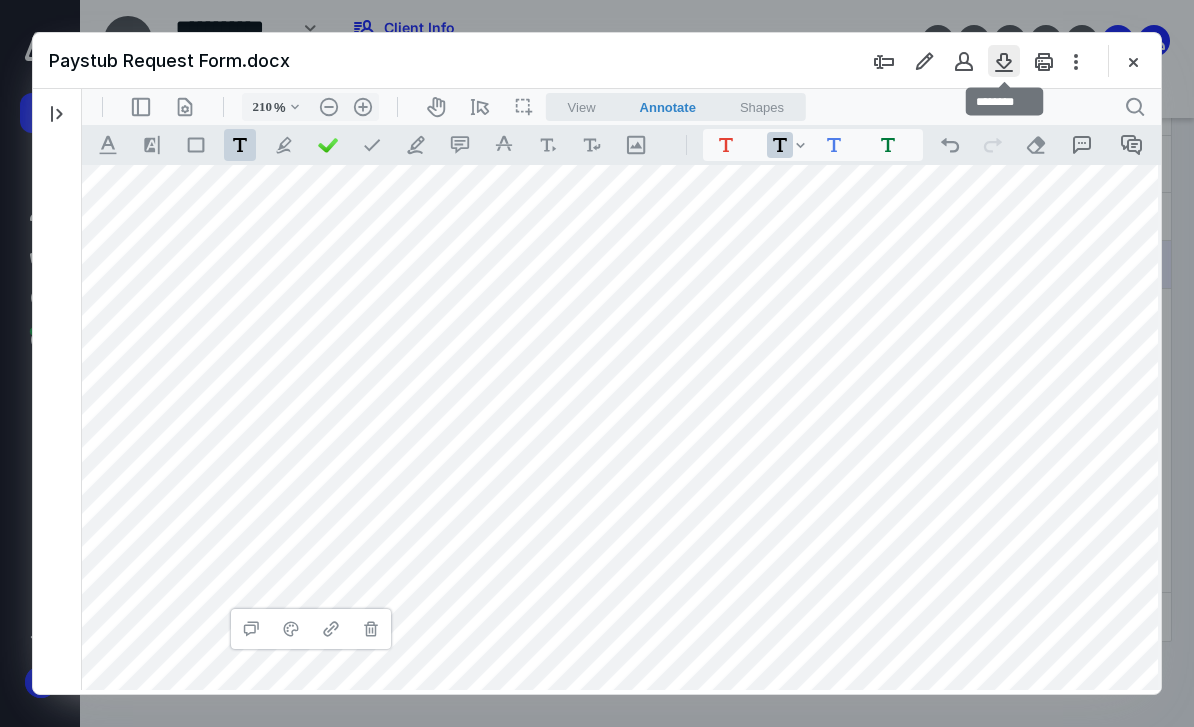 click at bounding box center [1004, 61] 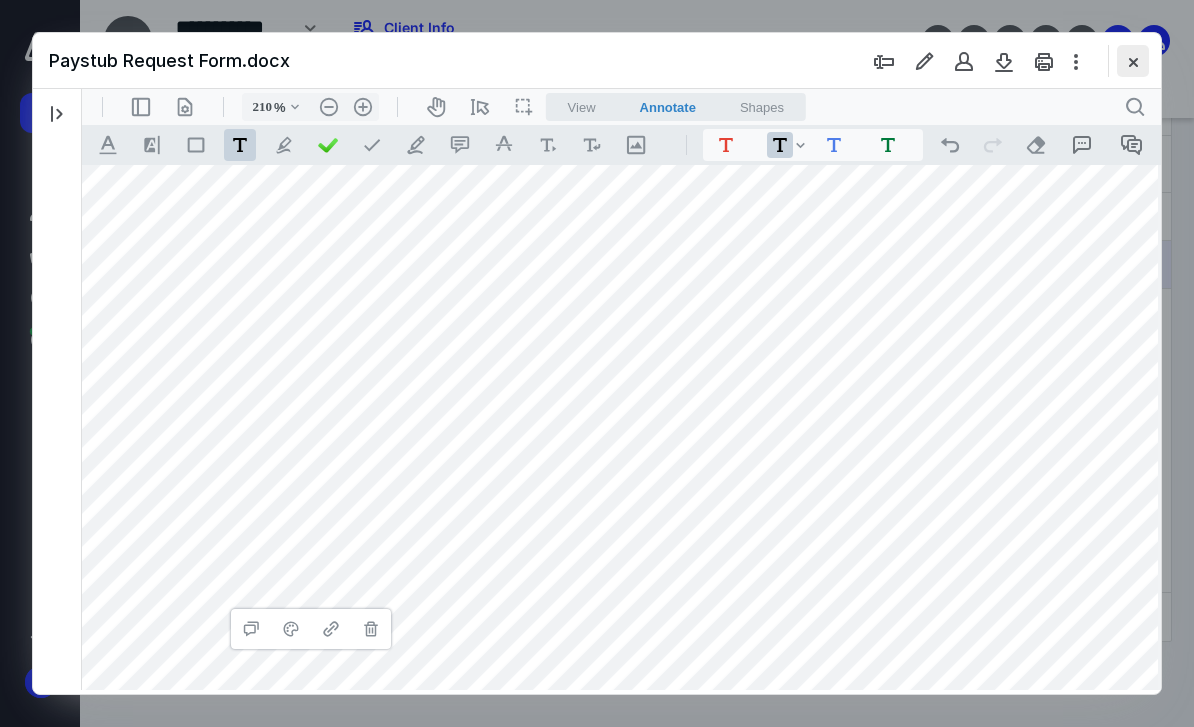 click at bounding box center (1133, 61) 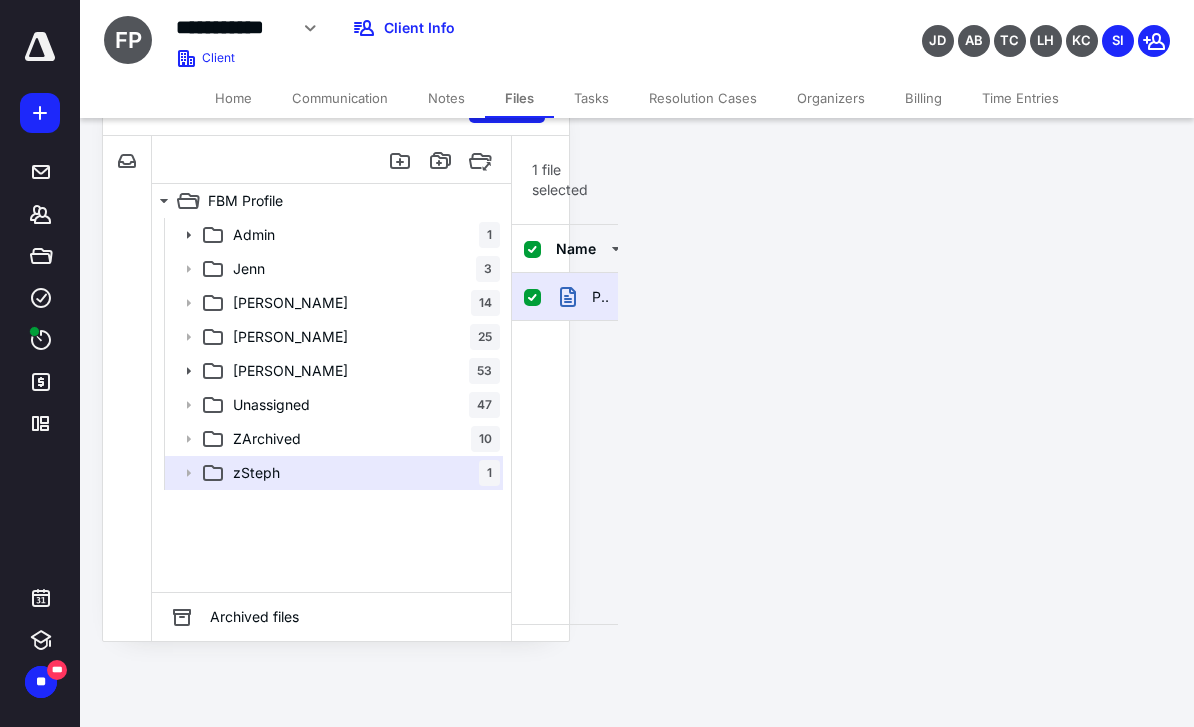 scroll, scrollTop: 0, scrollLeft: 0, axis: both 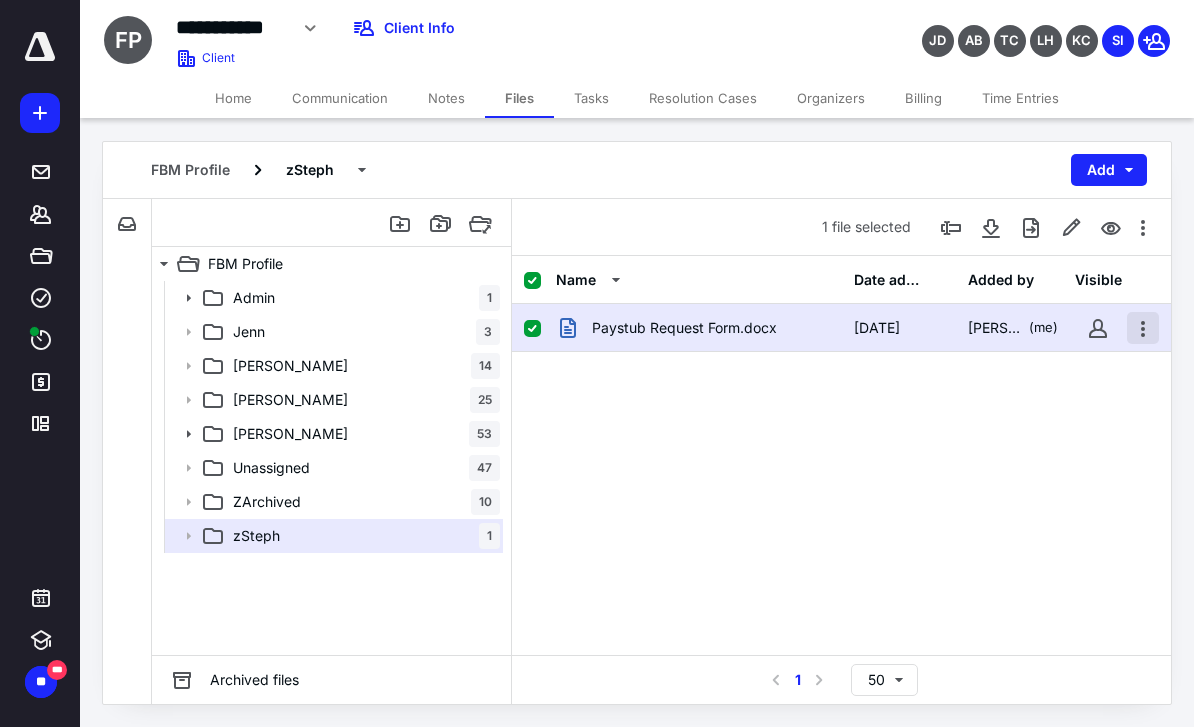 click at bounding box center (1143, 328) 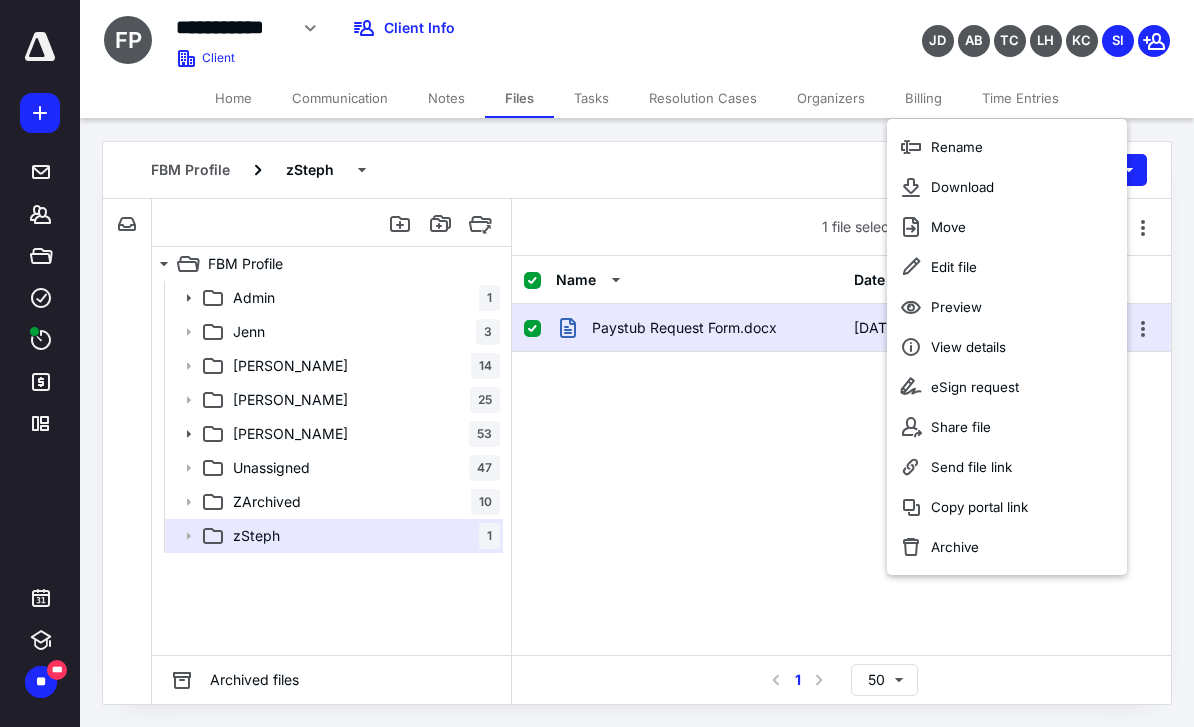 click on "Paystub Request Form.docx [DATE] [PERSON_NAME]  (me)" at bounding box center (841, 454) 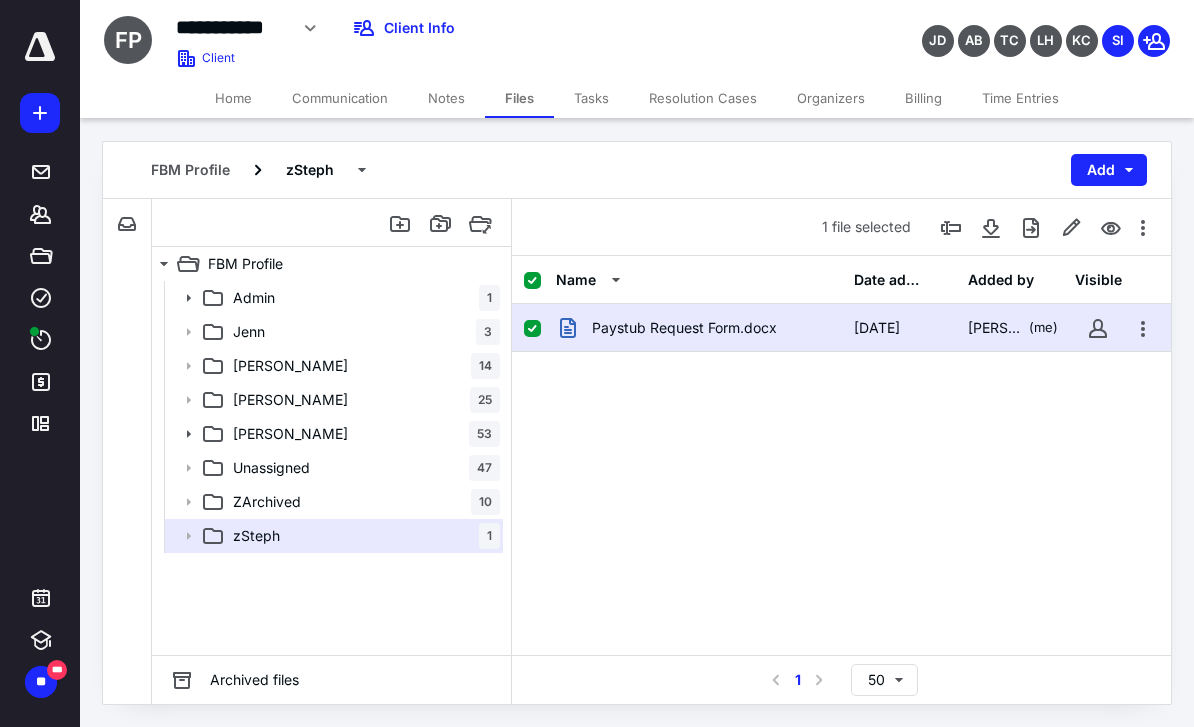 click on "Paystub Request Form.docx" at bounding box center (684, 328) 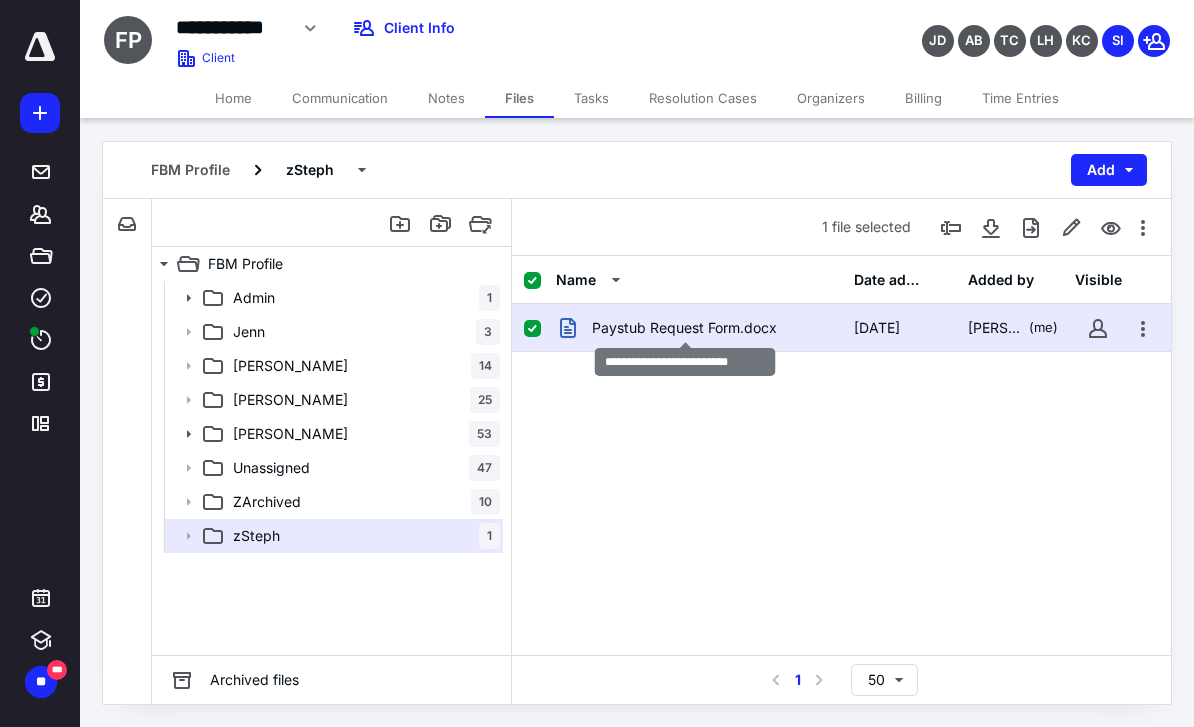 click on "Paystub Request Form.docx [DATE] [PERSON_NAME]  (me)" at bounding box center [841, 328] 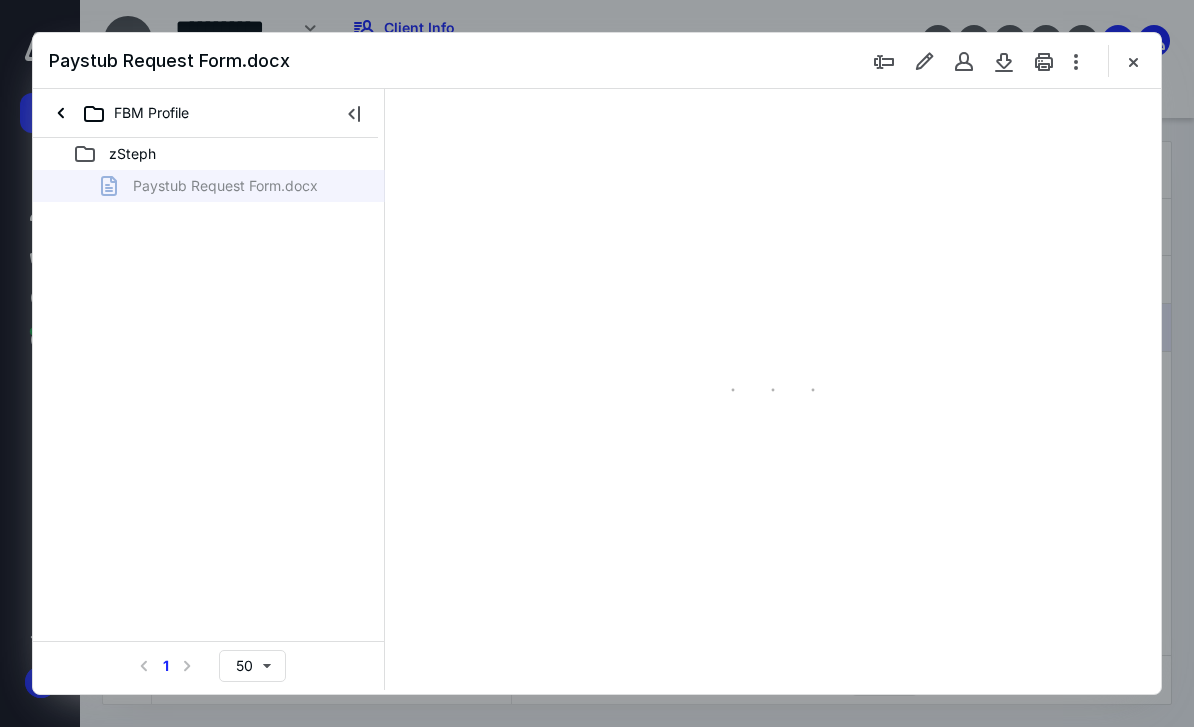 scroll, scrollTop: 0, scrollLeft: 0, axis: both 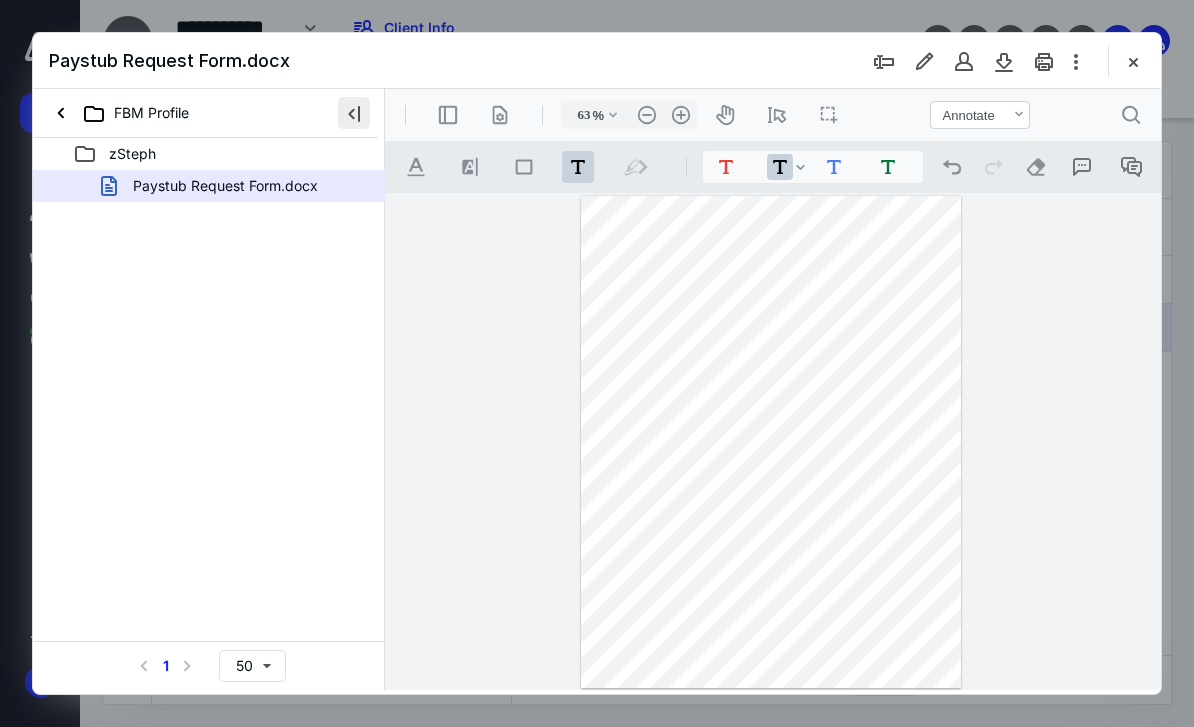 click at bounding box center (354, 113) 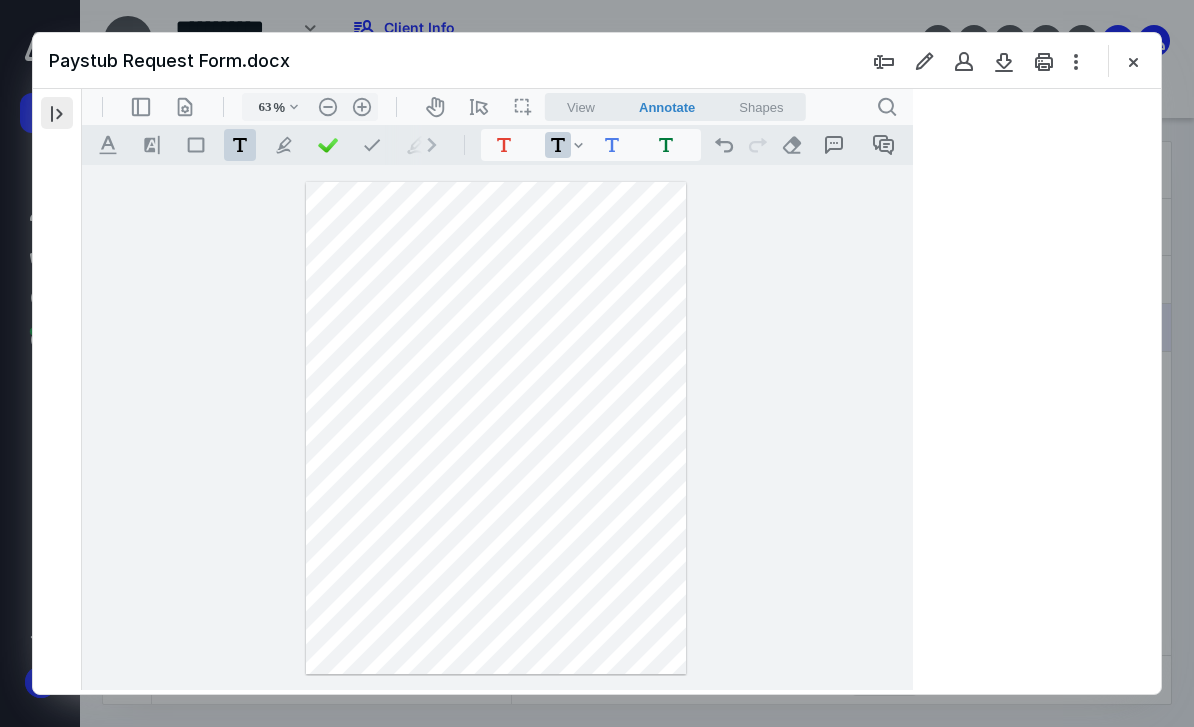 type on "66" 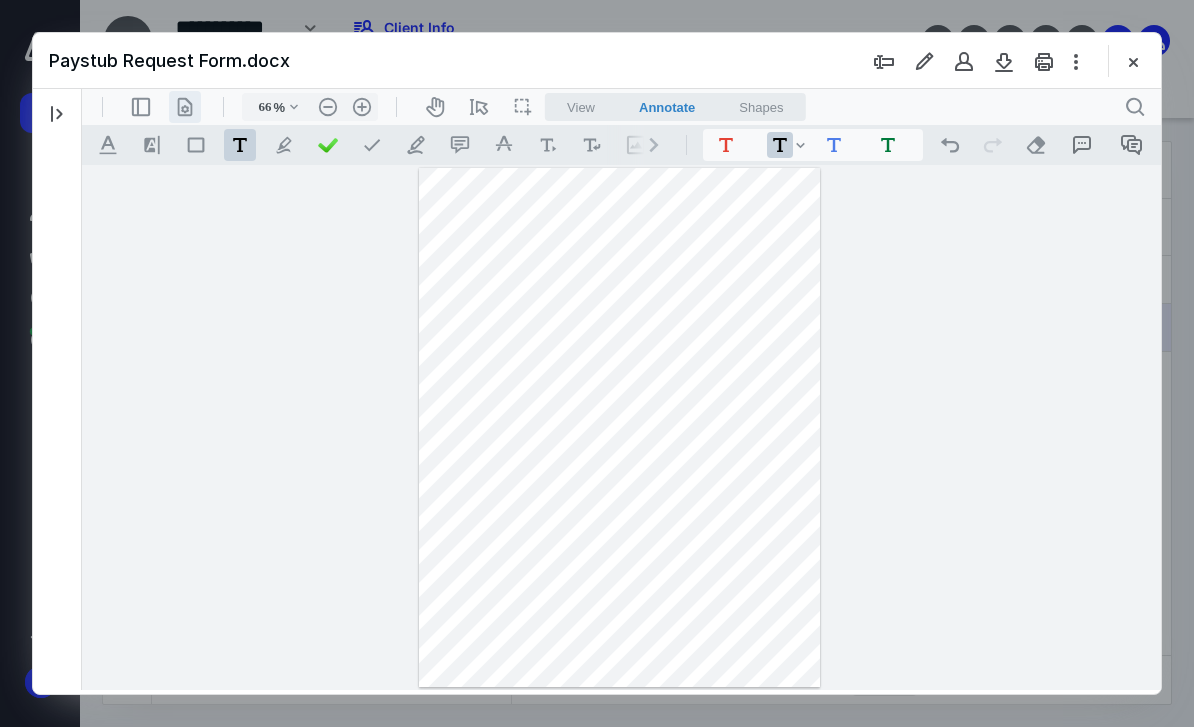 click on ".cls-1{fill:#abb0c4;} icon - header - page manipulation - line" at bounding box center [185, 107] 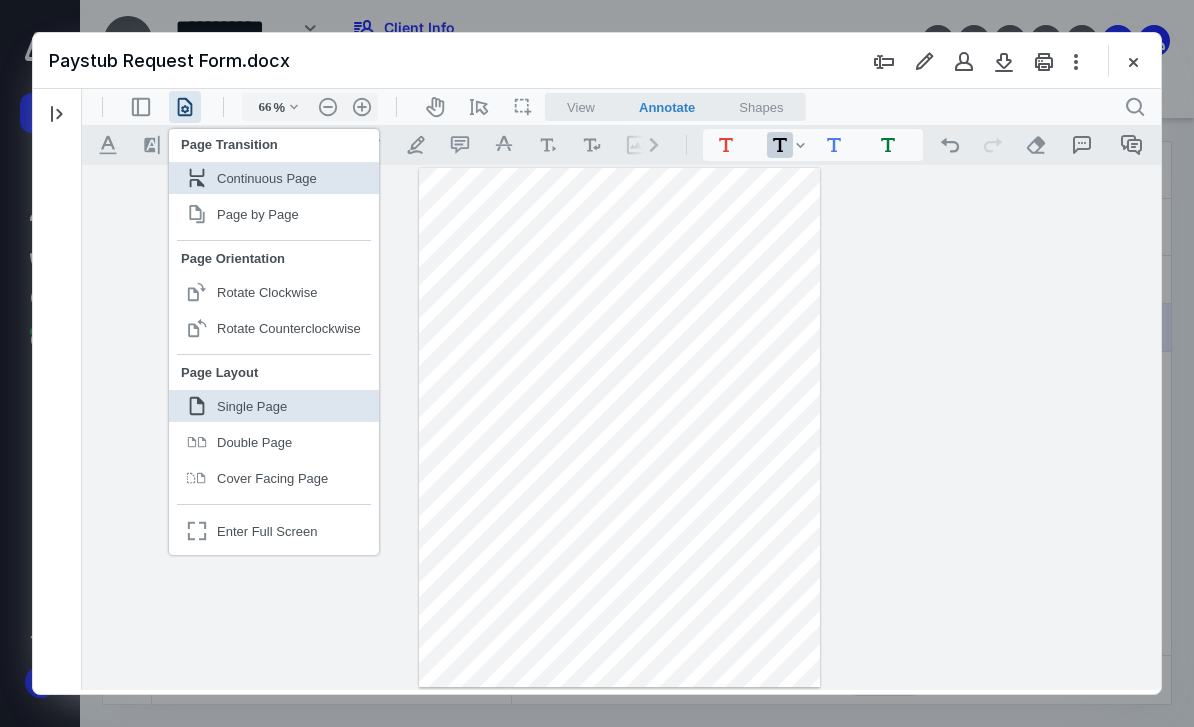 click on "**********" at bounding box center [621, 427] 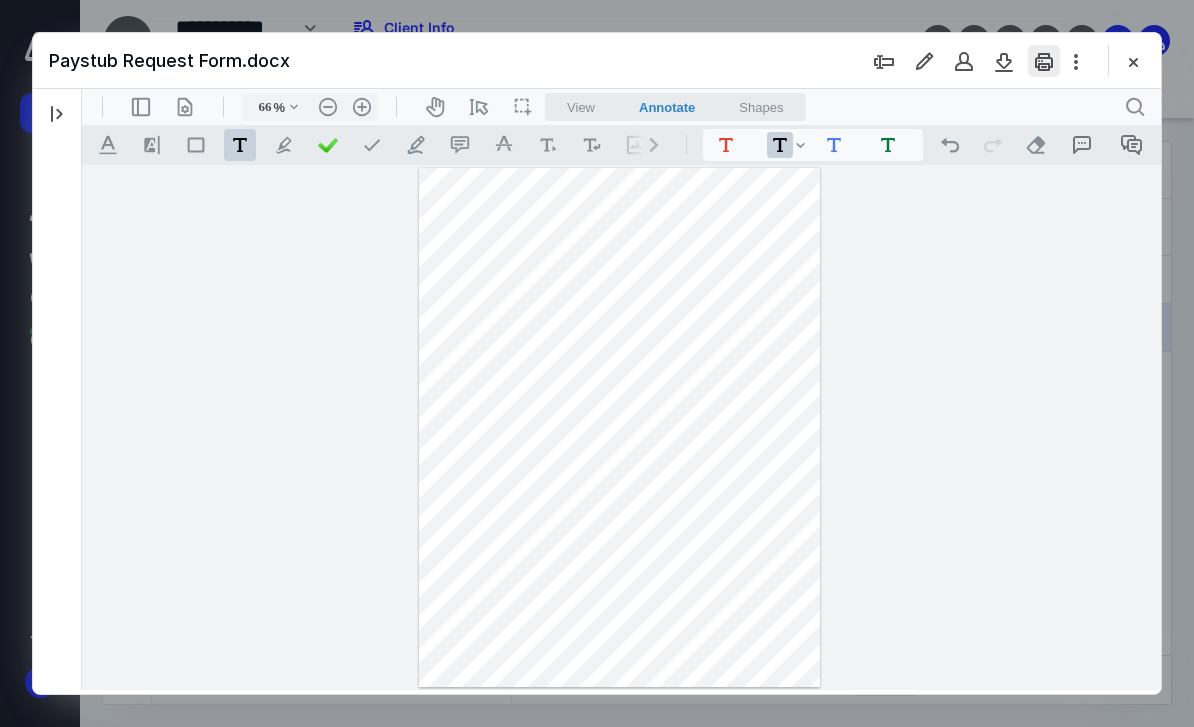 click at bounding box center [1044, 61] 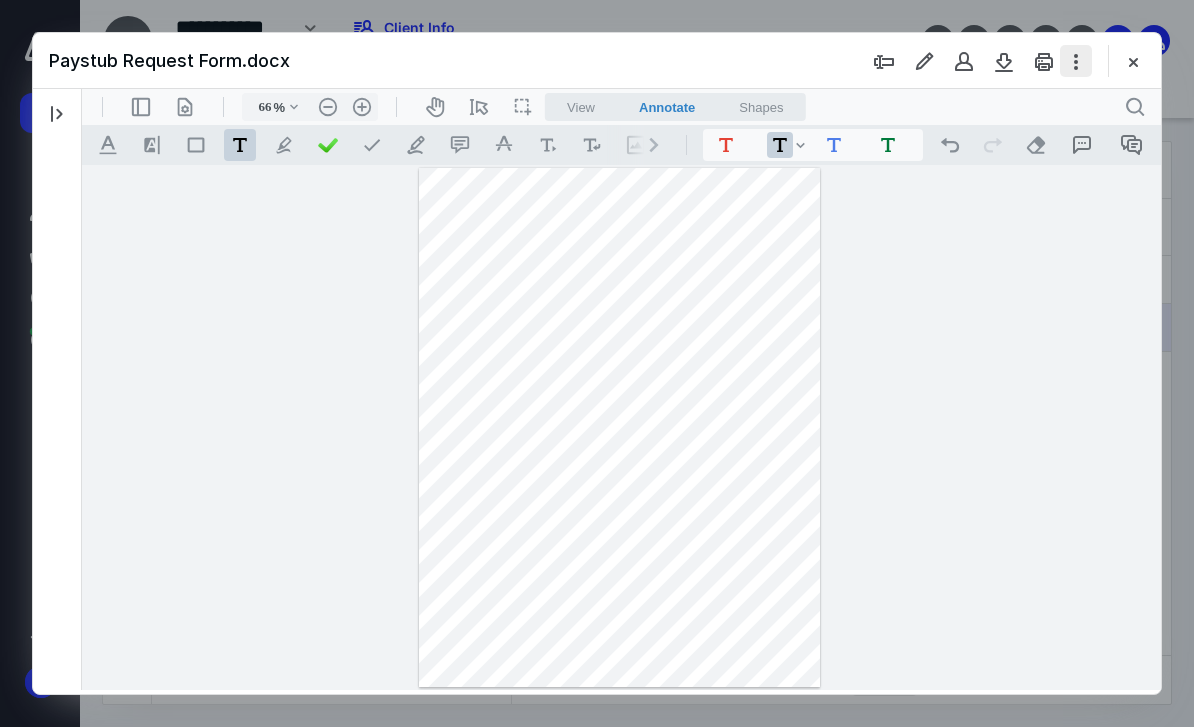 click at bounding box center [1076, 61] 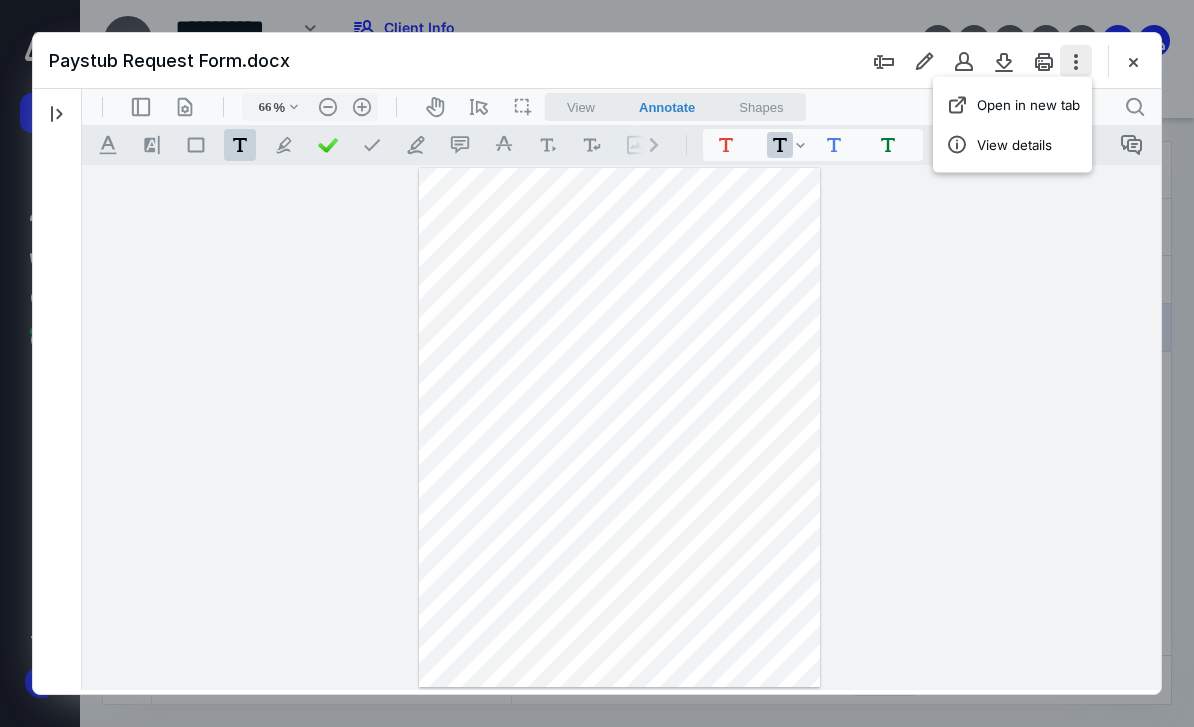 click at bounding box center (1076, 61) 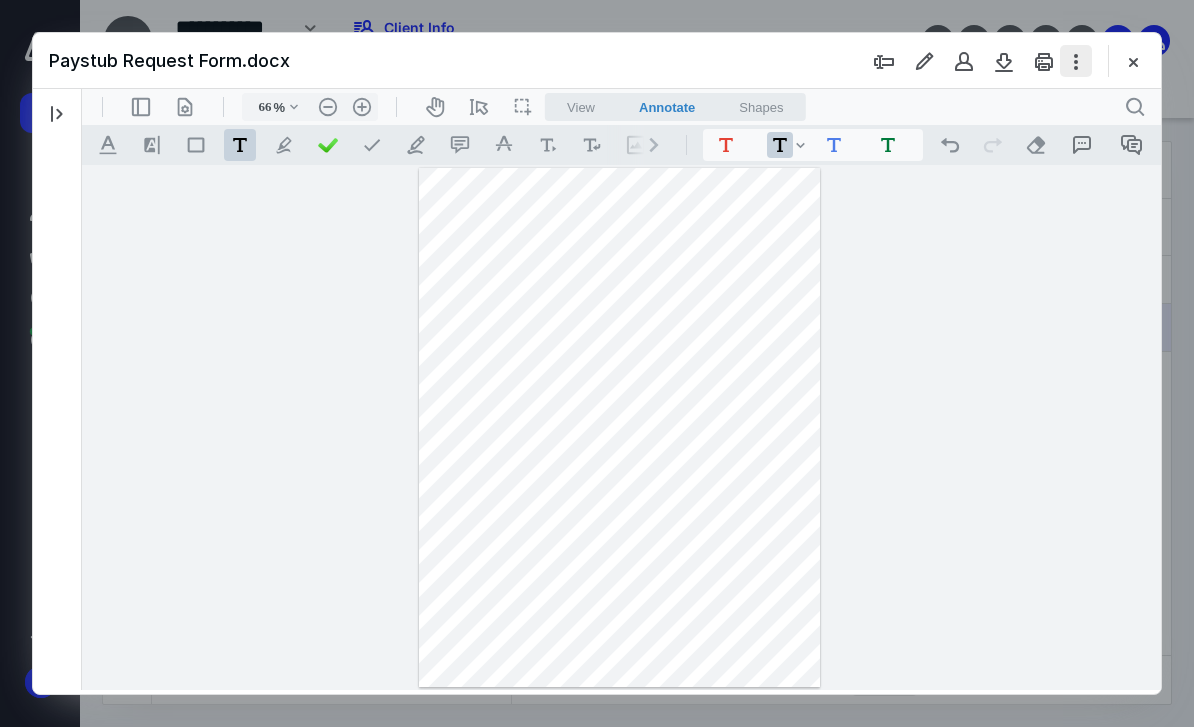 click at bounding box center (1076, 61) 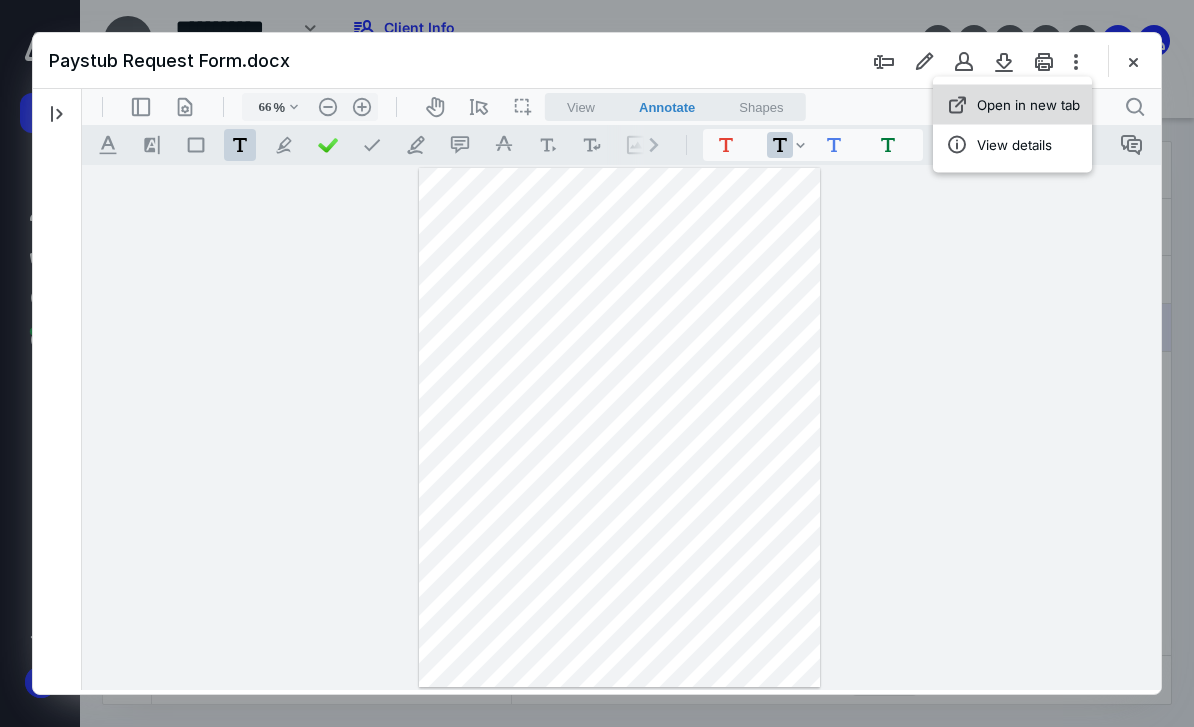 click on "Open in new tab" at bounding box center [1028, 105] 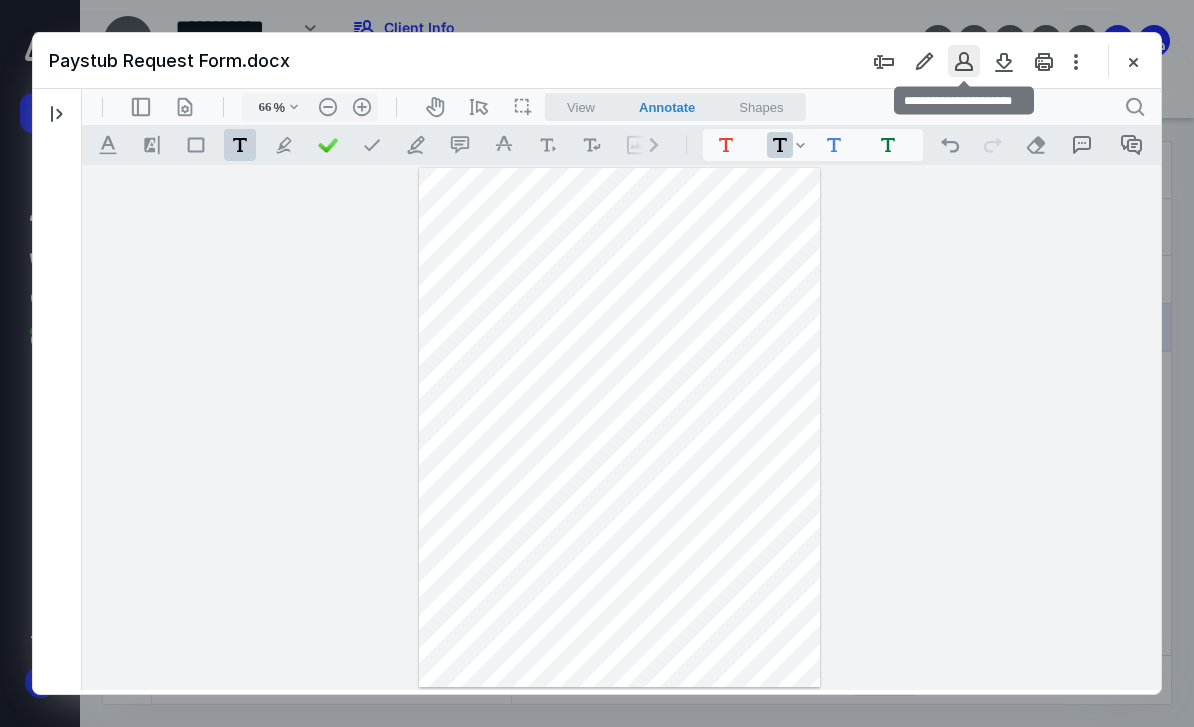 click at bounding box center (964, 61) 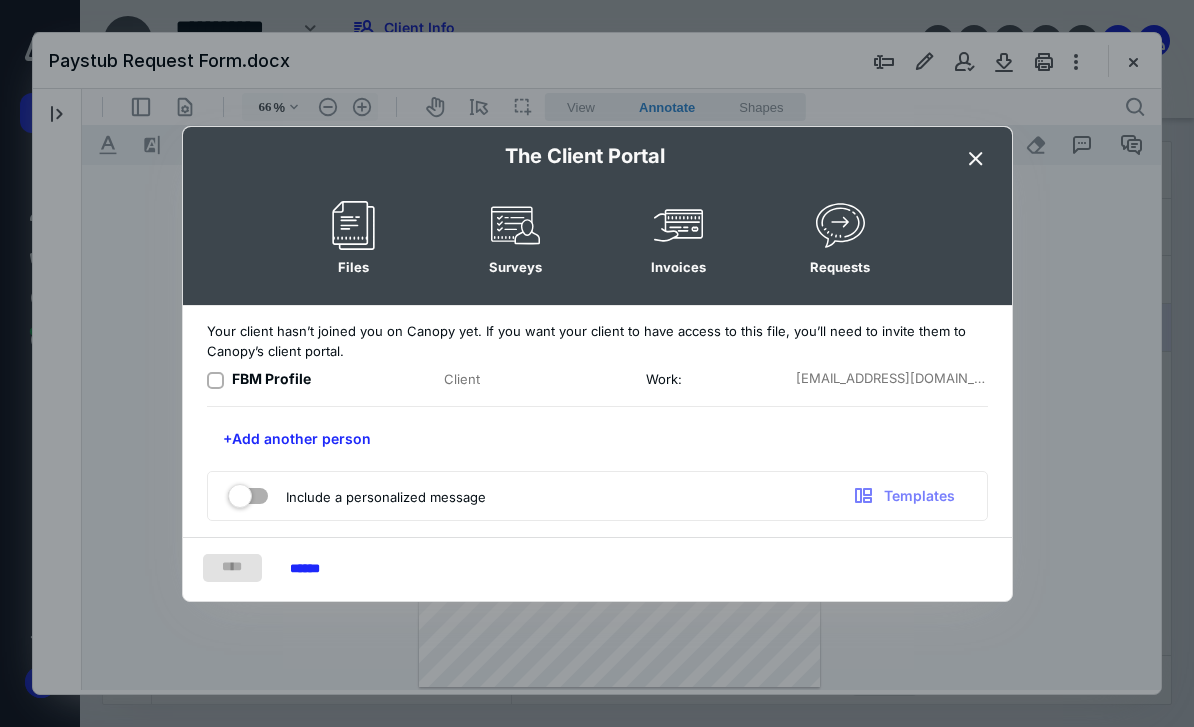 click at bounding box center (976, 159) 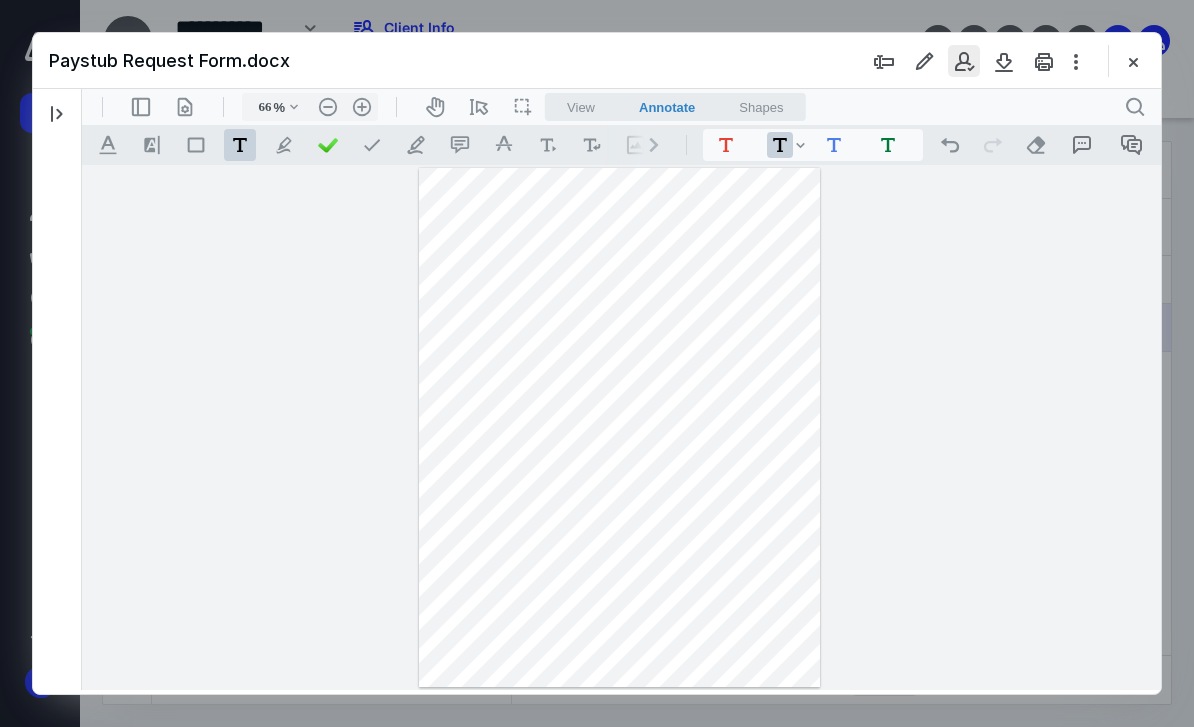 click at bounding box center (964, 61) 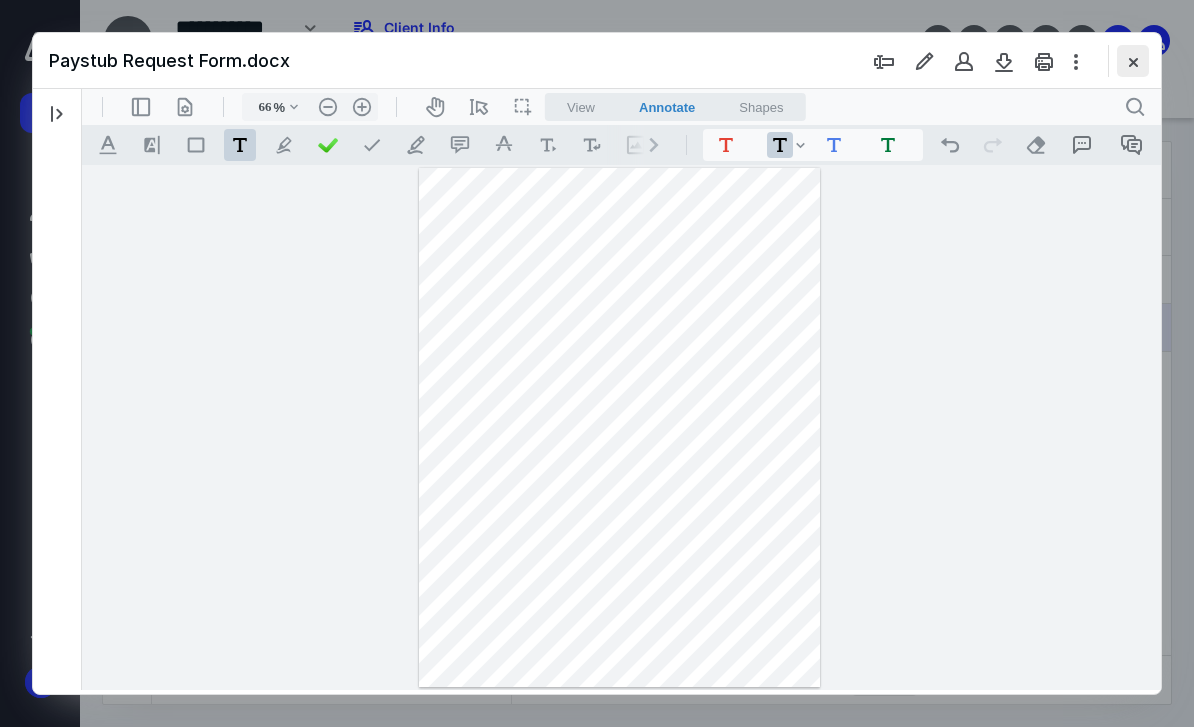 click at bounding box center [1133, 61] 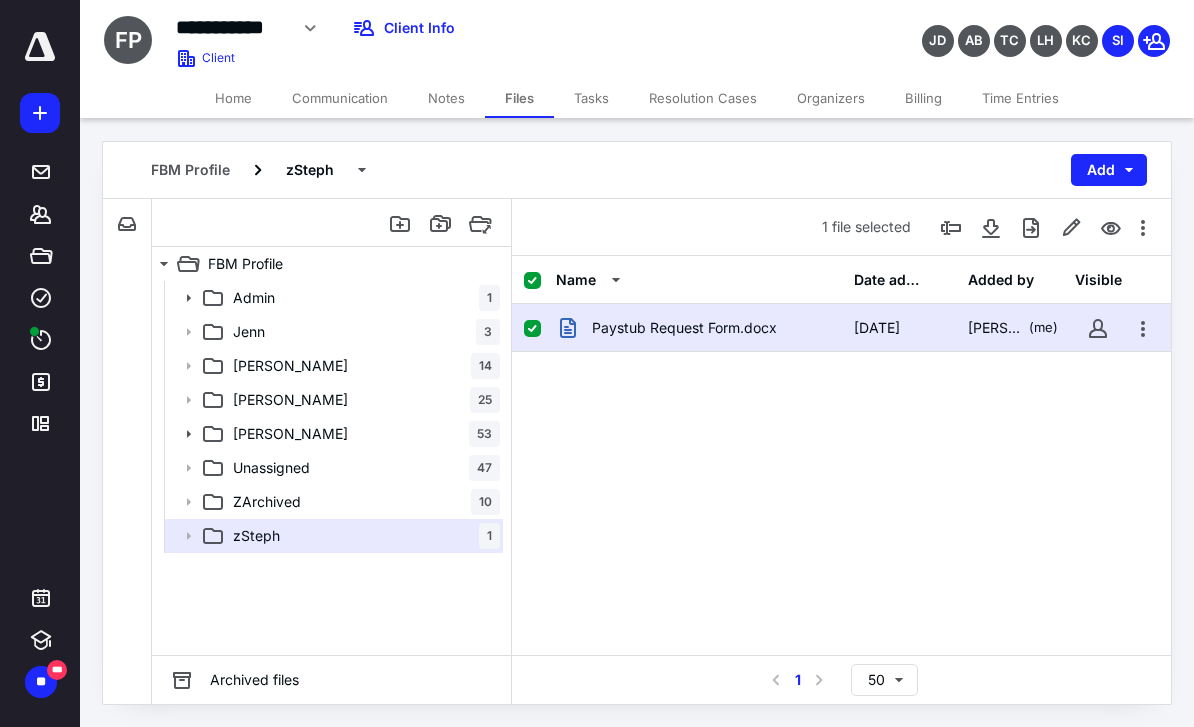 click 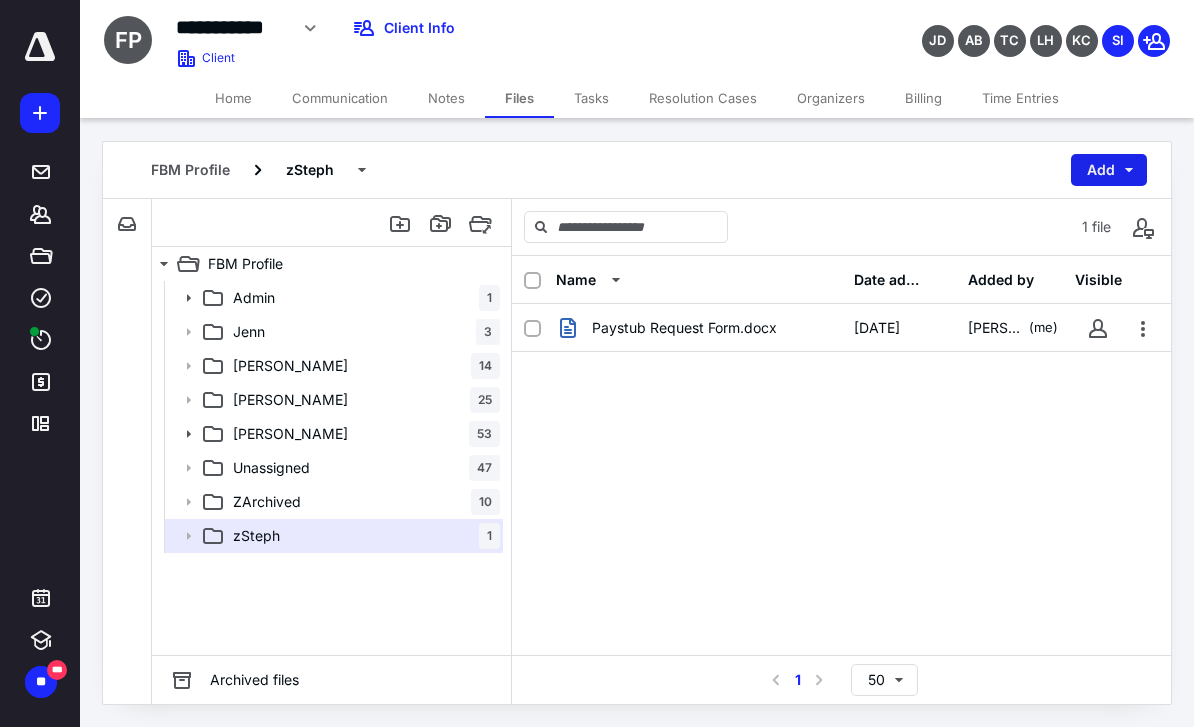 click on "Add" at bounding box center (1109, 170) 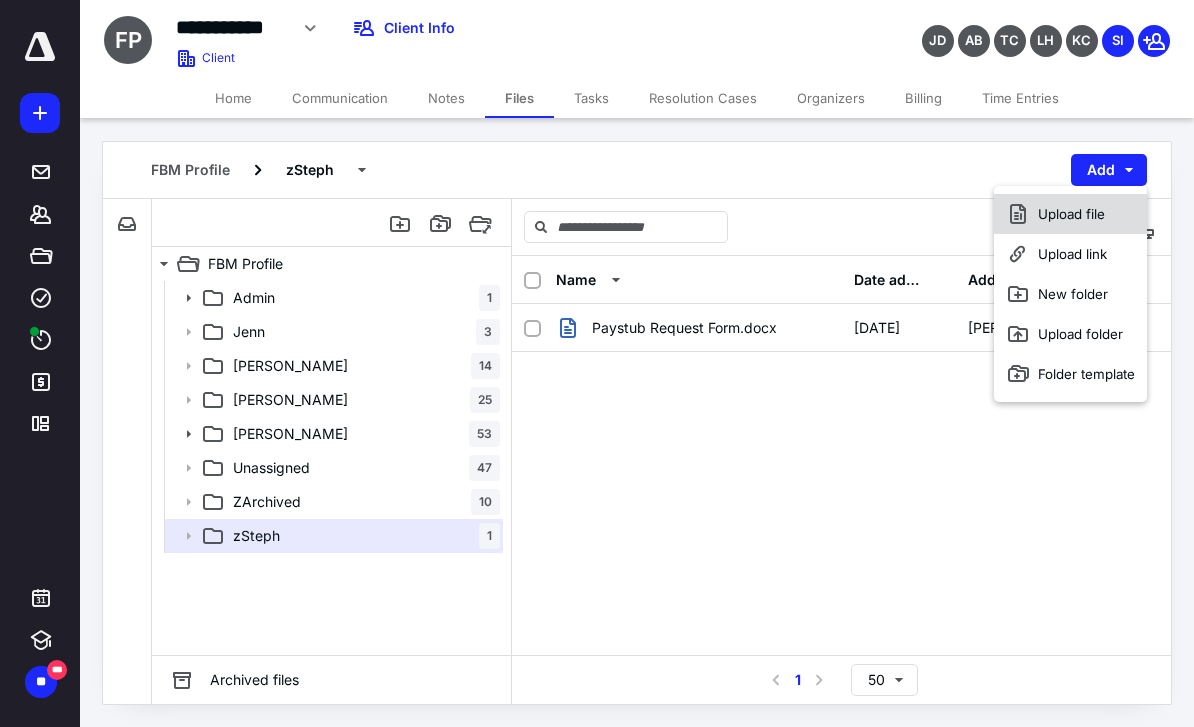 click on "Upload file" at bounding box center [1070, 214] 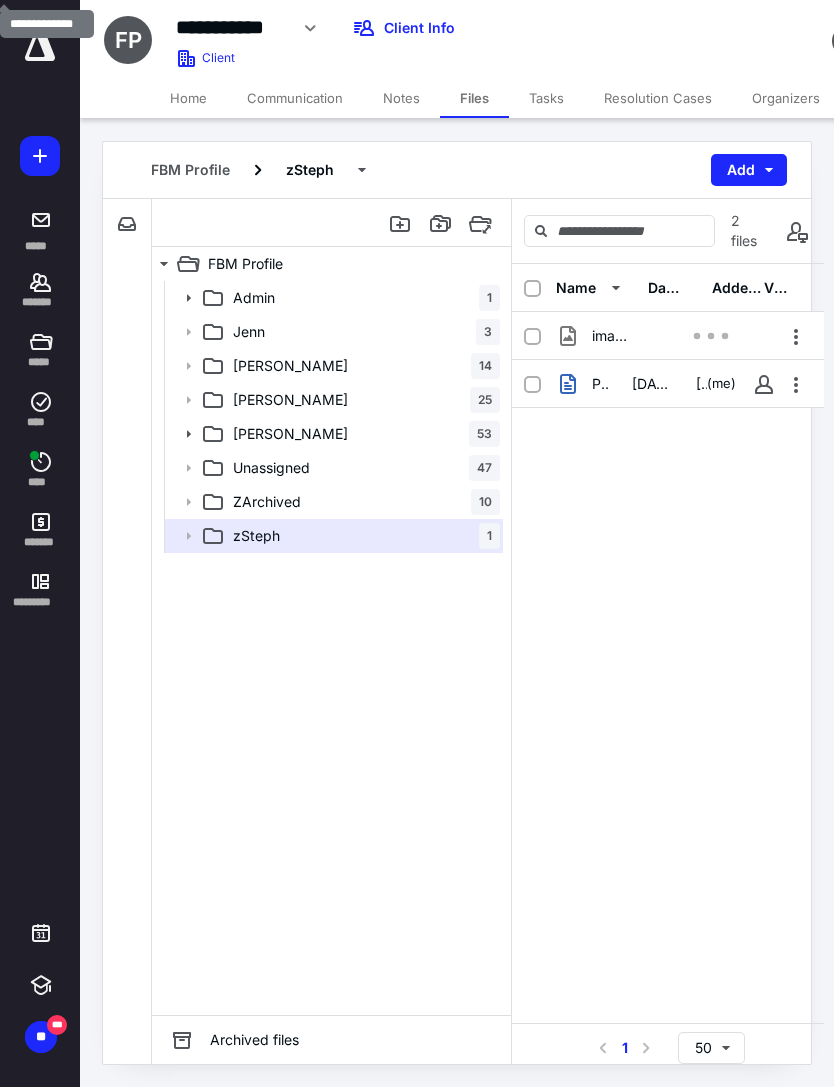 click on "Add" at bounding box center [749, 170] 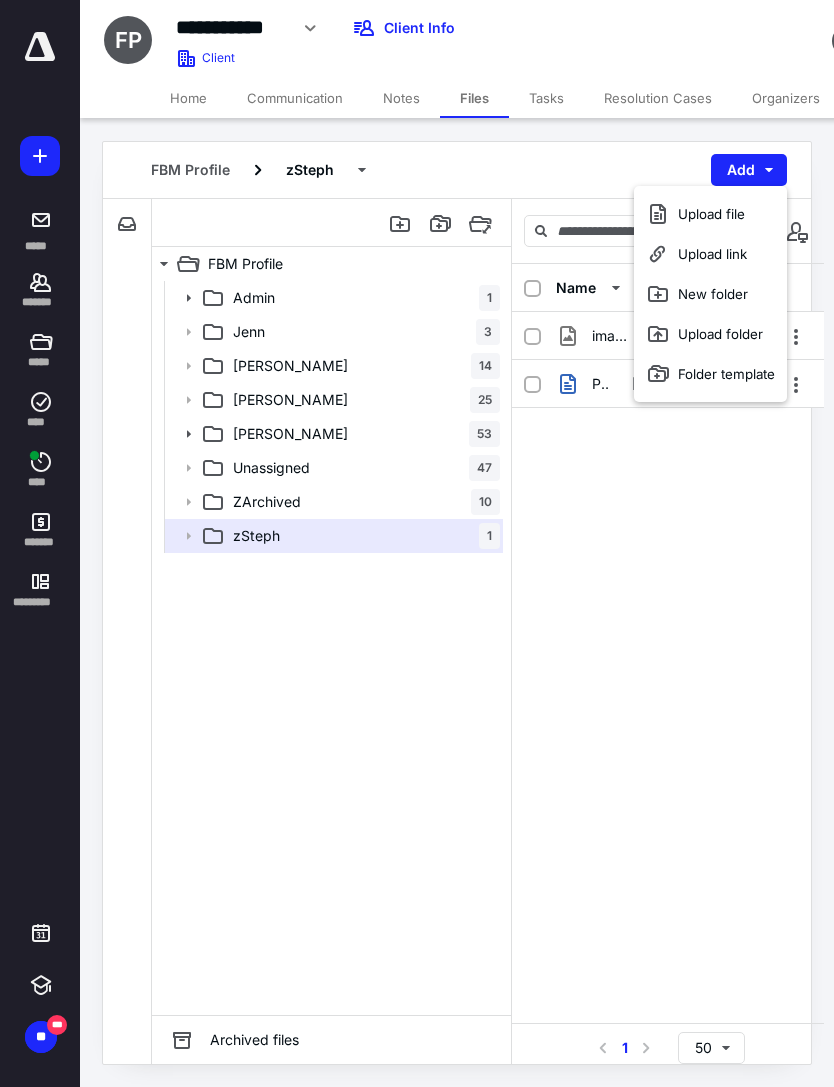 click on "image.jpg Paystub Request Form.docx [DATE] [PERSON_NAME]  (me)" at bounding box center (668, 462) 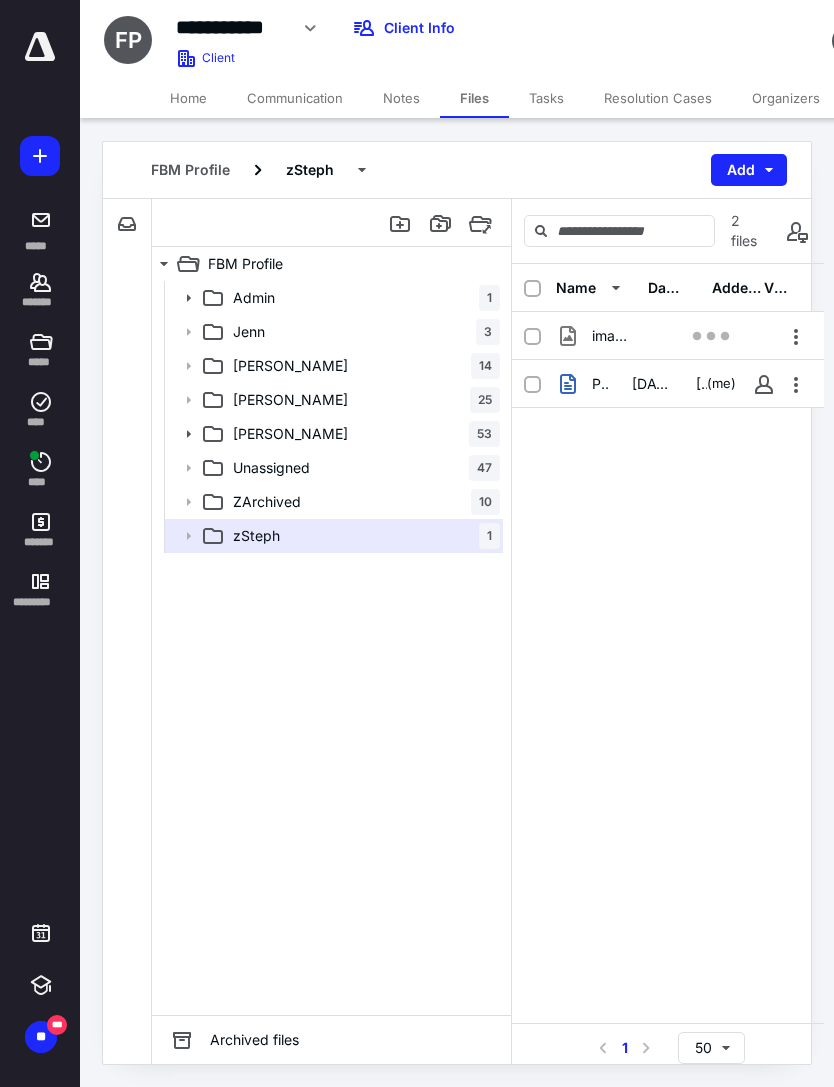 click at bounding box center [796, 336] 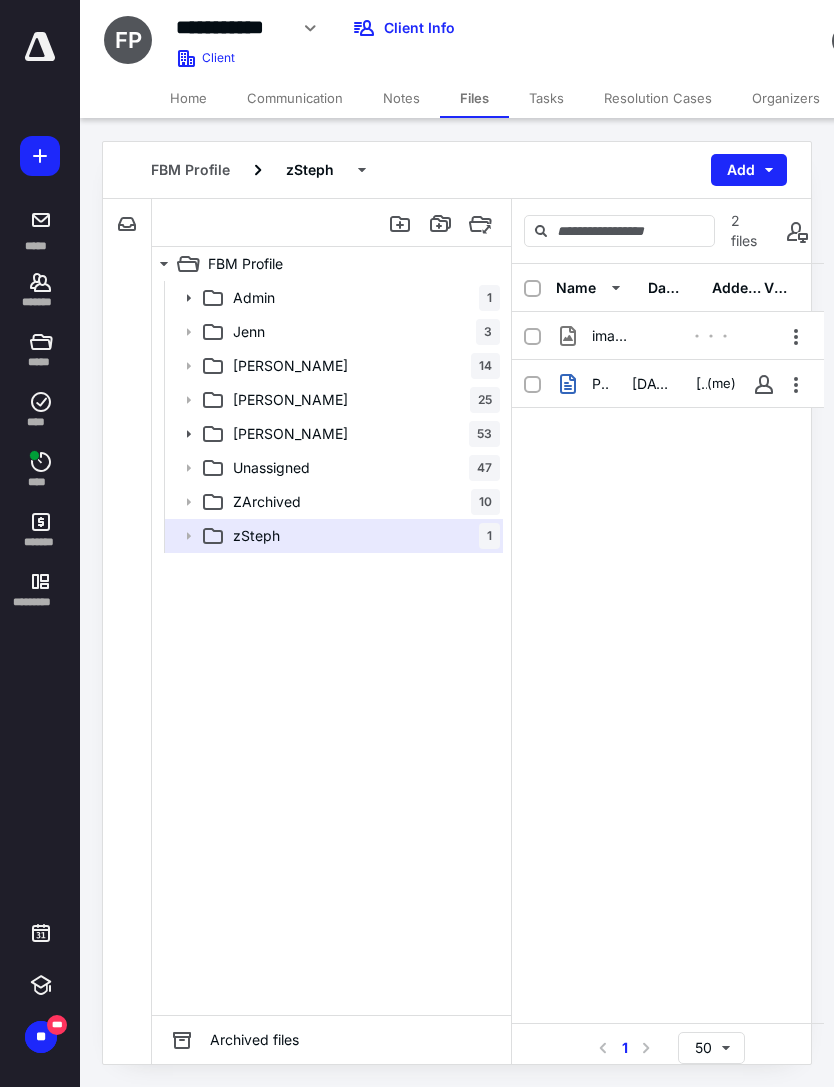 click at bounding box center (796, 336) 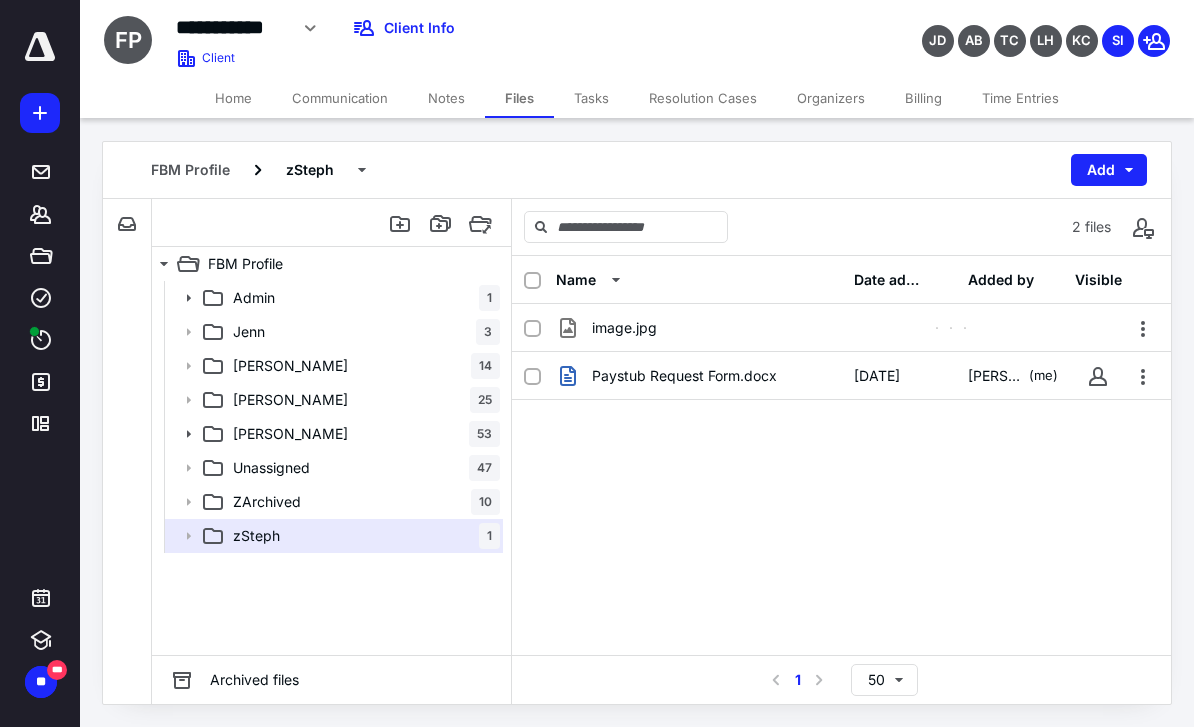 click at bounding box center [1143, 328] 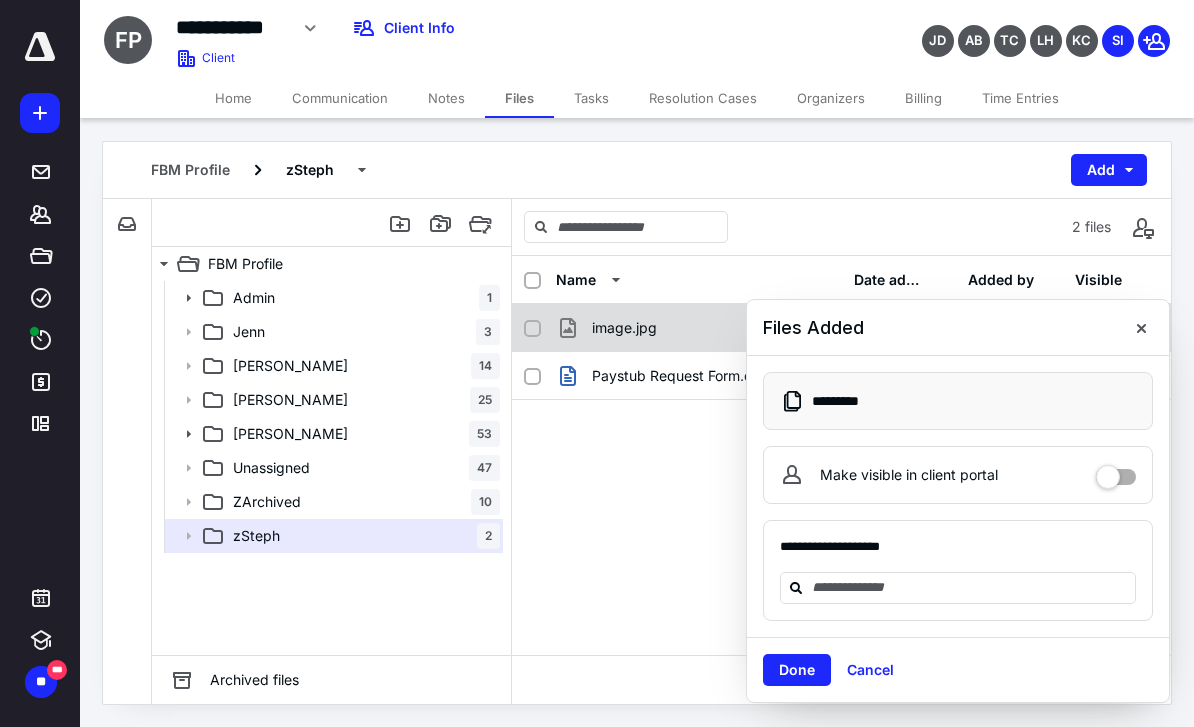 click at bounding box center [1141, 328] 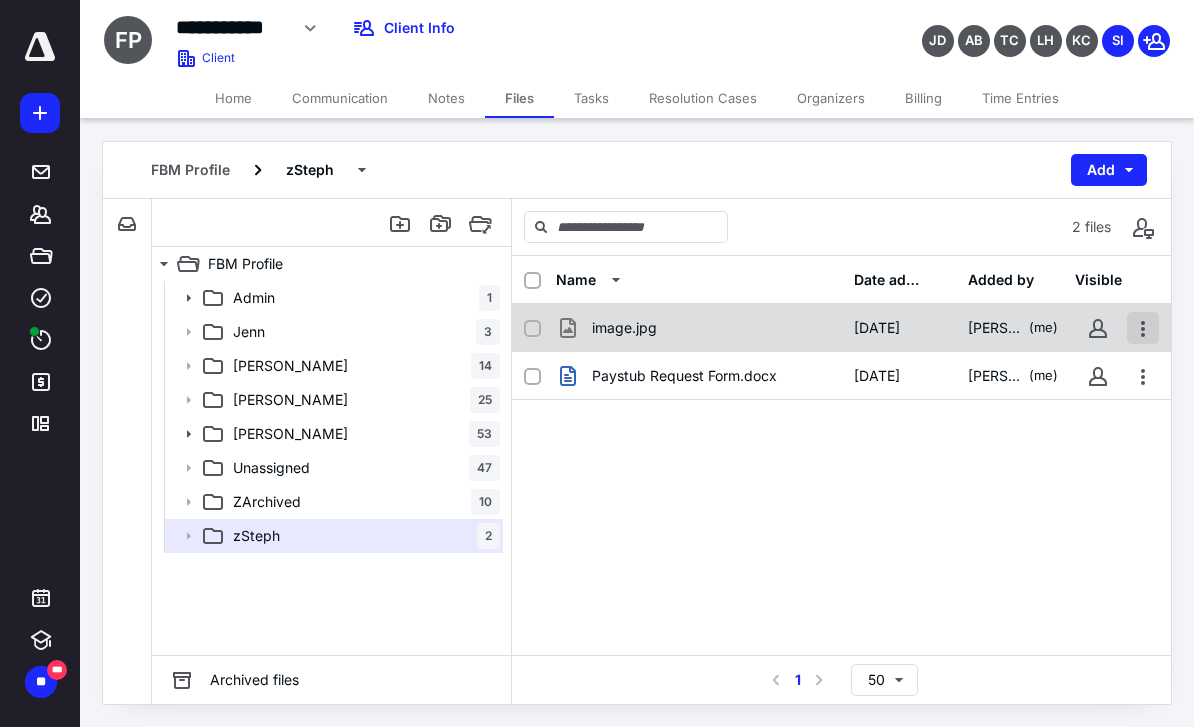 click at bounding box center (1143, 328) 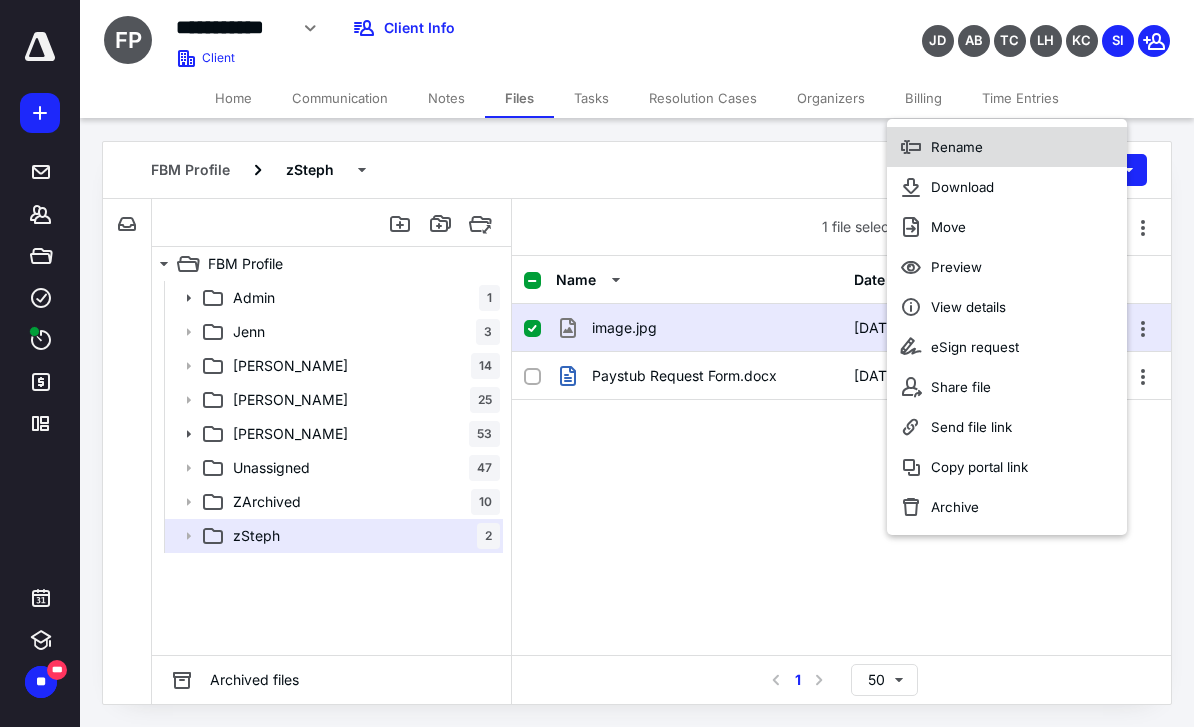 click on "Rename" at bounding box center (1007, 147) 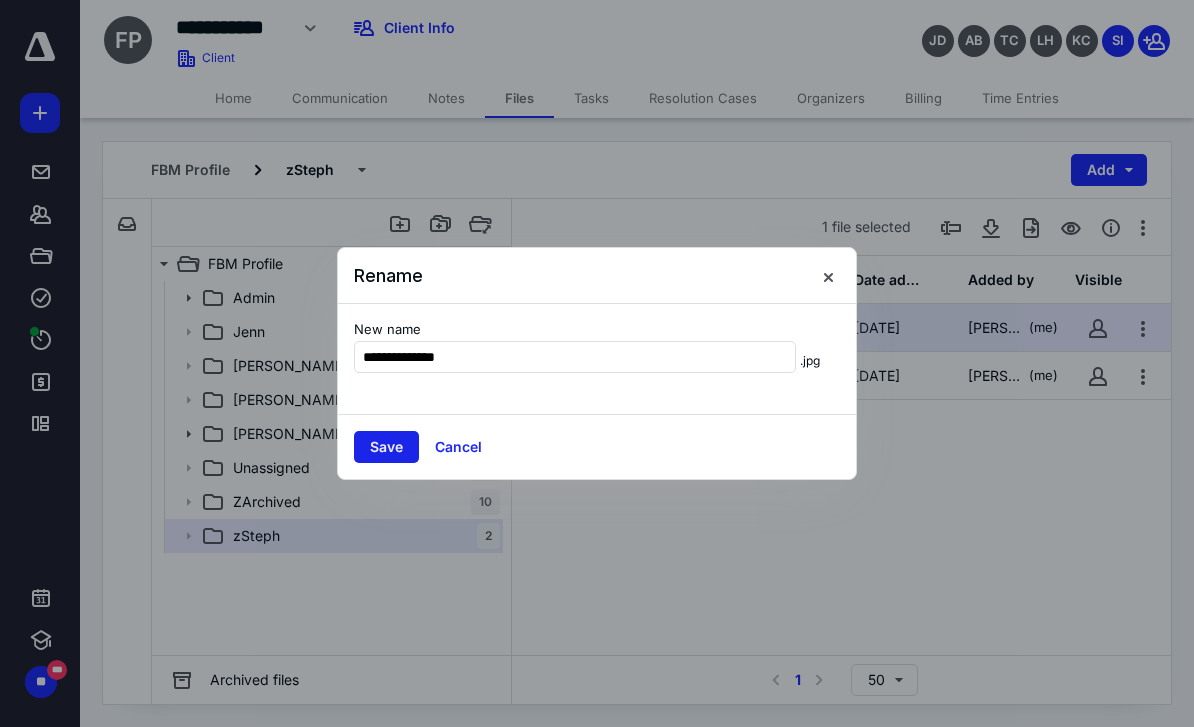 type on "**********" 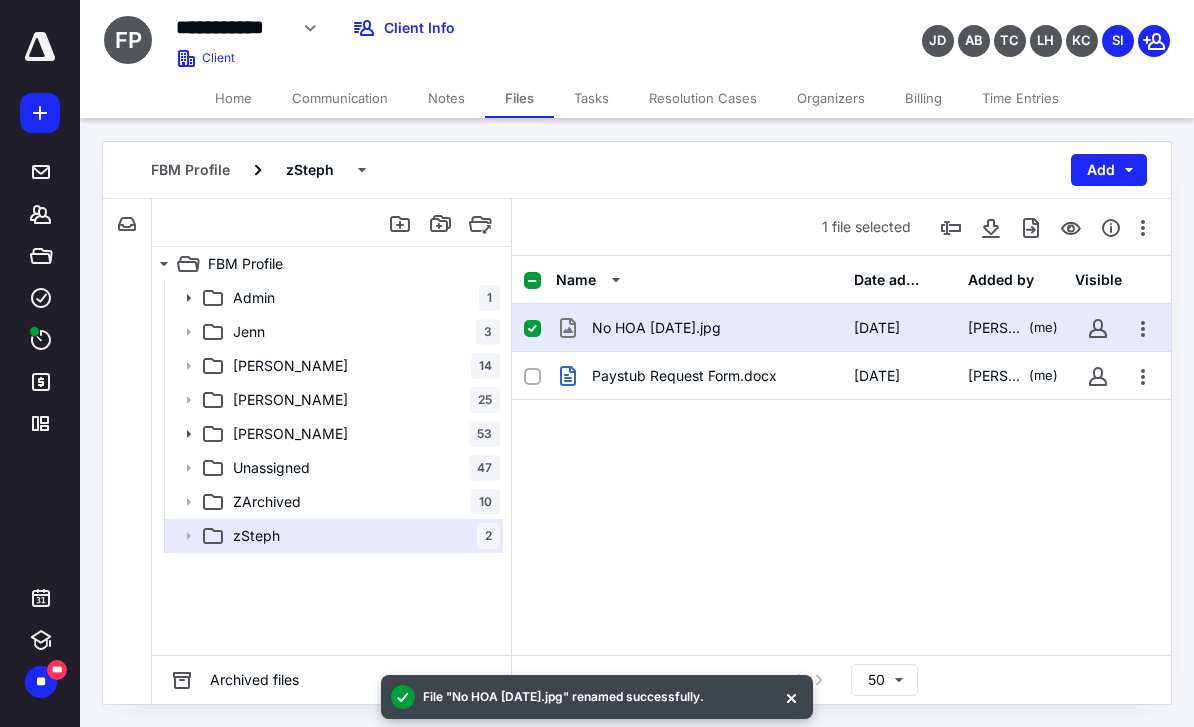 click on "Add" at bounding box center (1109, 170) 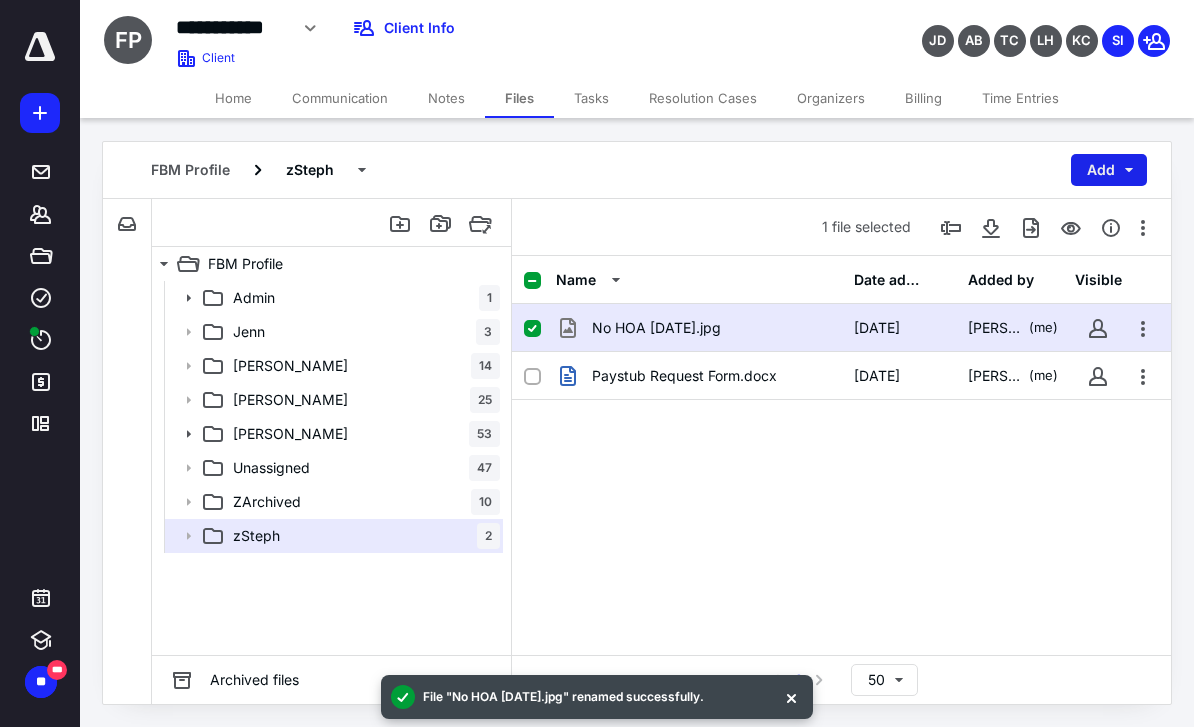 checkbox on "false" 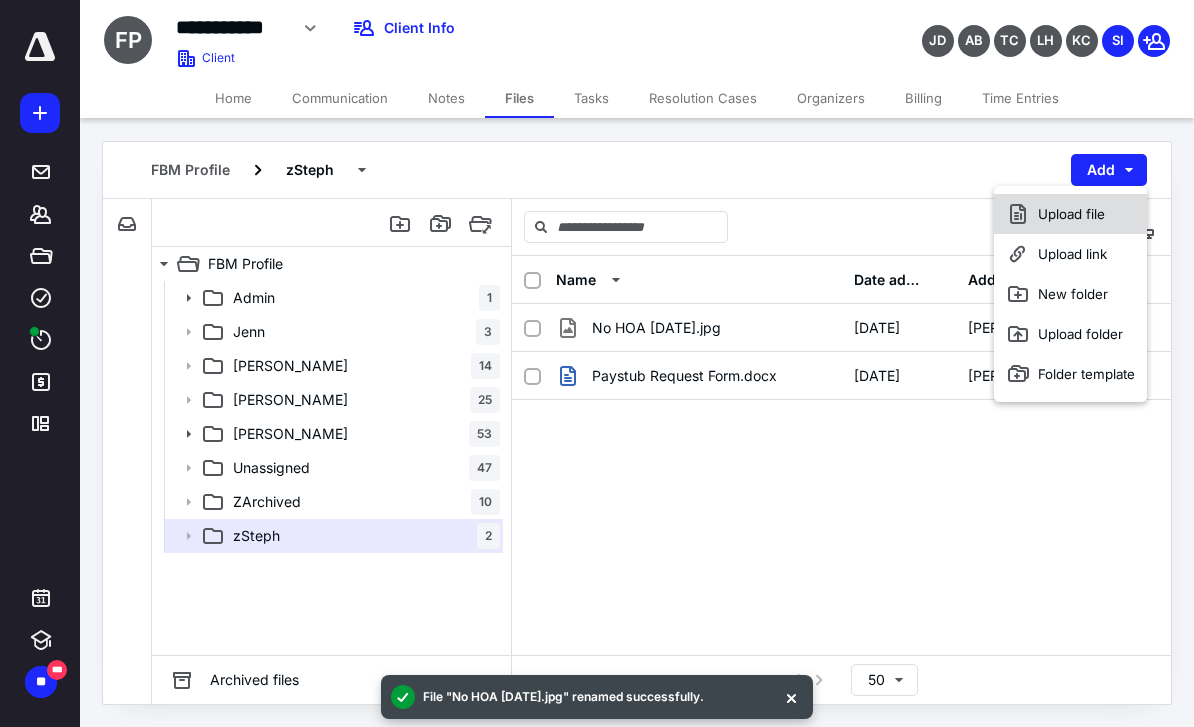 click on "Upload file" at bounding box center (1070, 214) 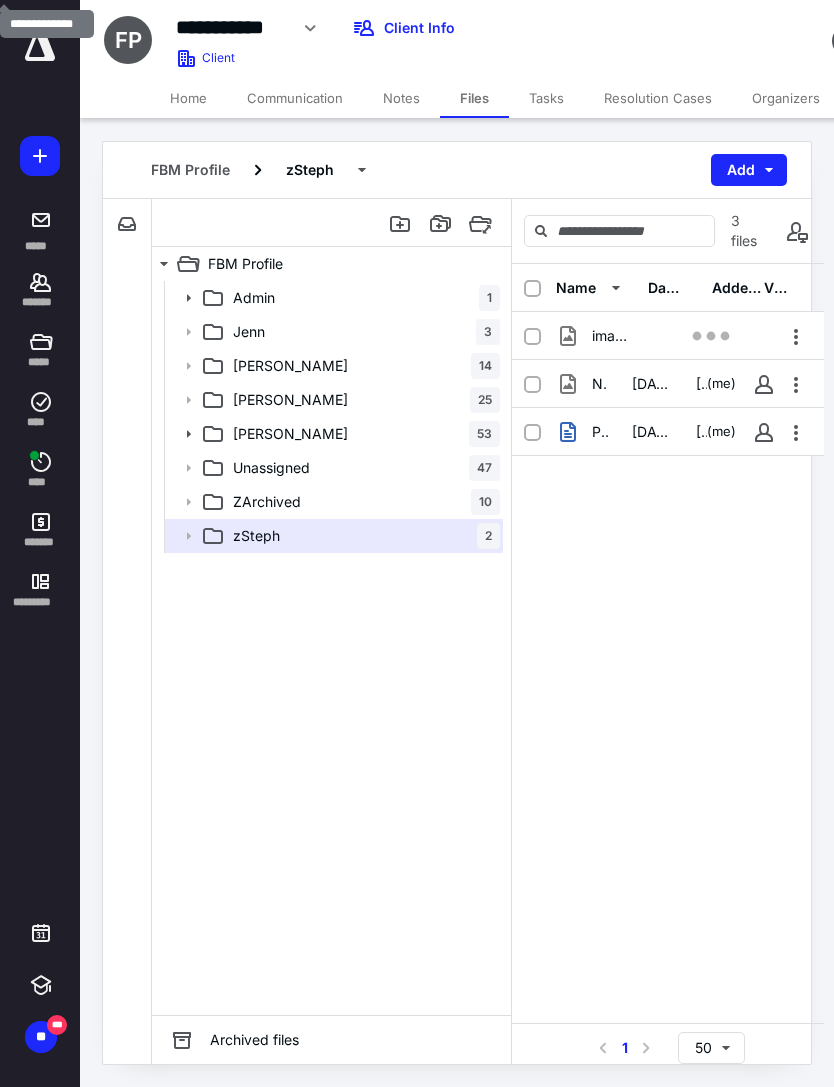 click on "Add" at bounding box center (749, 170) 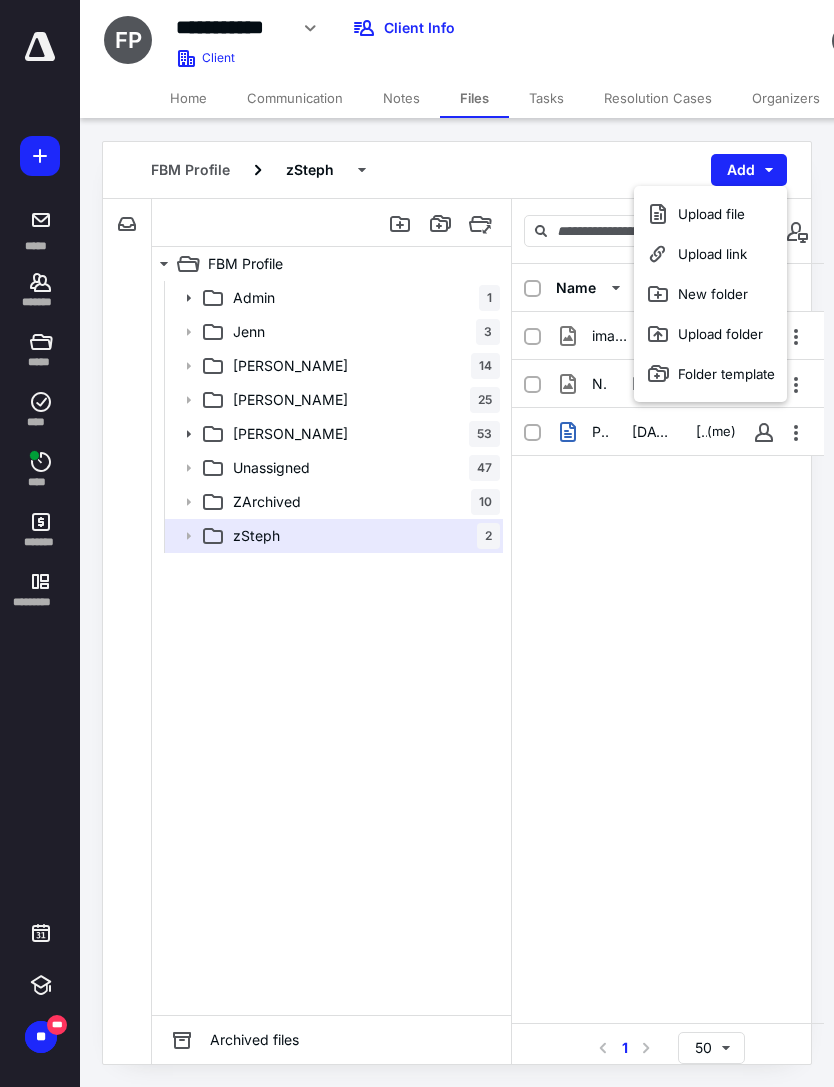 click 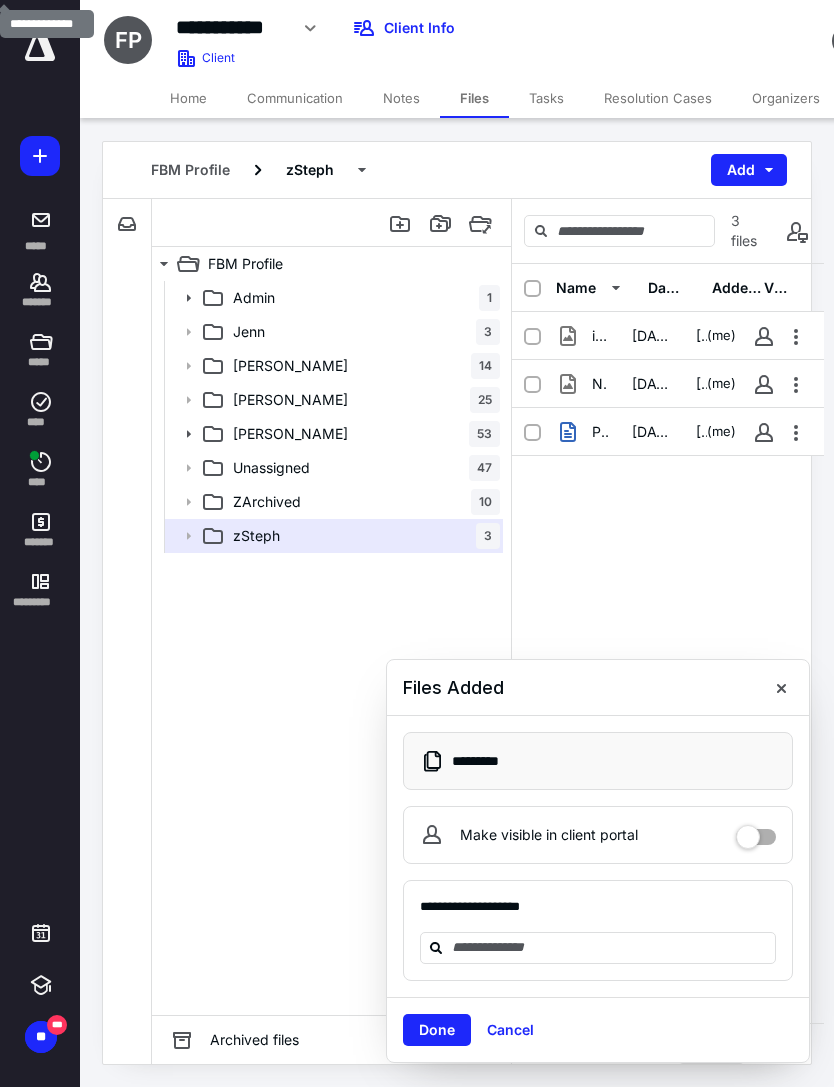 click on "Add" at bounding box center (749, 170) 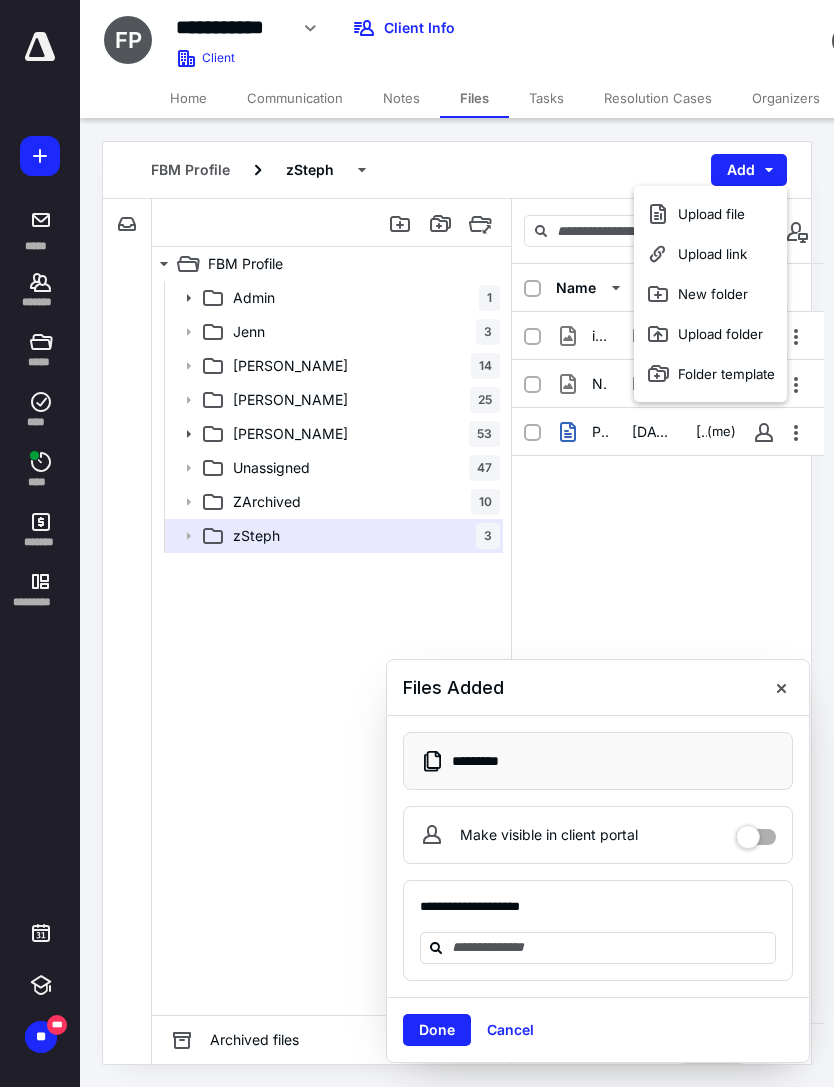 click on "Upload file" at bounding box center [710, 214] 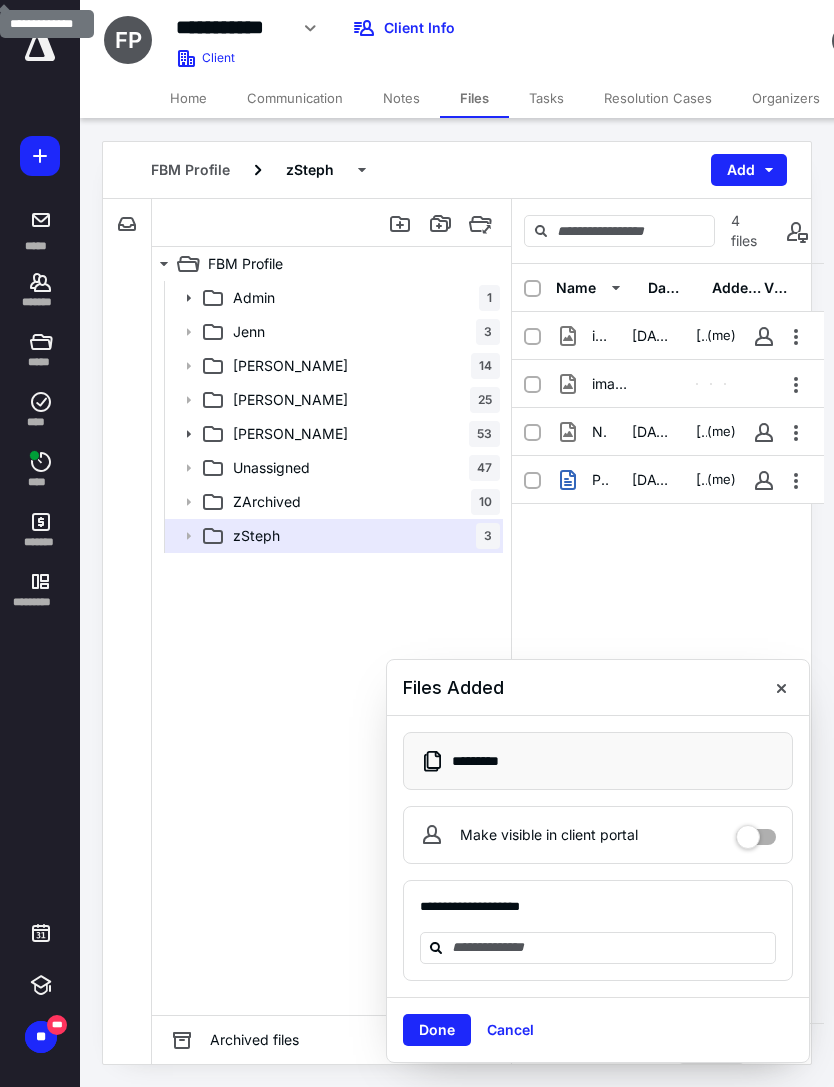 click on "Add" at bounding box center (749, 170) 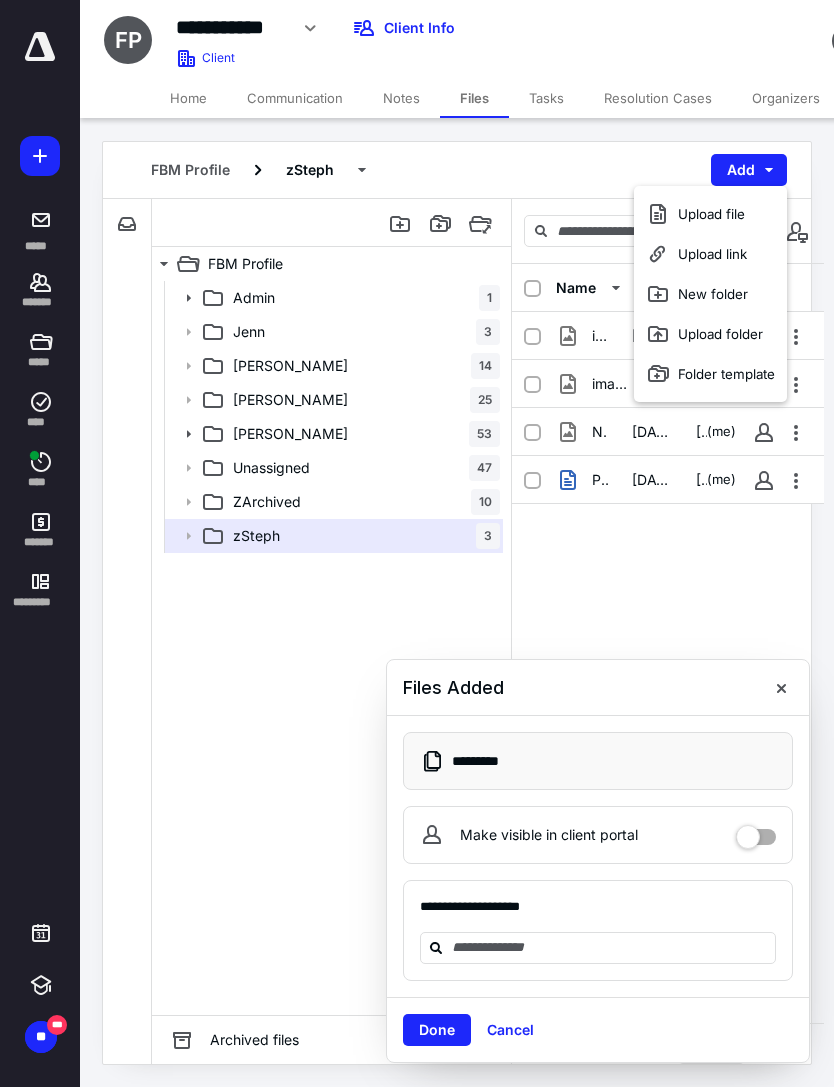 click on "Upload file" at bounding box center (710, 214) 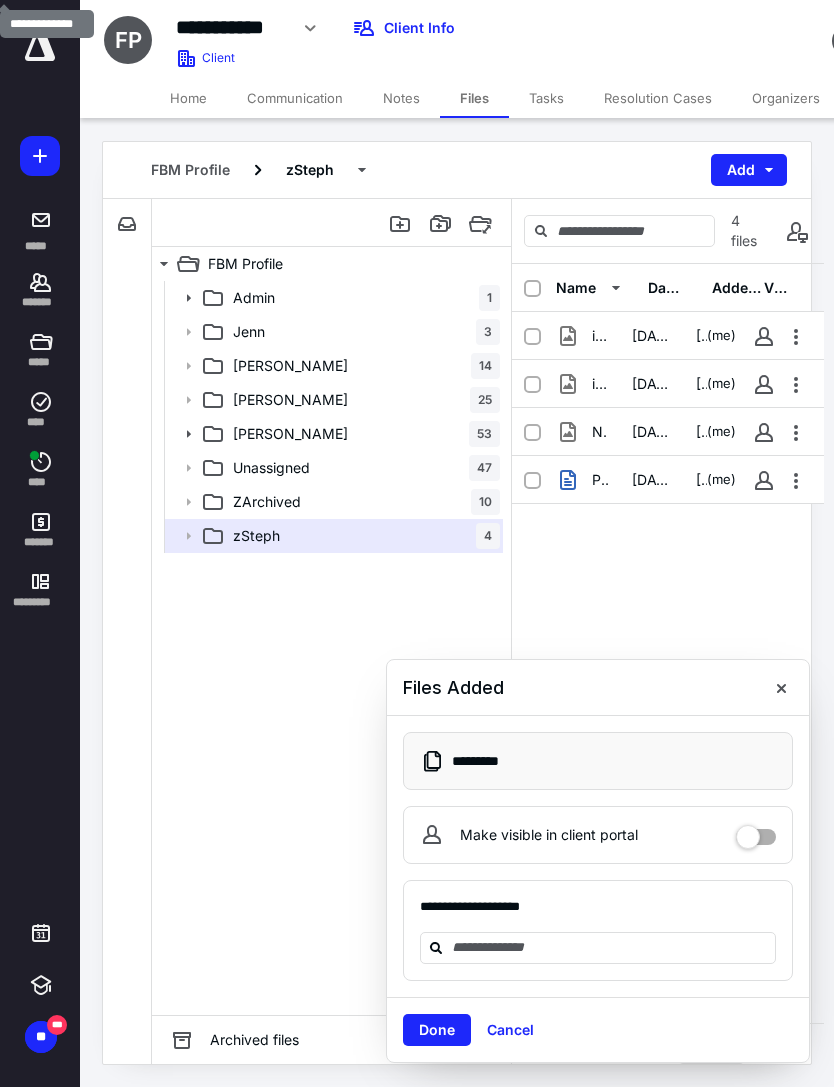 click on "Add" at bounding box center (749, 170) 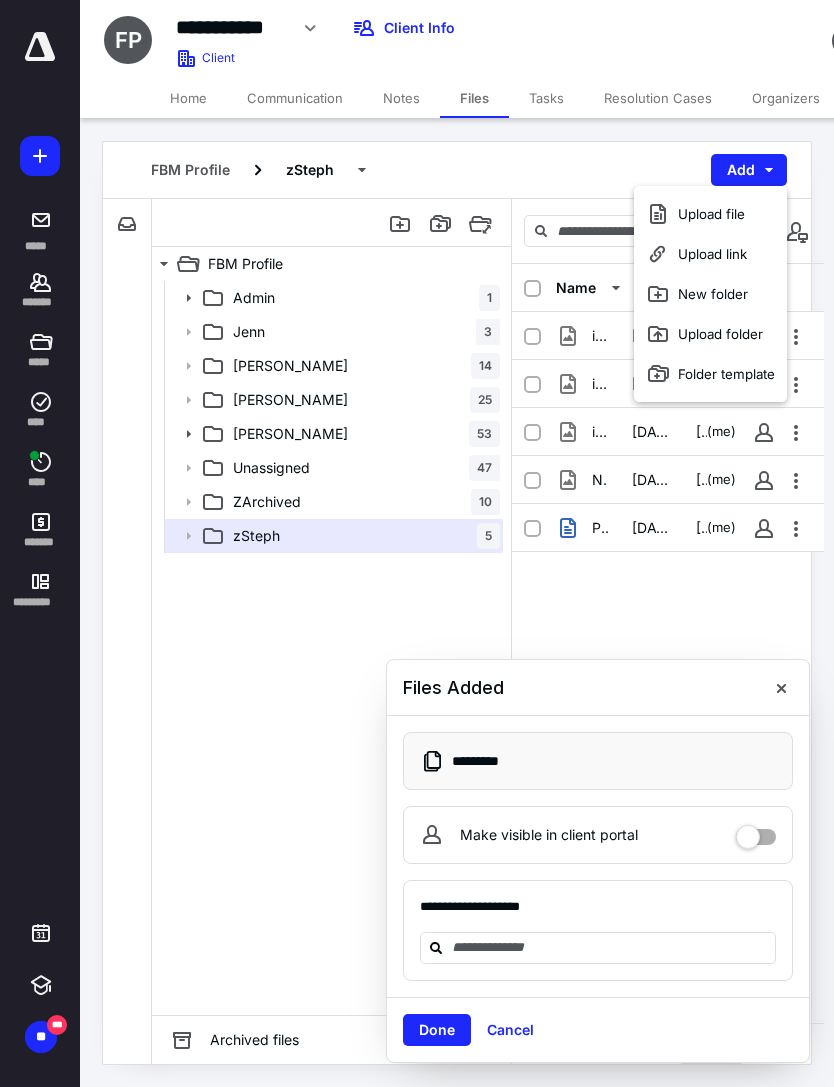 click on "Upload file" at bounding box center [710, 214] 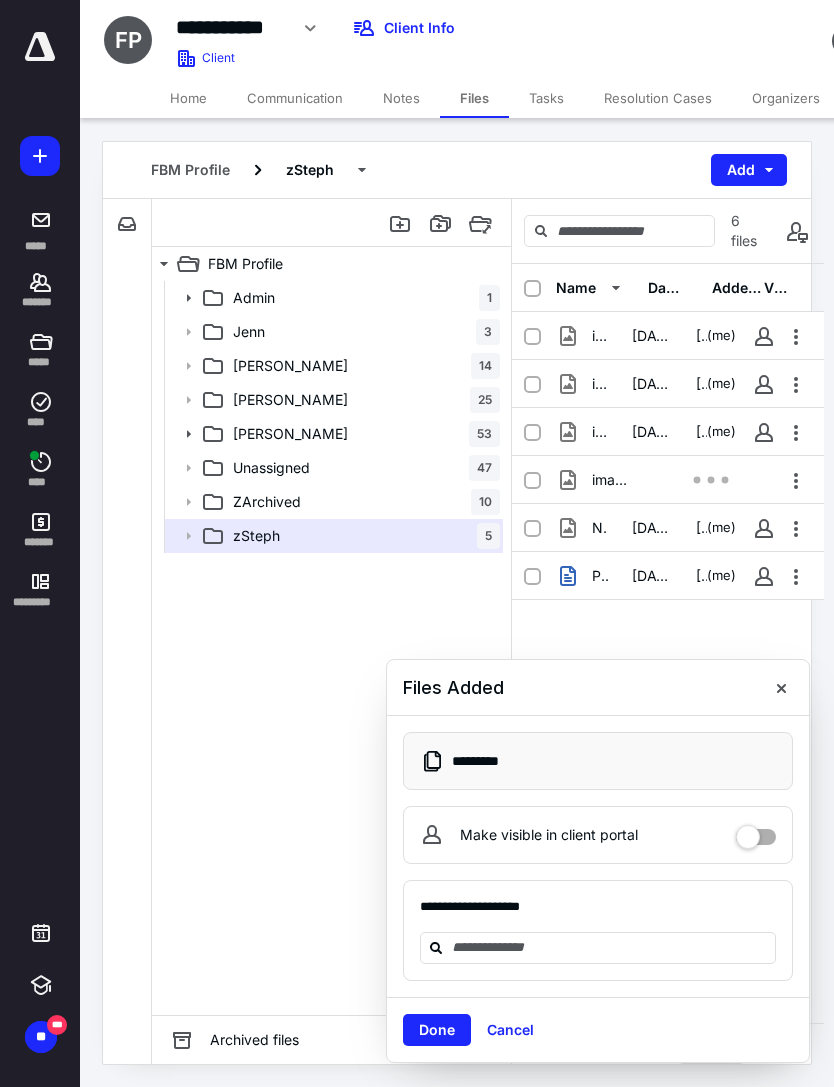 click on "Add" at bounding box center [749, 170] 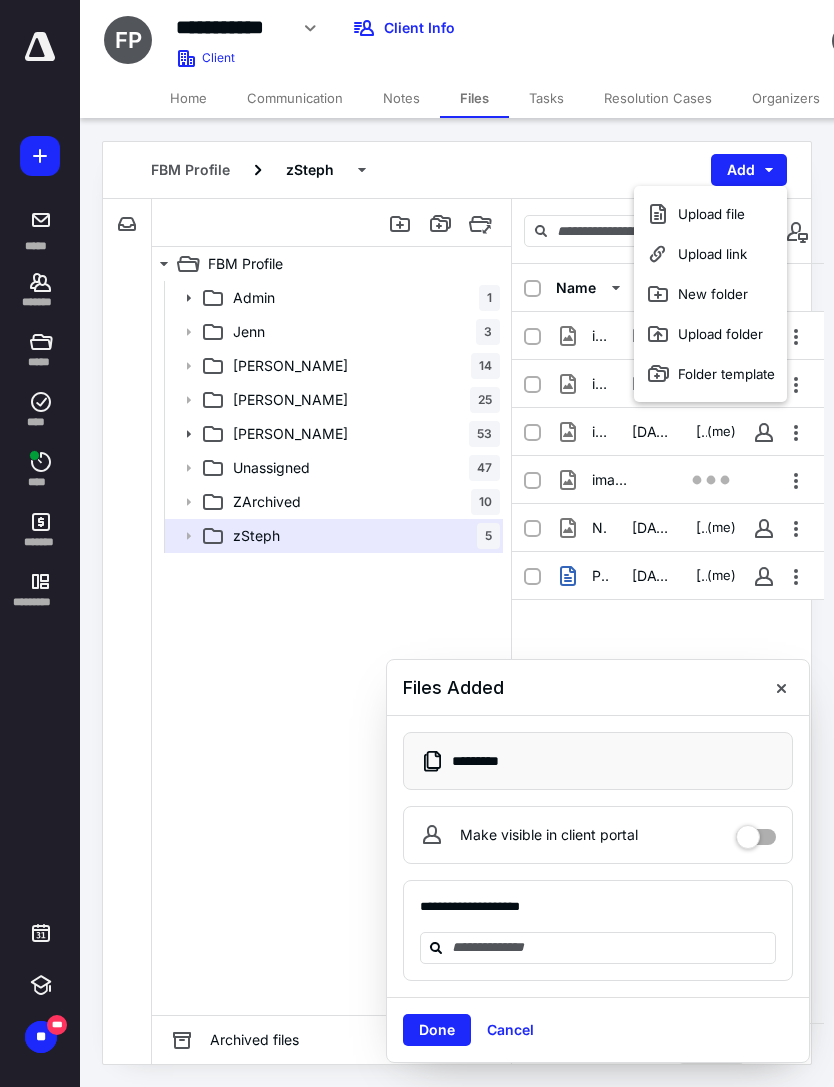 click on "Upload file" at bounding box center [710, 214] 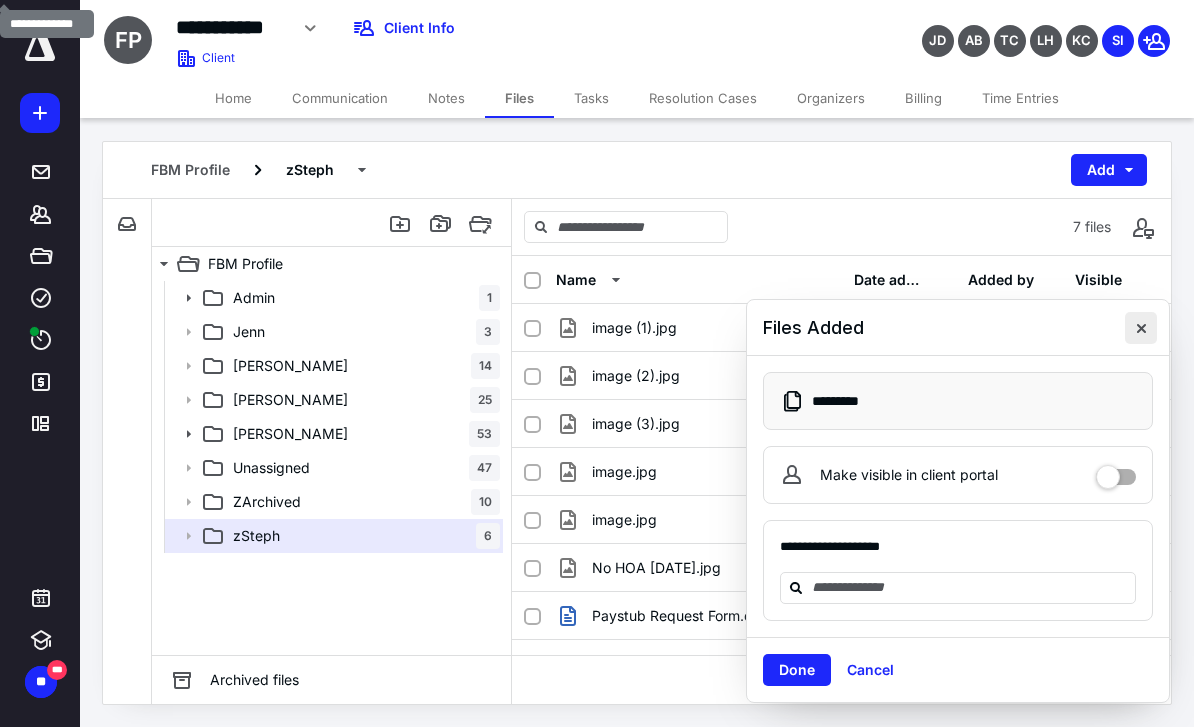 click at bounding box center [1141, 328] 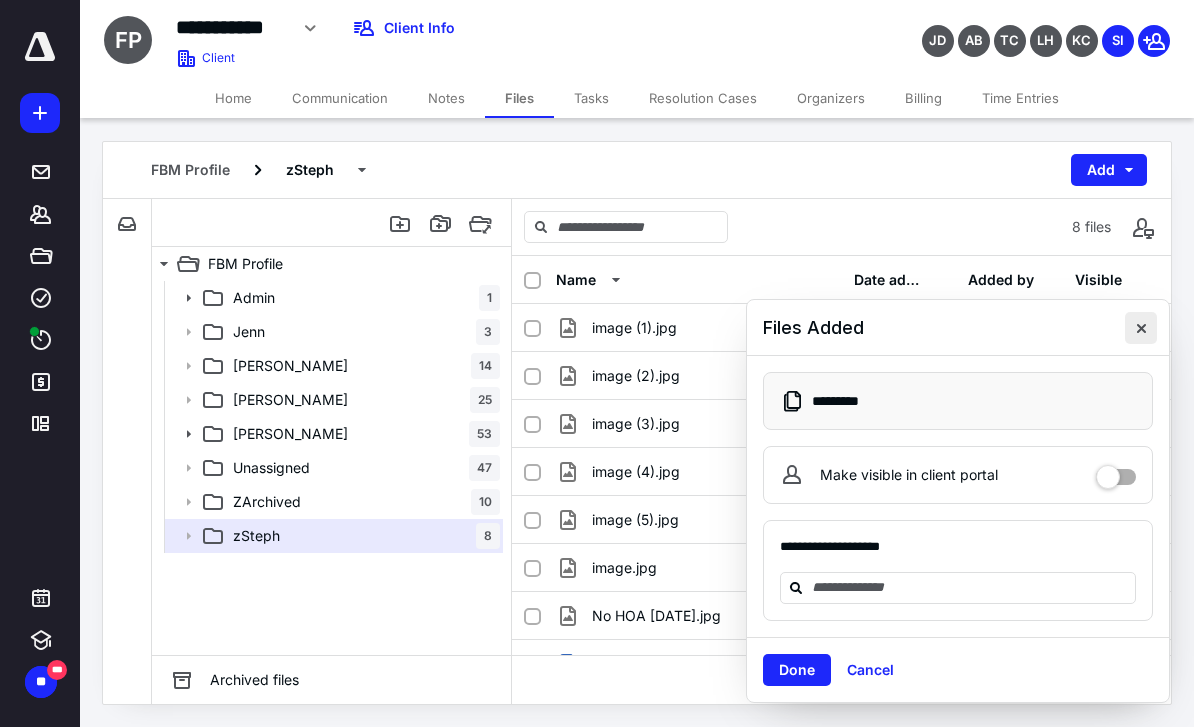 click at bounding box center [1141, 328] 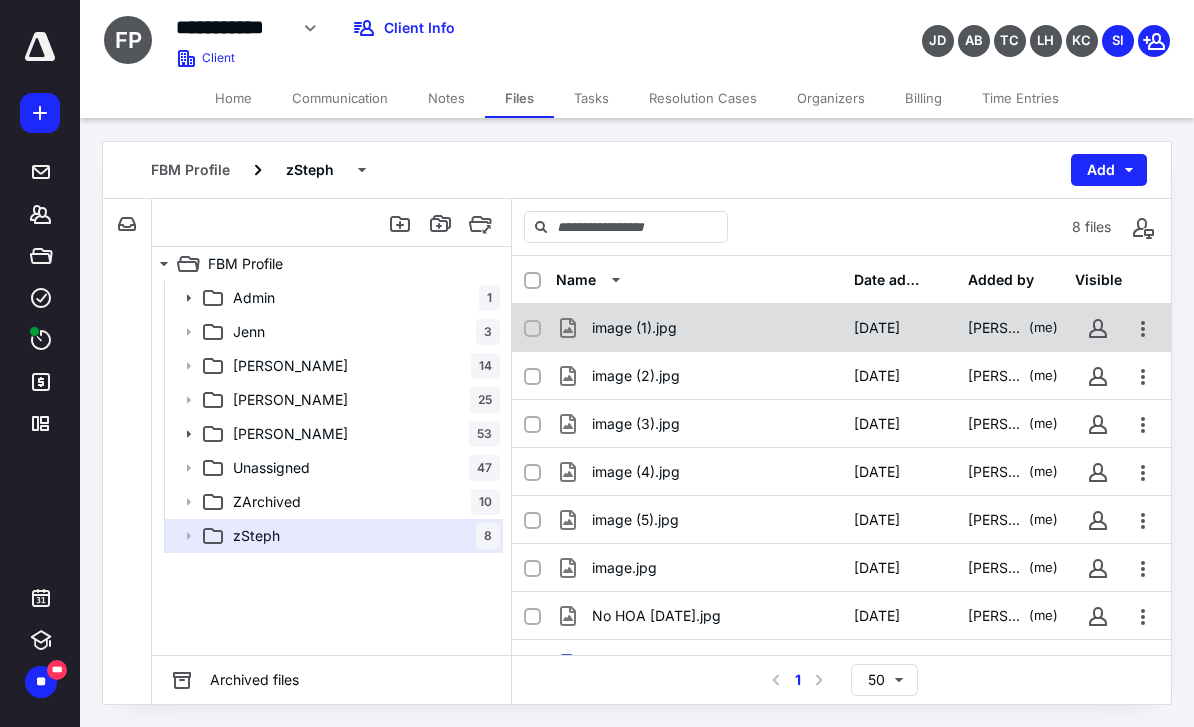 click on "image (1).jpg" at bounding box center [699, 328] 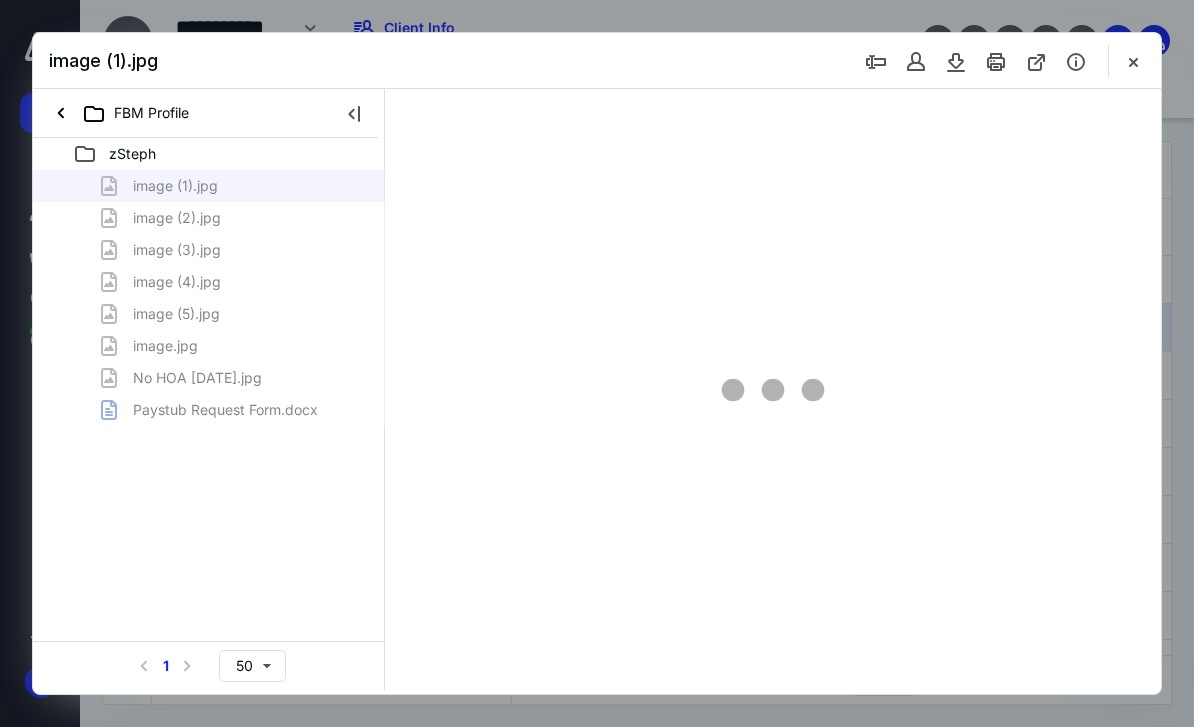 scroll, scrollTop: 0, scrollLeft: 0, axis: both 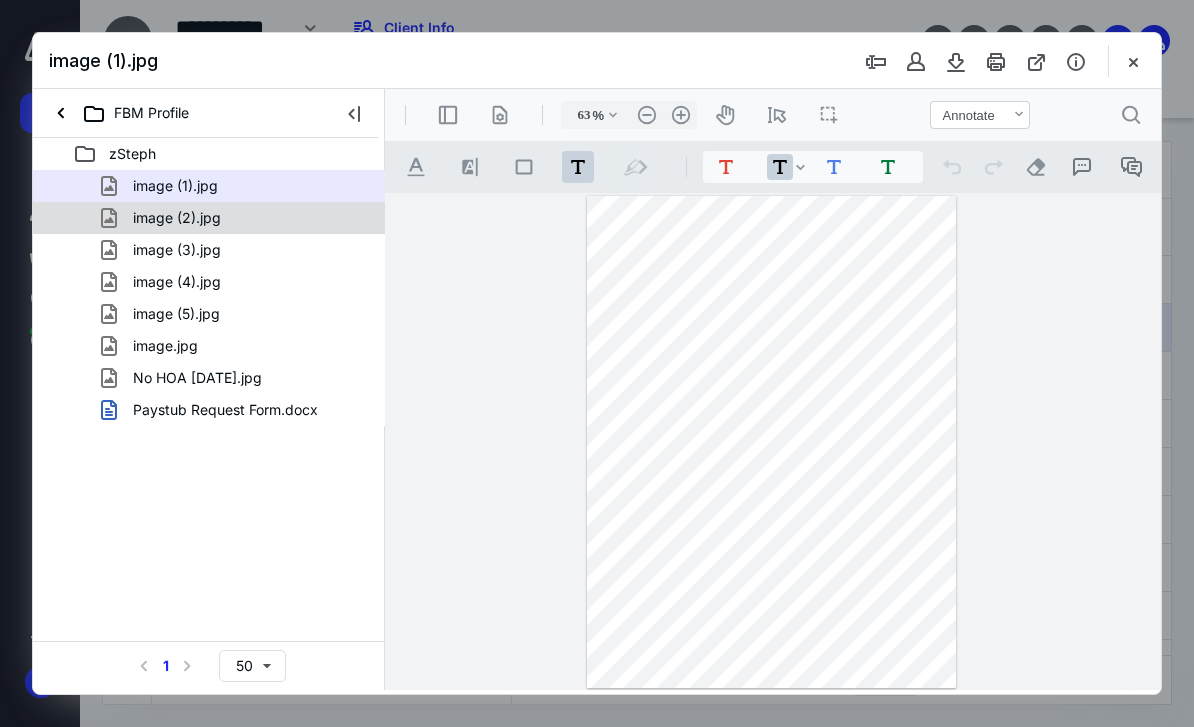 click on "image (2).jpg" at bounding box center [177, 218] 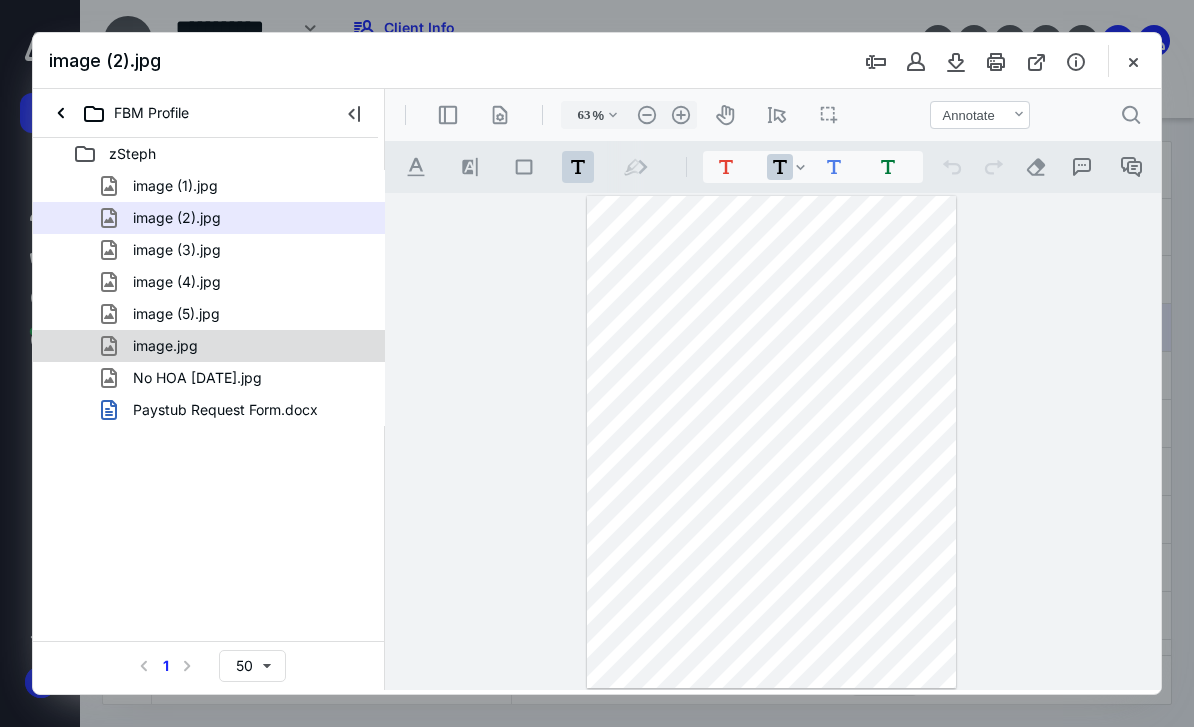 click on "image.jpg" at bounding box center (165, 346) 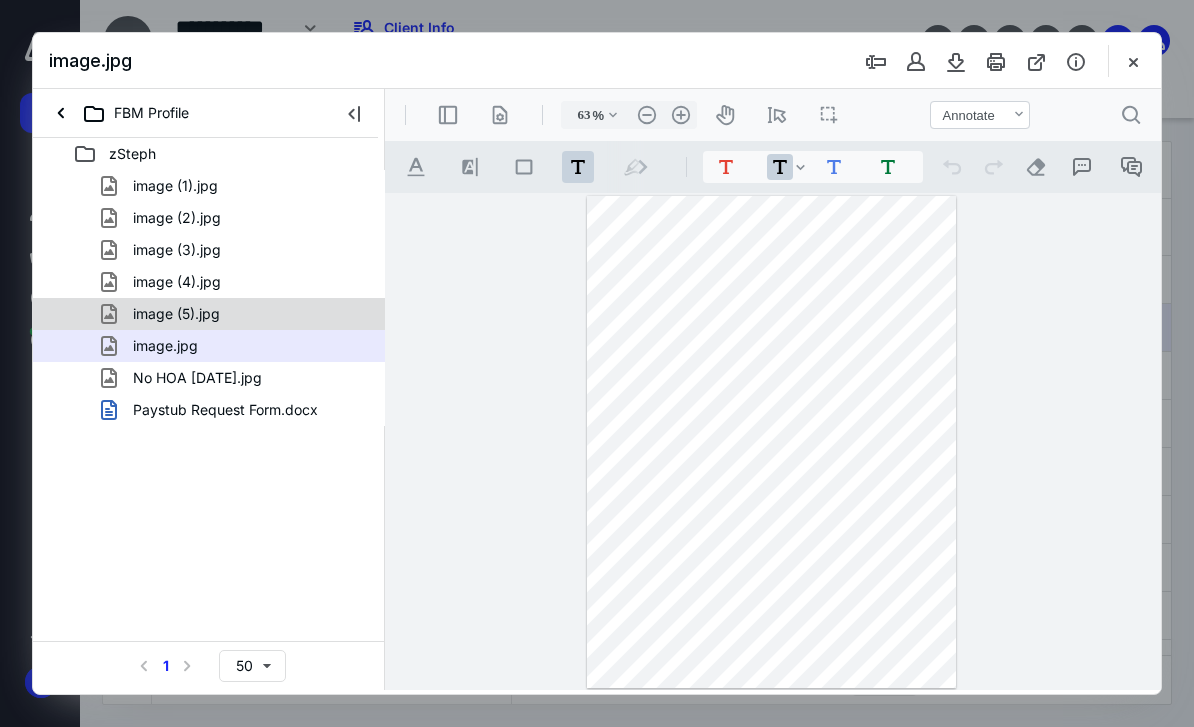 click on "image (5).jpg" at bounding box center [176, 314] 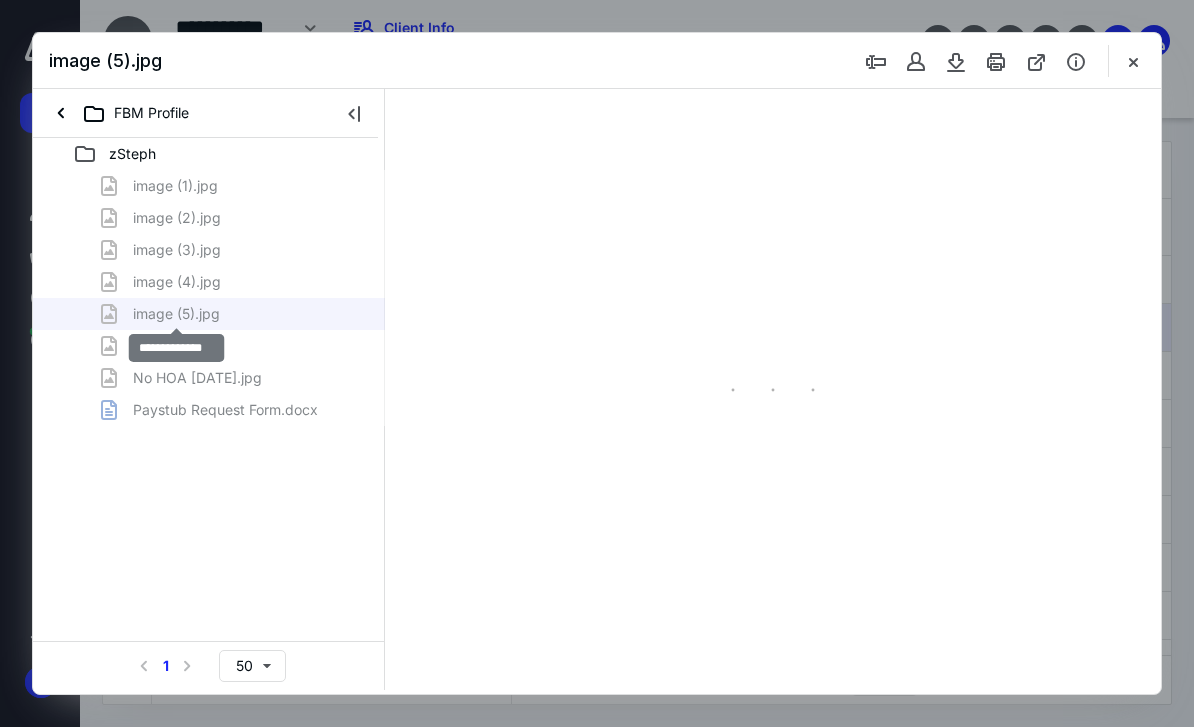 type on "63" 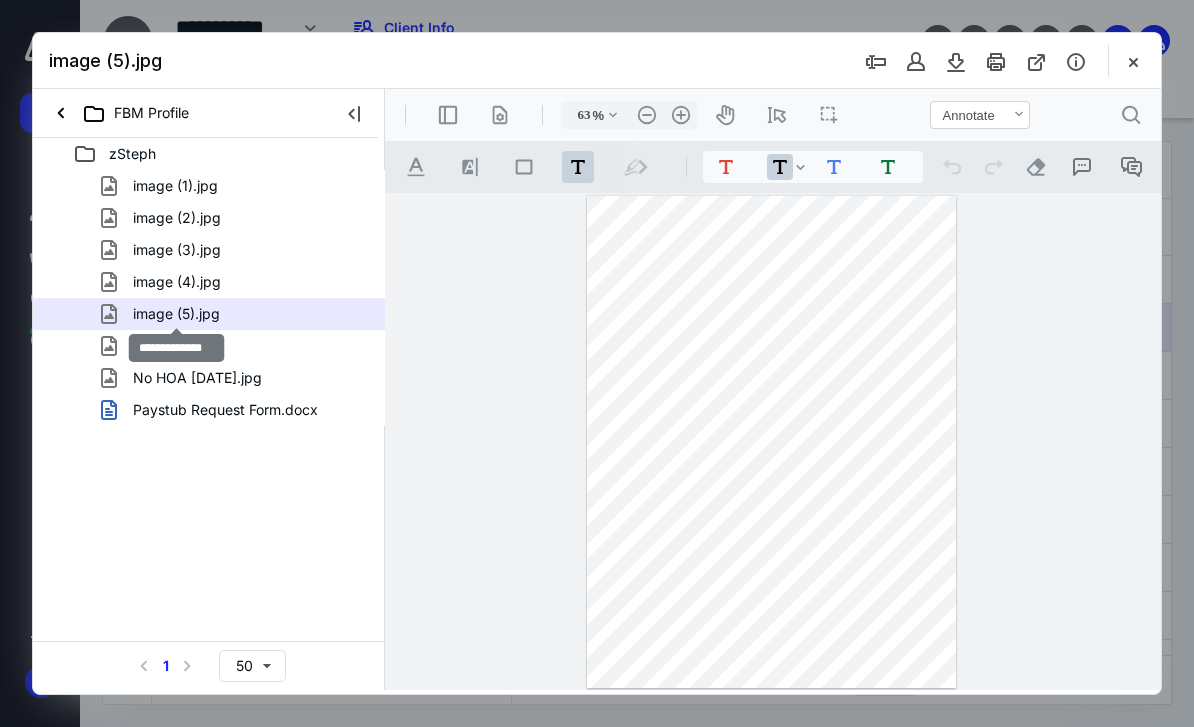 click on "image (5).jpg" at bounding box center (176, 314) 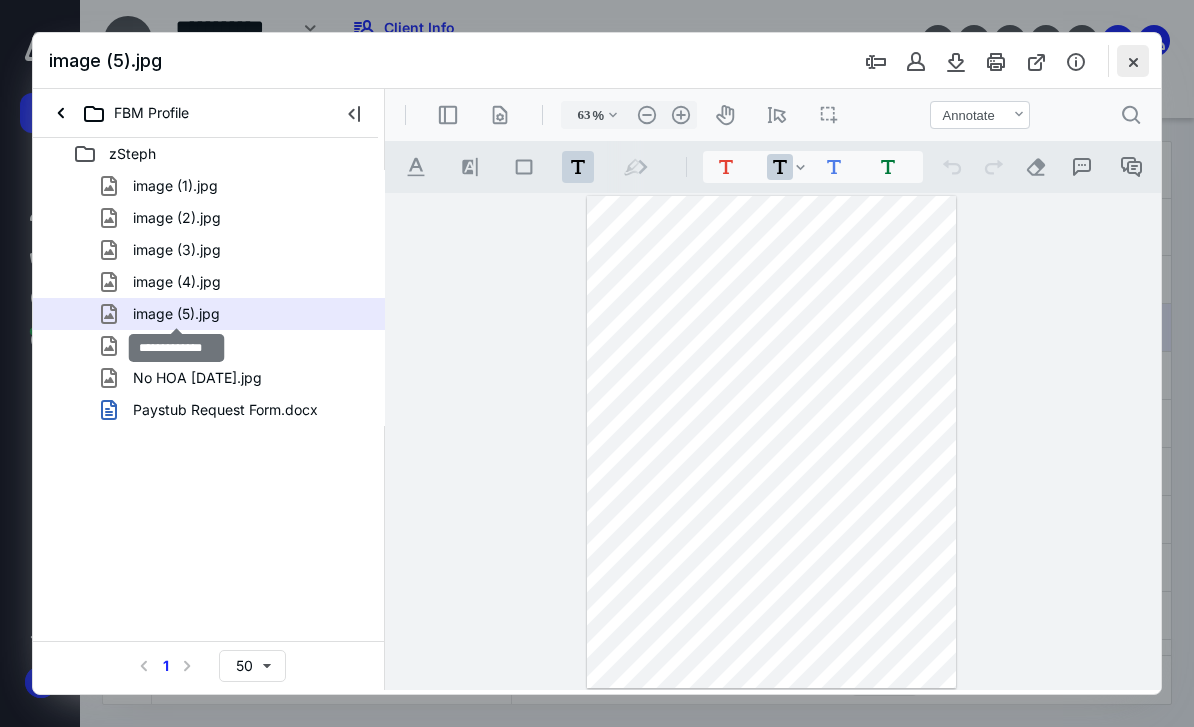 click at bounding box center (1133, 61) 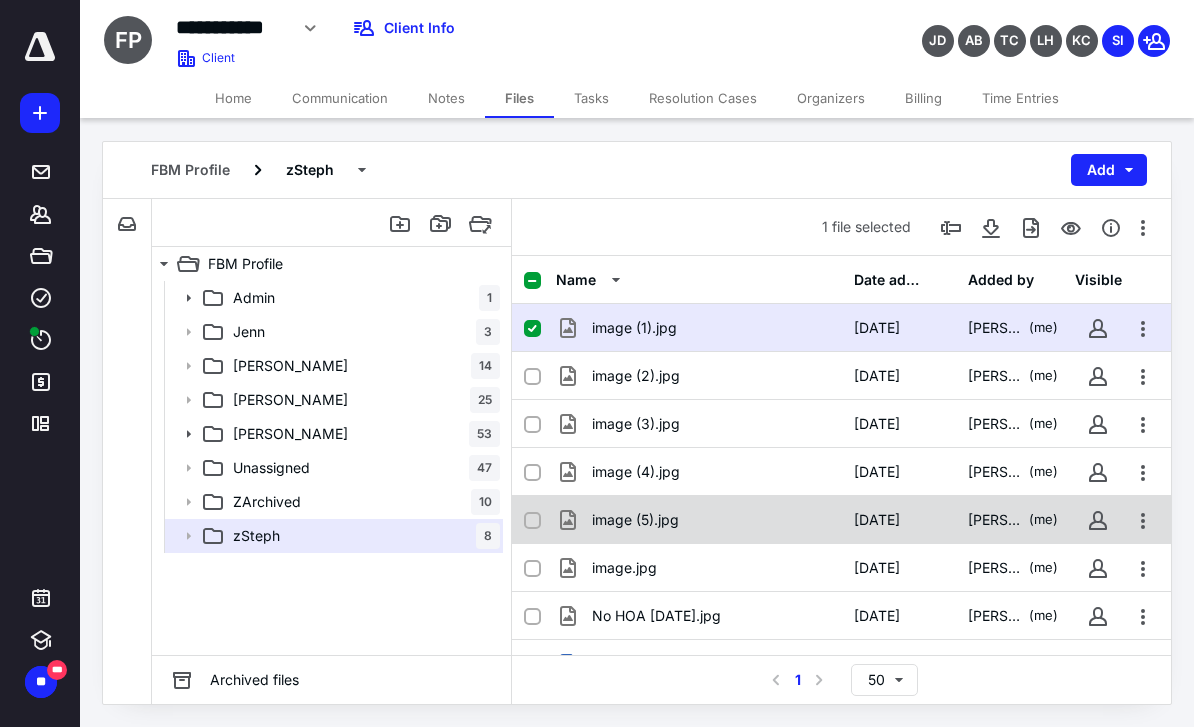 click at bounding box center [532, 521] 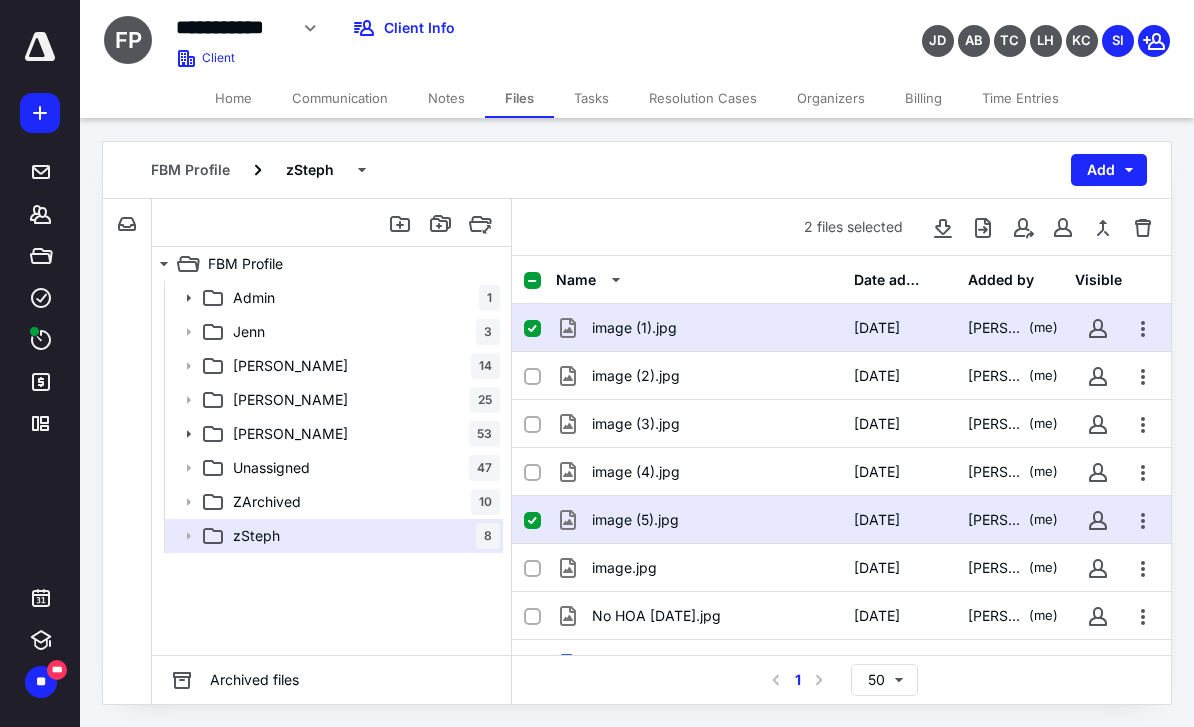 click at bounding box center (532, 329) 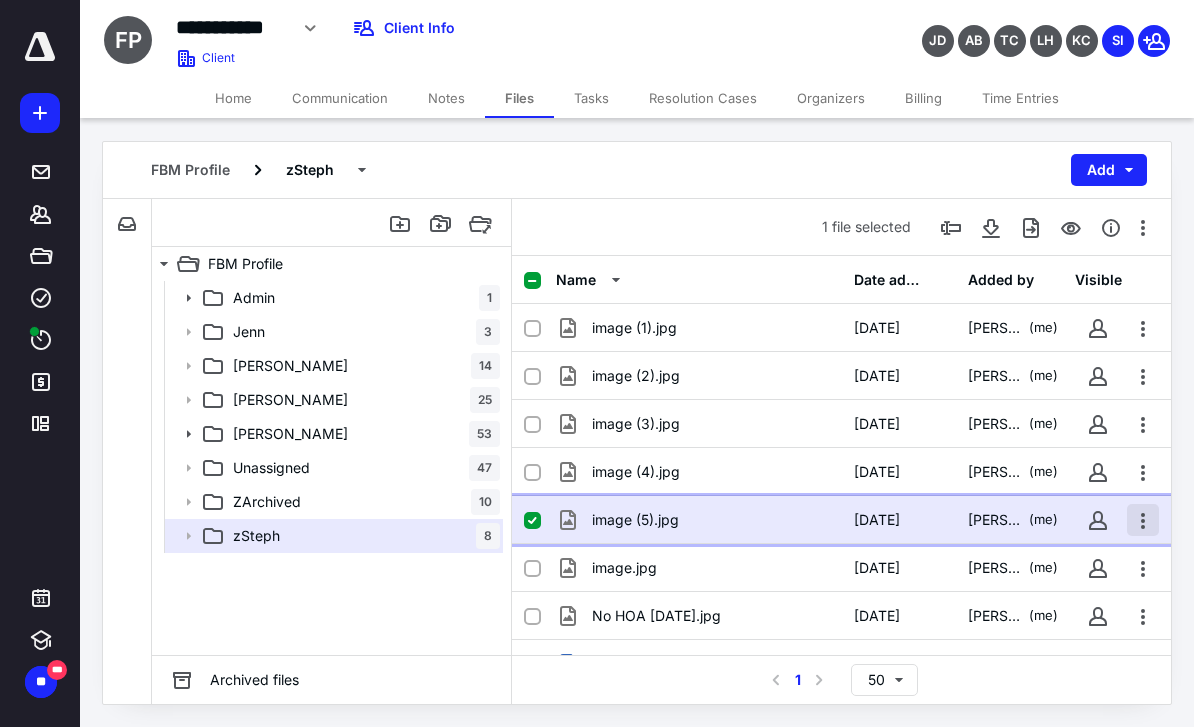 click at bounding box center [1143, 520] 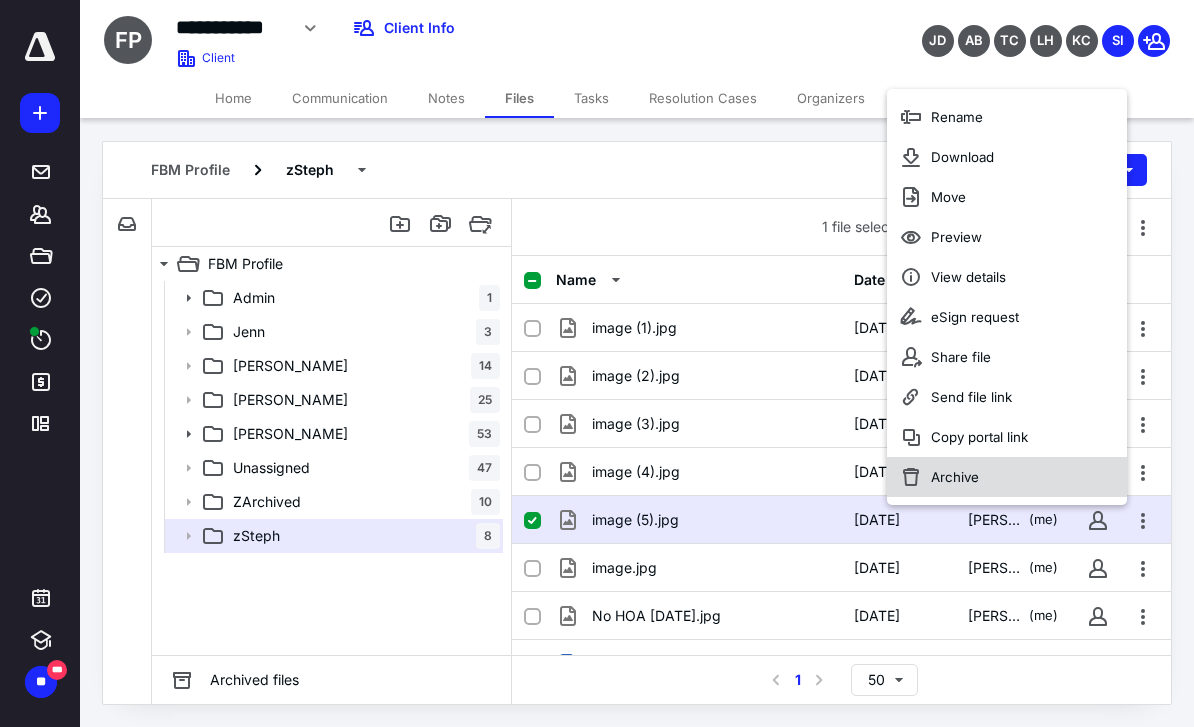 click on "Archive" at bounding box center (1007, 477) 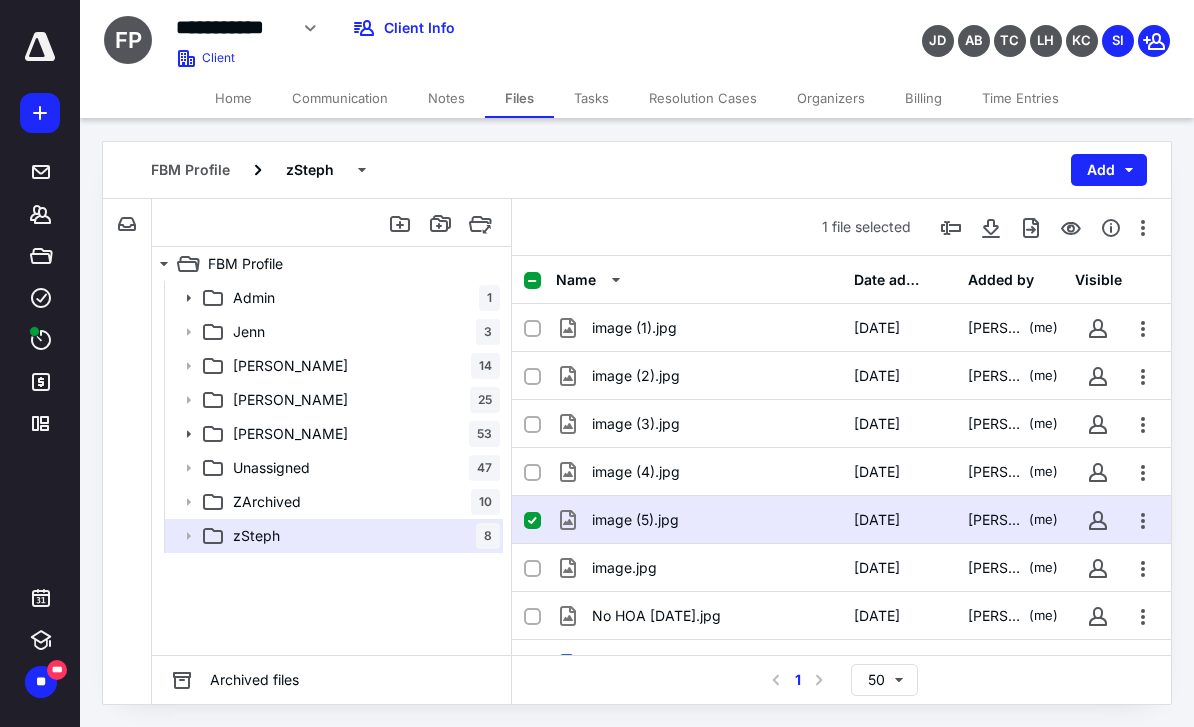 checkbox on "false" 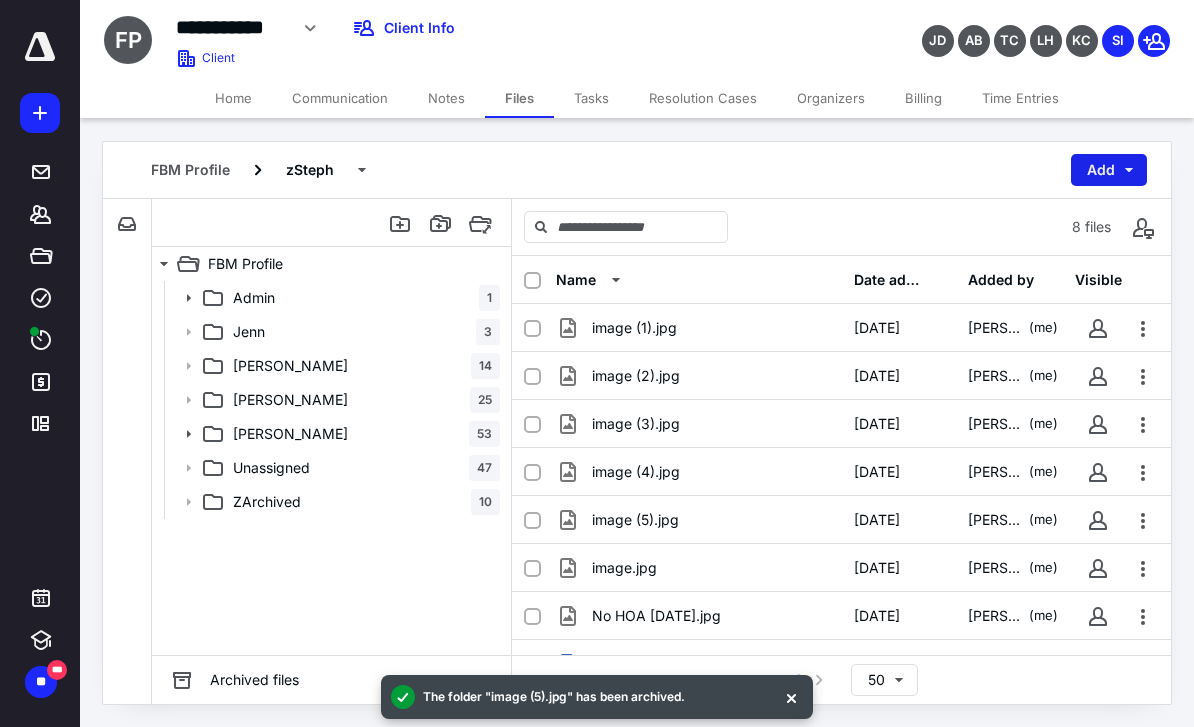 click on "Add" at bounding box center (1109, 170) 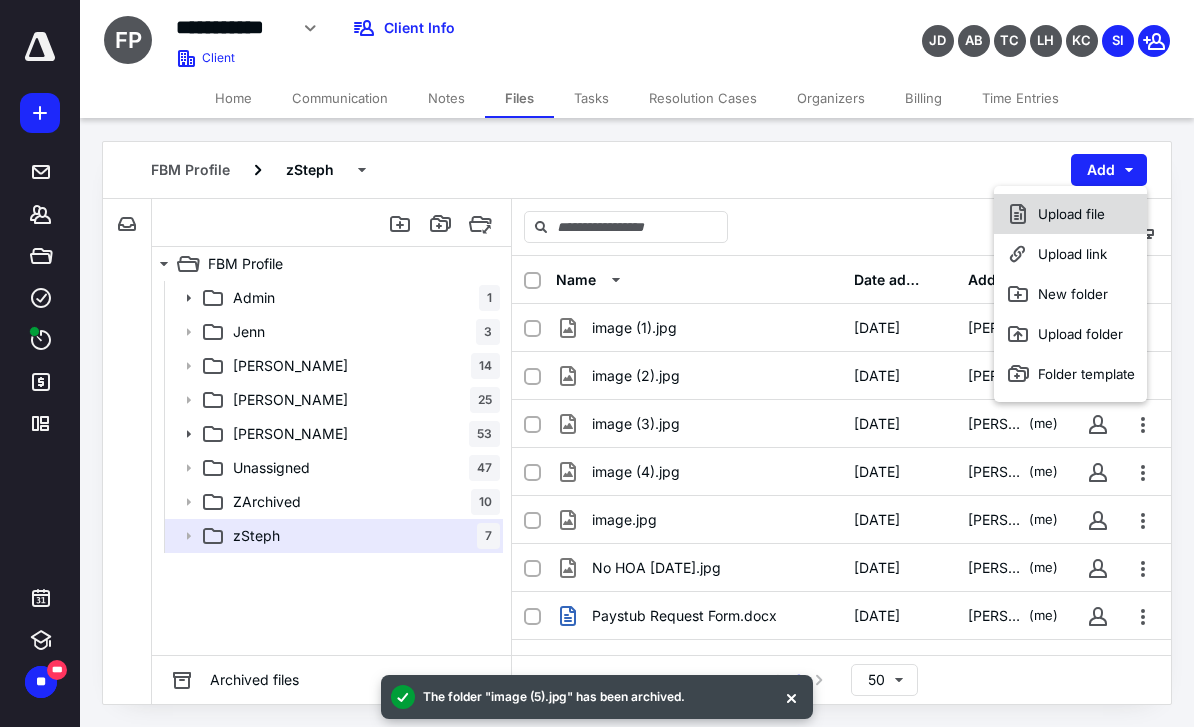 click on "Upload file" at bounding box center [1070, 214] 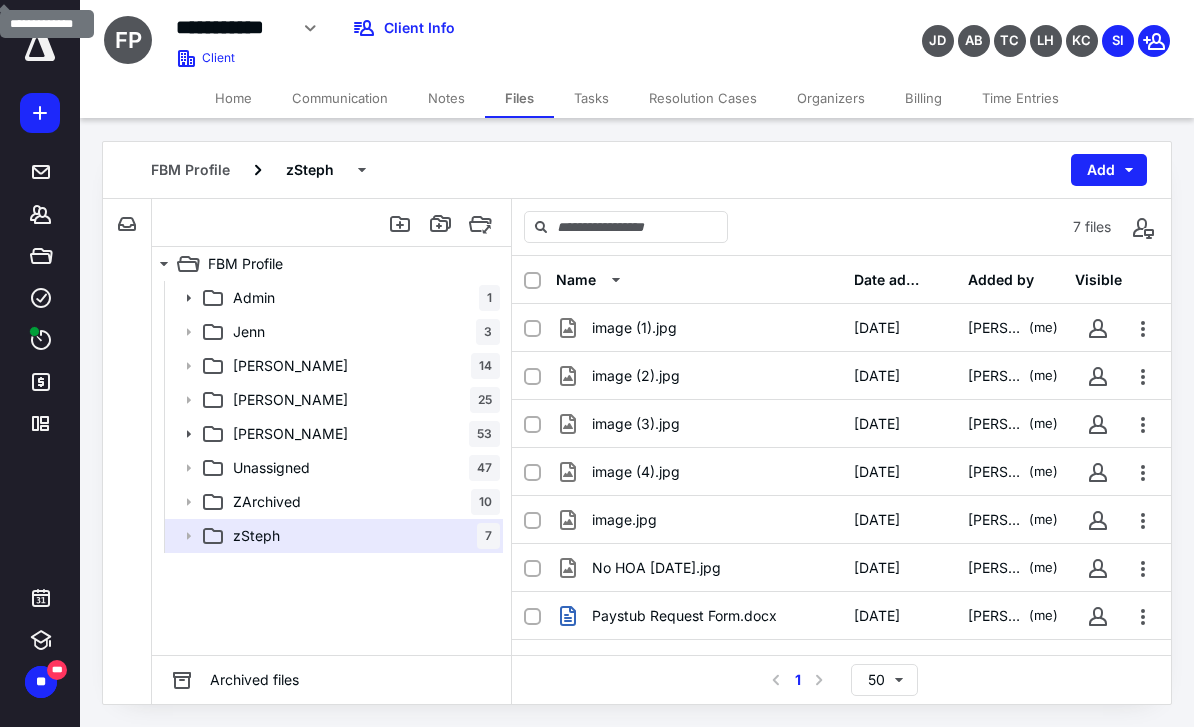 click 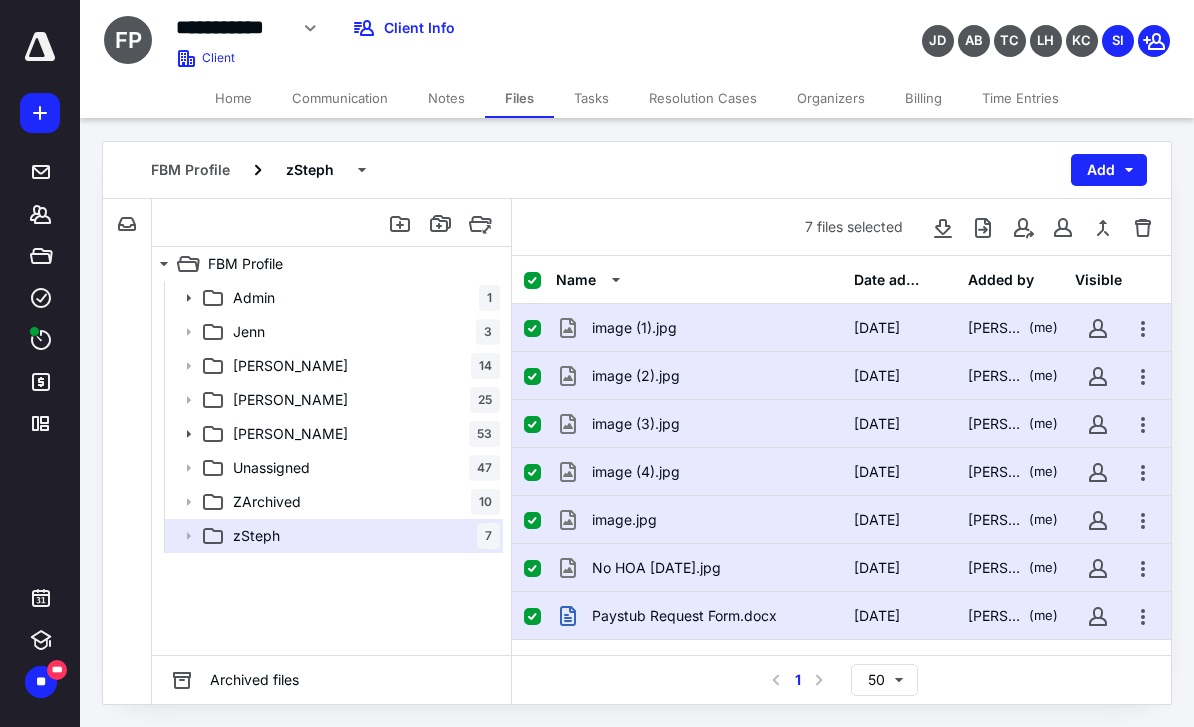 click 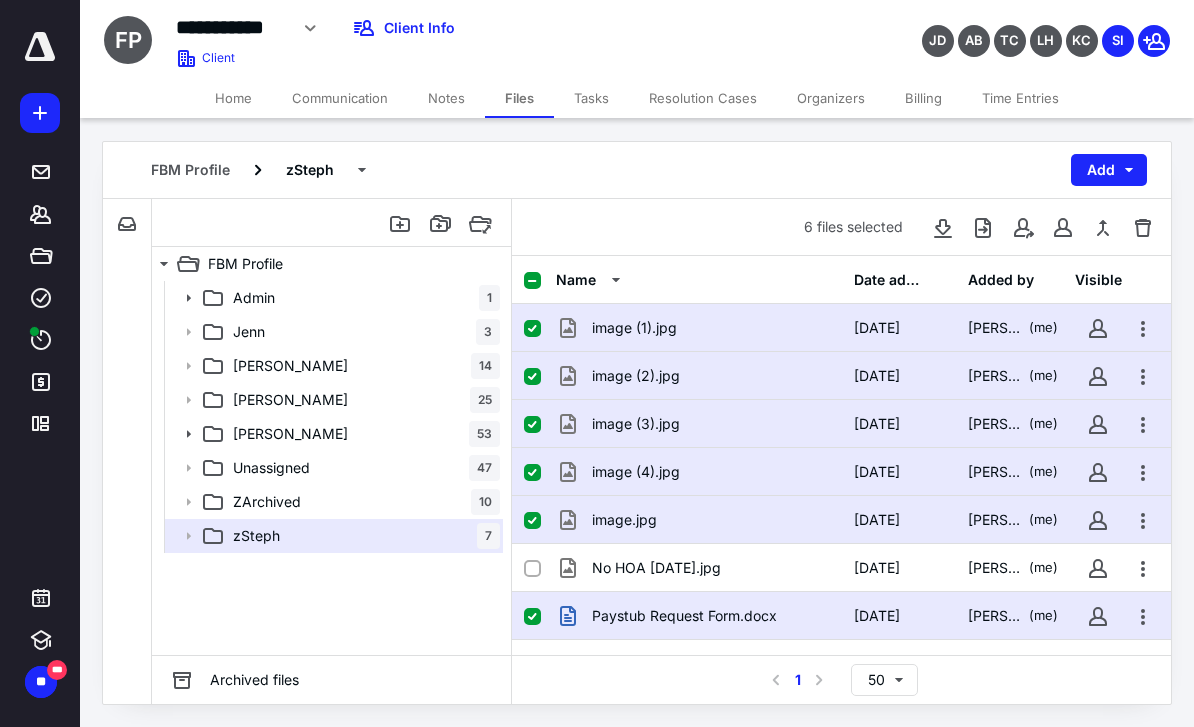 click 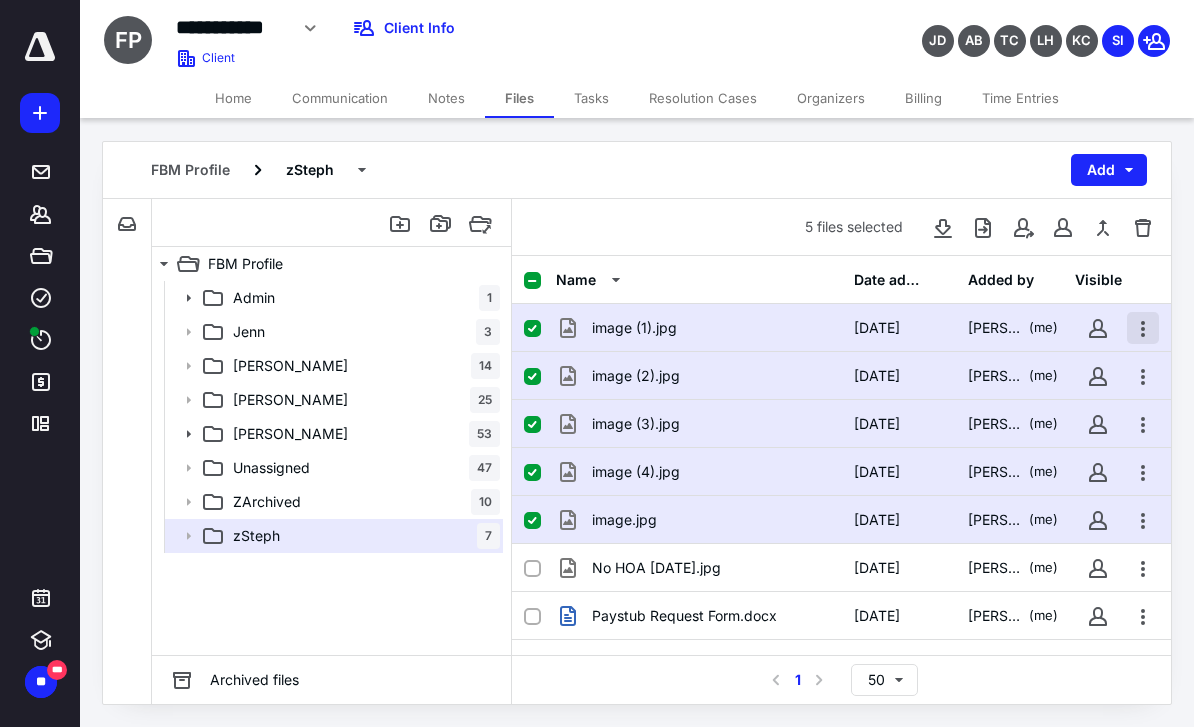 click at bounding box center [1143, 328] 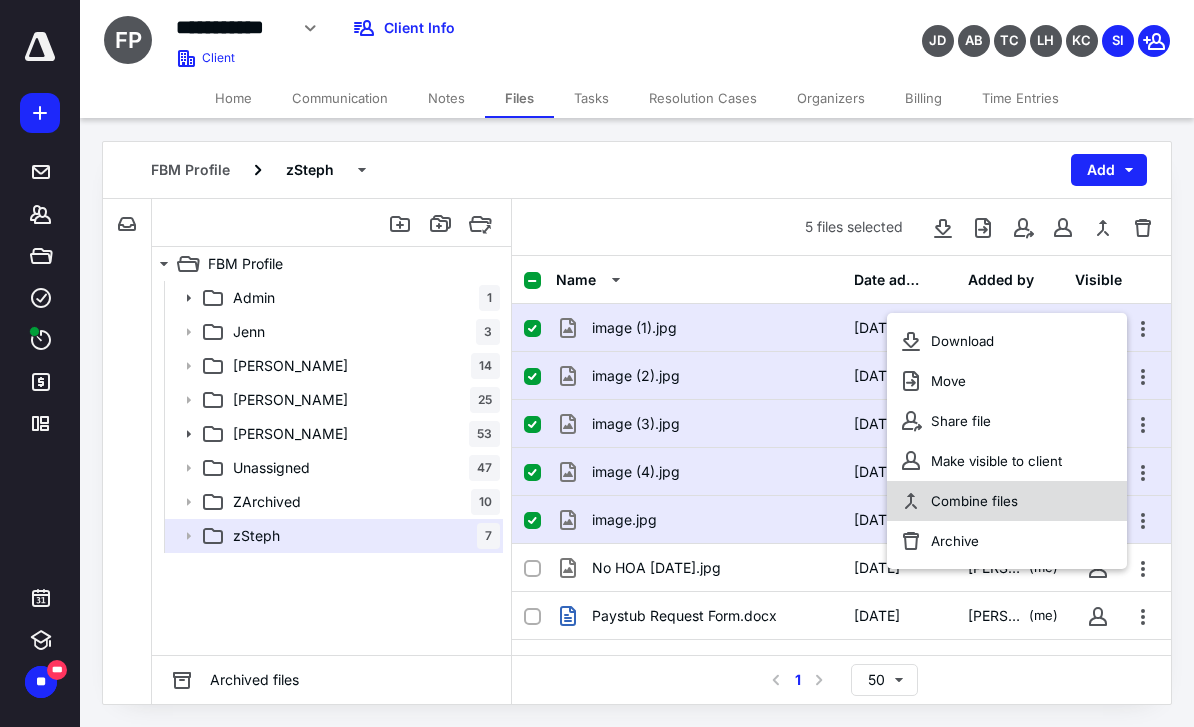 click on "Combine files" at bounding box center (974, 501) 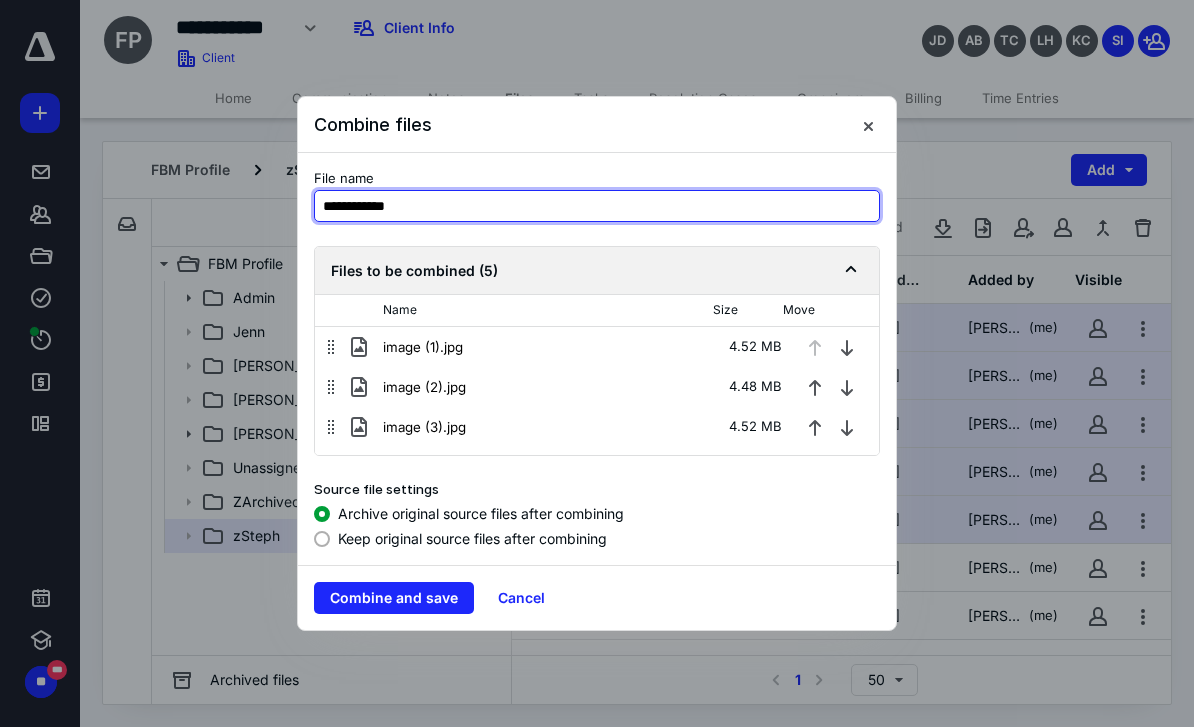 click on "**********" at bounding box center [597, 206] 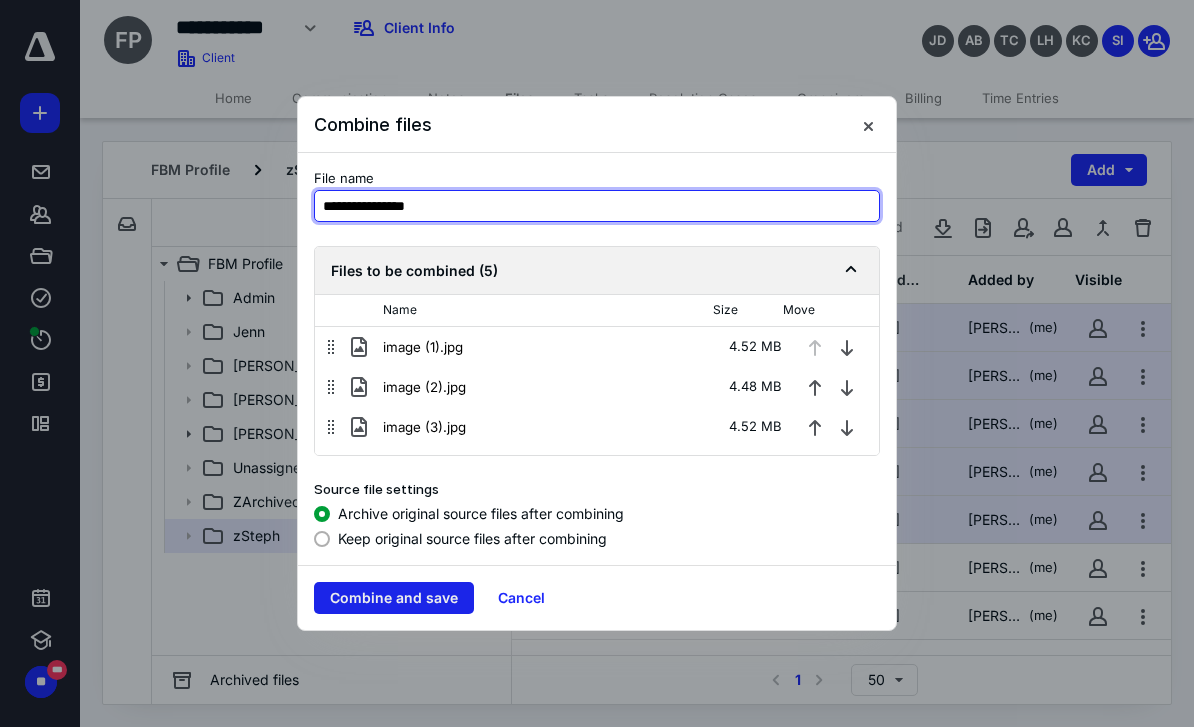 type on "**********" 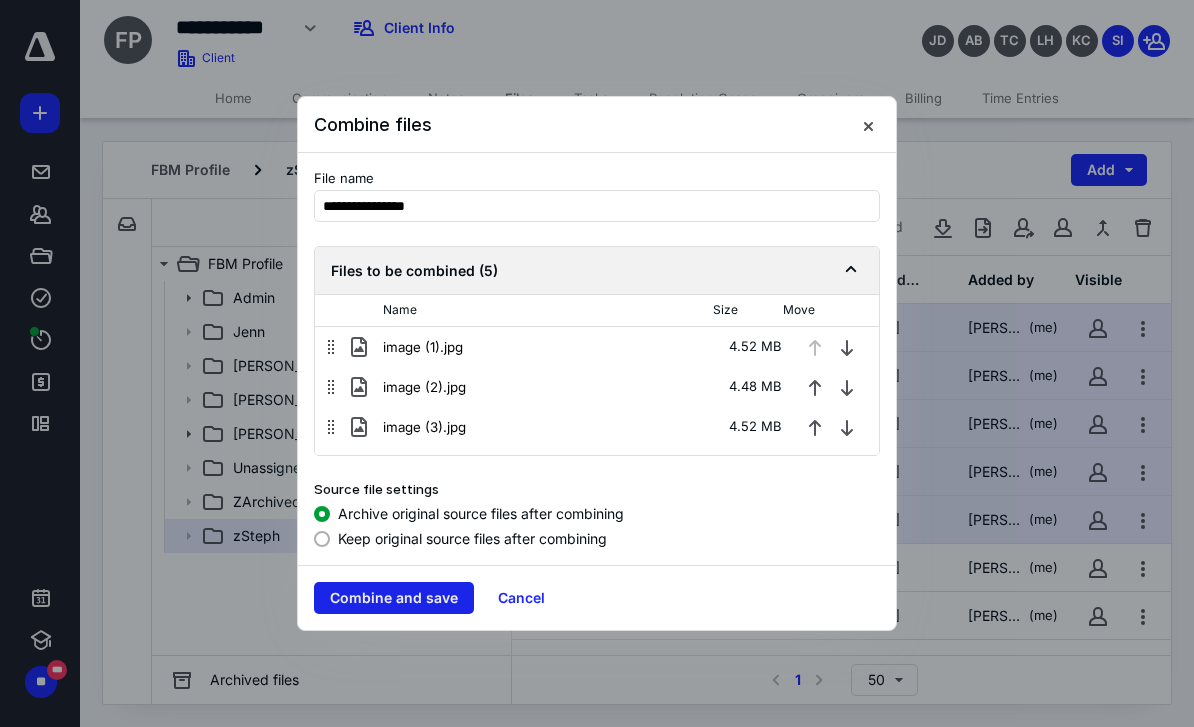 click on "Combine and save" at bounding box center [394, 598] 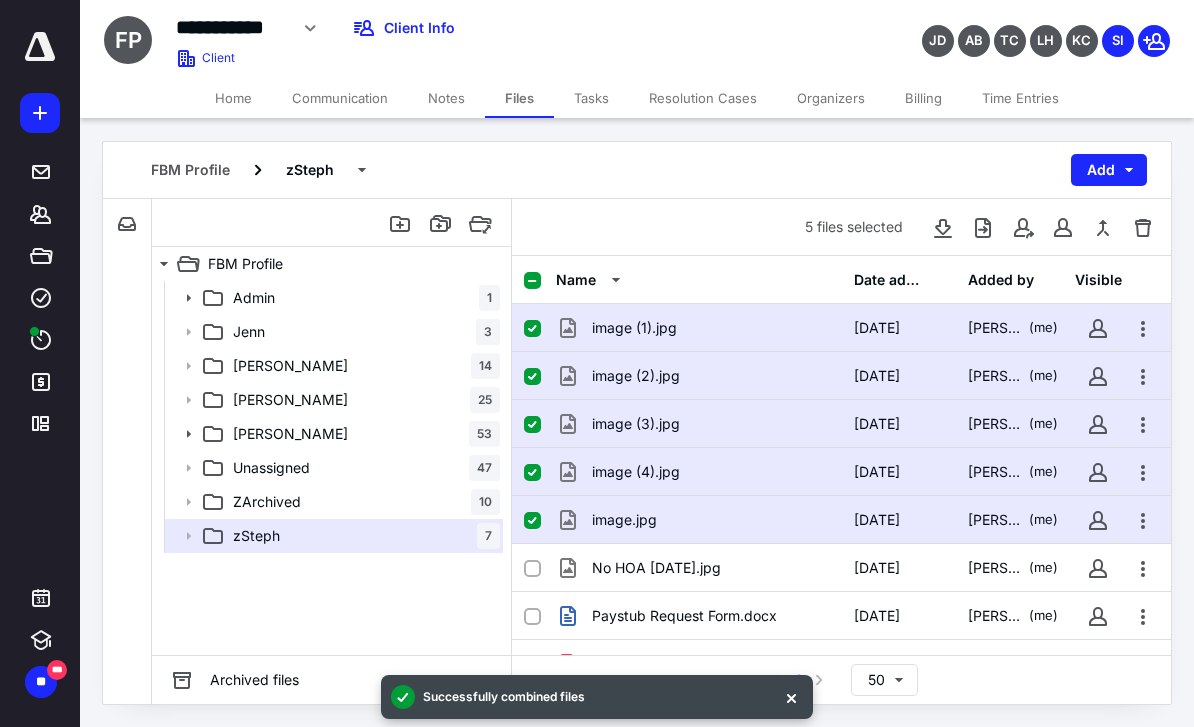checkbox on "false" 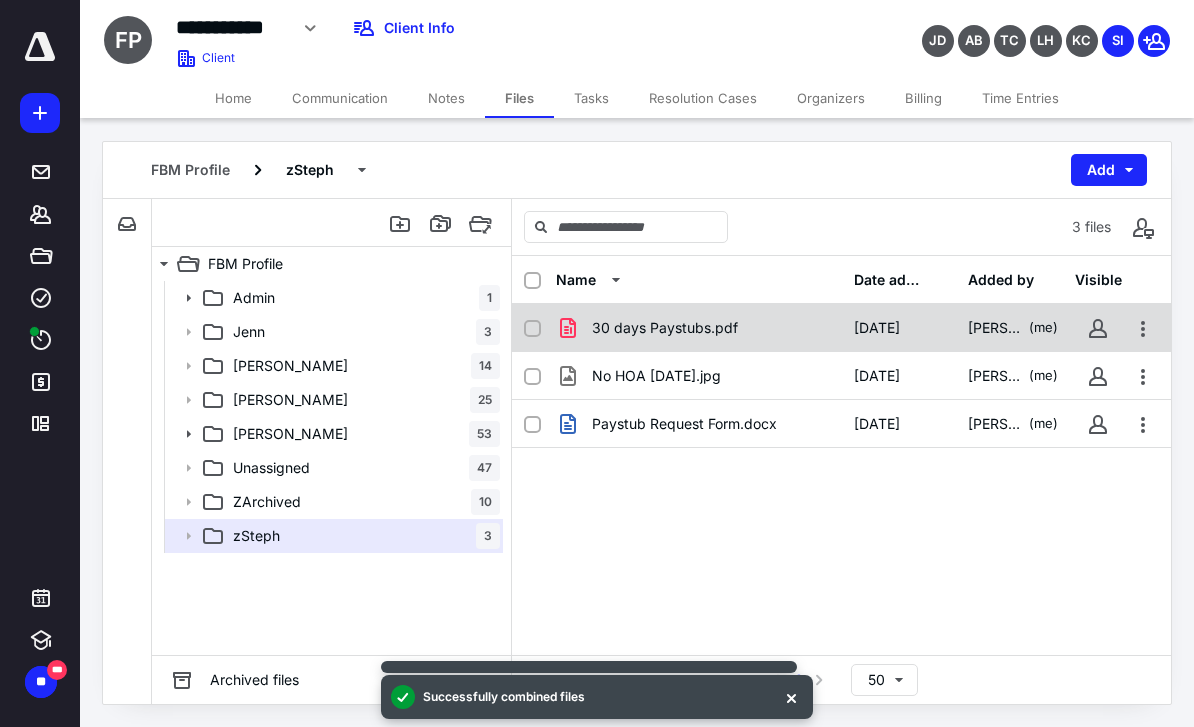 click on "30 days Paystubs.pdf" at bounding box center (699, 328) 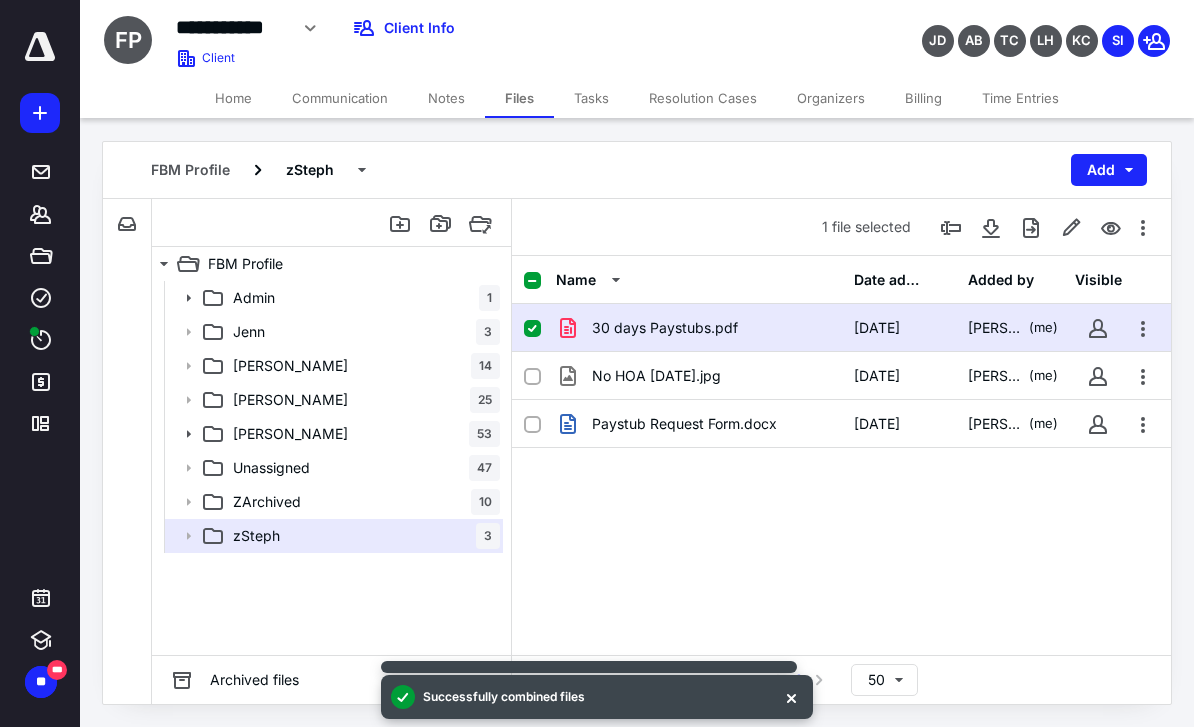 click on "30 days Paystubs.pdf" at bounding box center [699, 328] 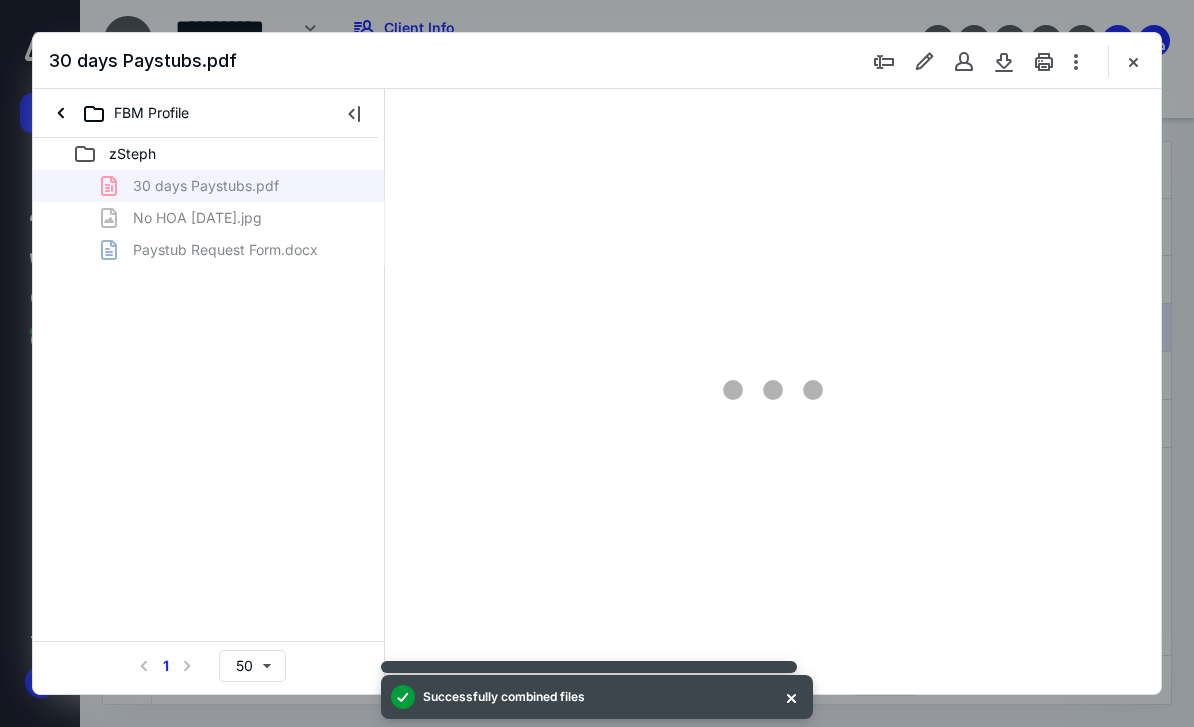 scroll, scrollTop: 0, scrollLeft: 0, axis: both 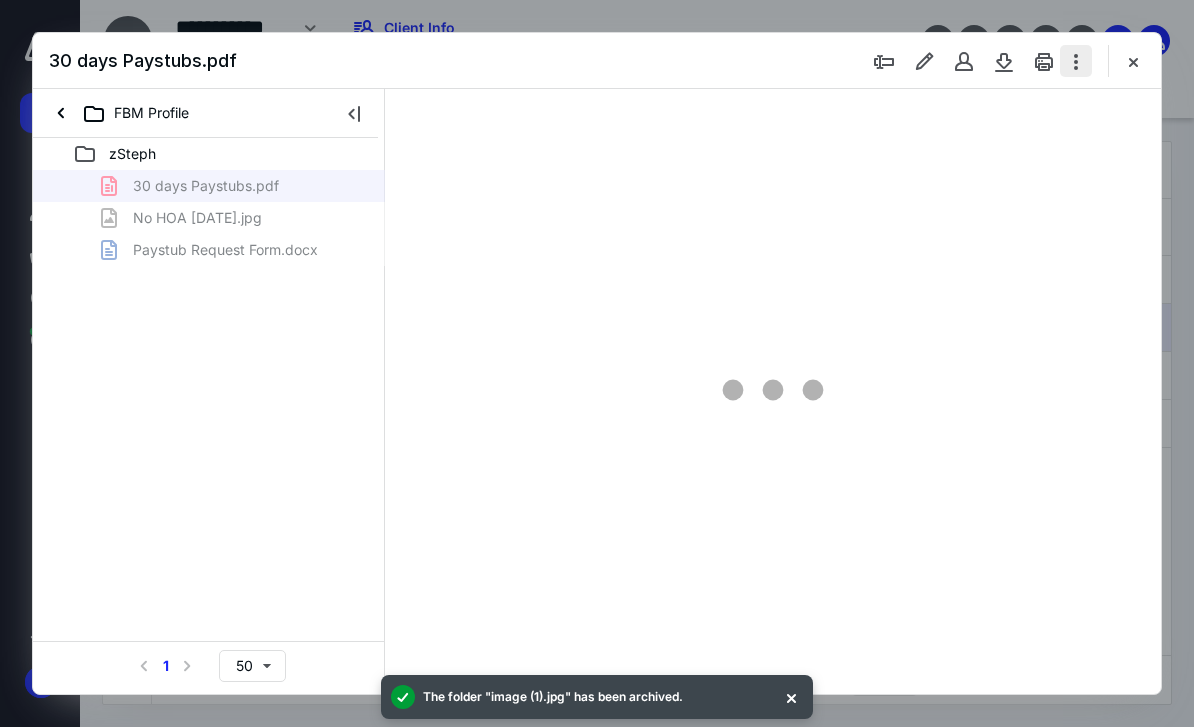 click at bounding box center (1076, 61) 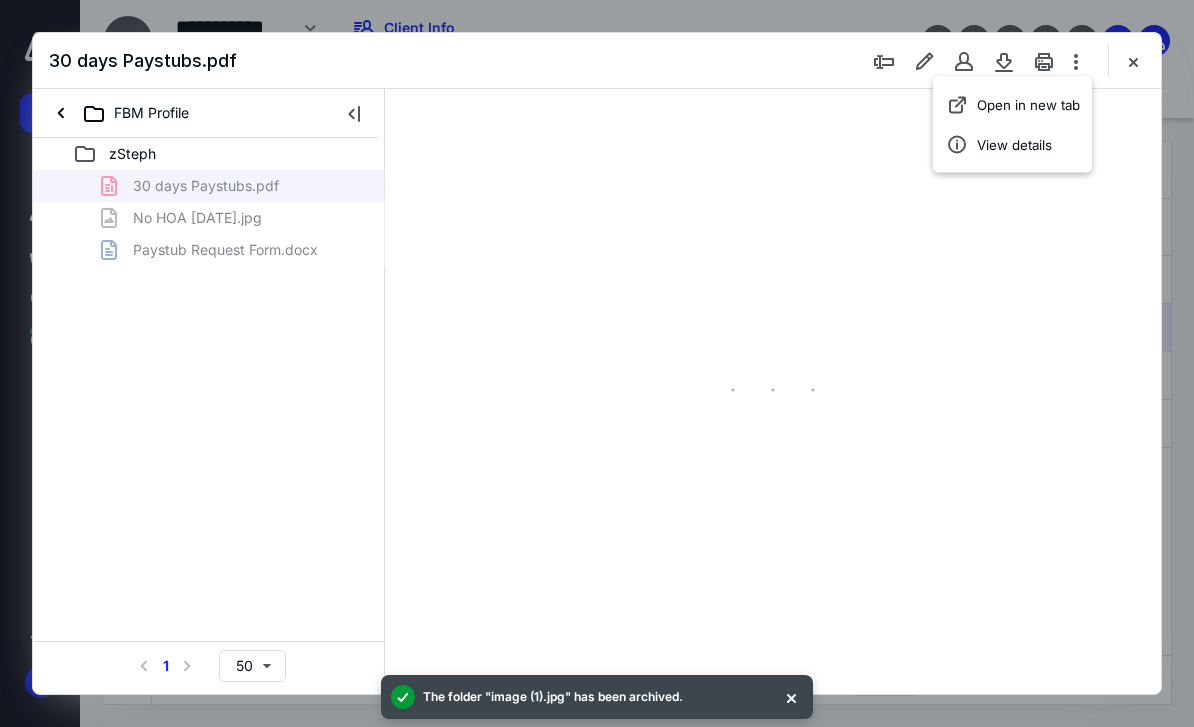 click at bounding box center (773, 389) 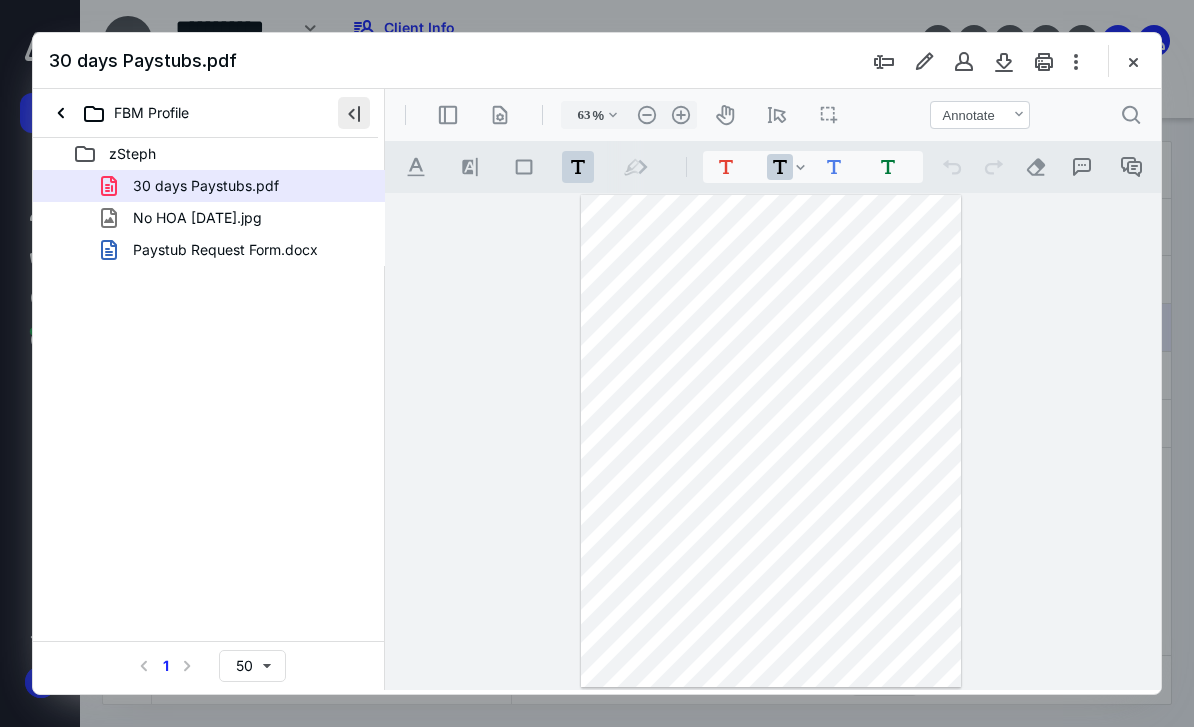 click at bounding box center [354, 113] 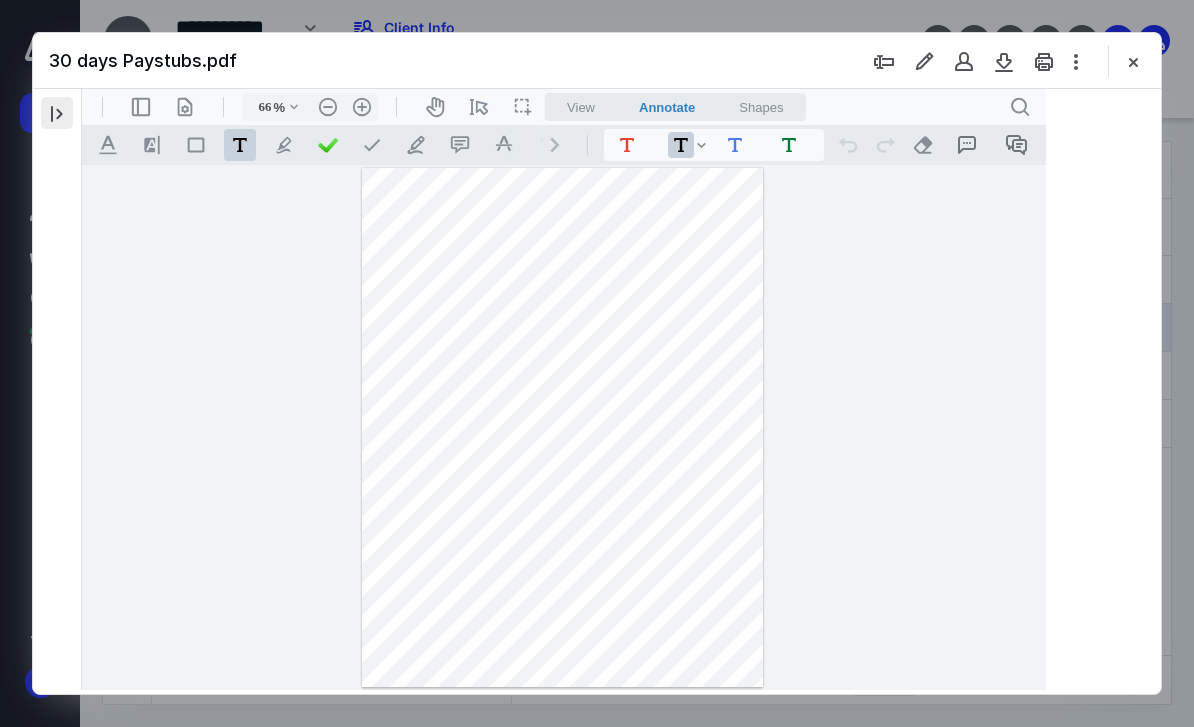 scroll, scrollTop: 0, scrollLeft: -1, axis: horizontal 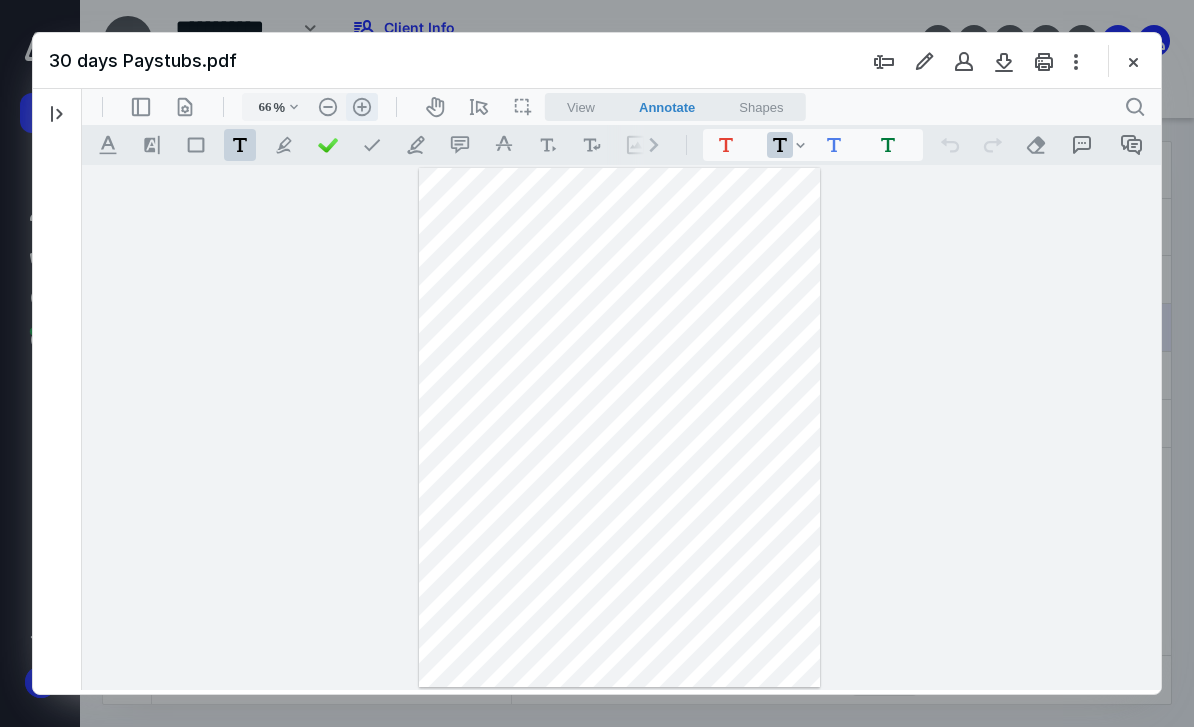 click on ".cls-1{fill:#abb0c4;} icon - header - zoom - in - line" at bounding box center (362, 107) 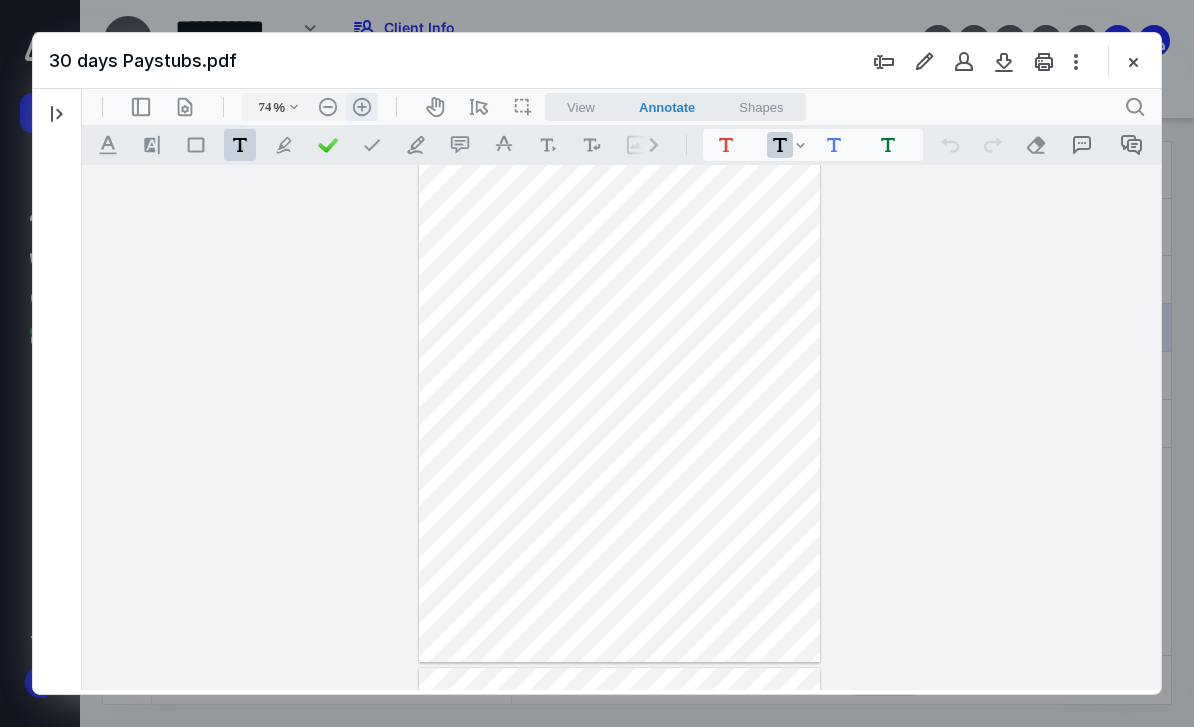 click on ".cls-1{fill:#abb0c4;} icon - header - zoom - in - line" at bounding box center [362, 107] 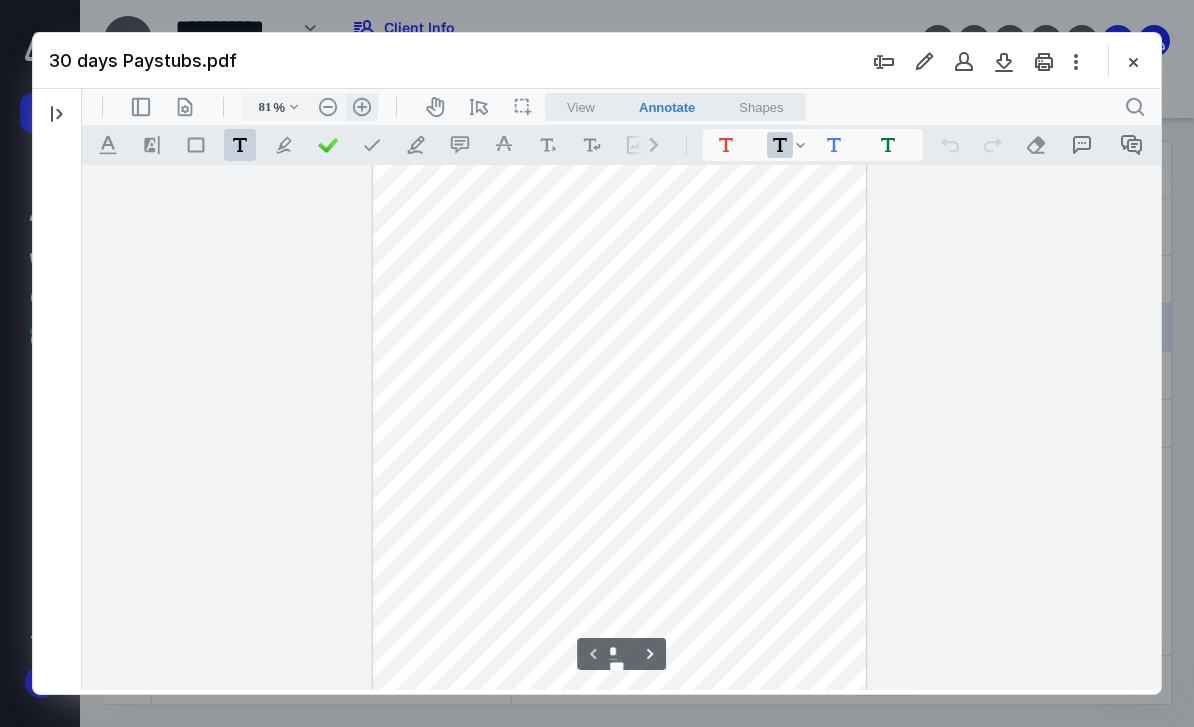 click on ".cls-1{fill:#abb0c4;} icon - header - zoom - in - line" at bounding box center (362, 107) 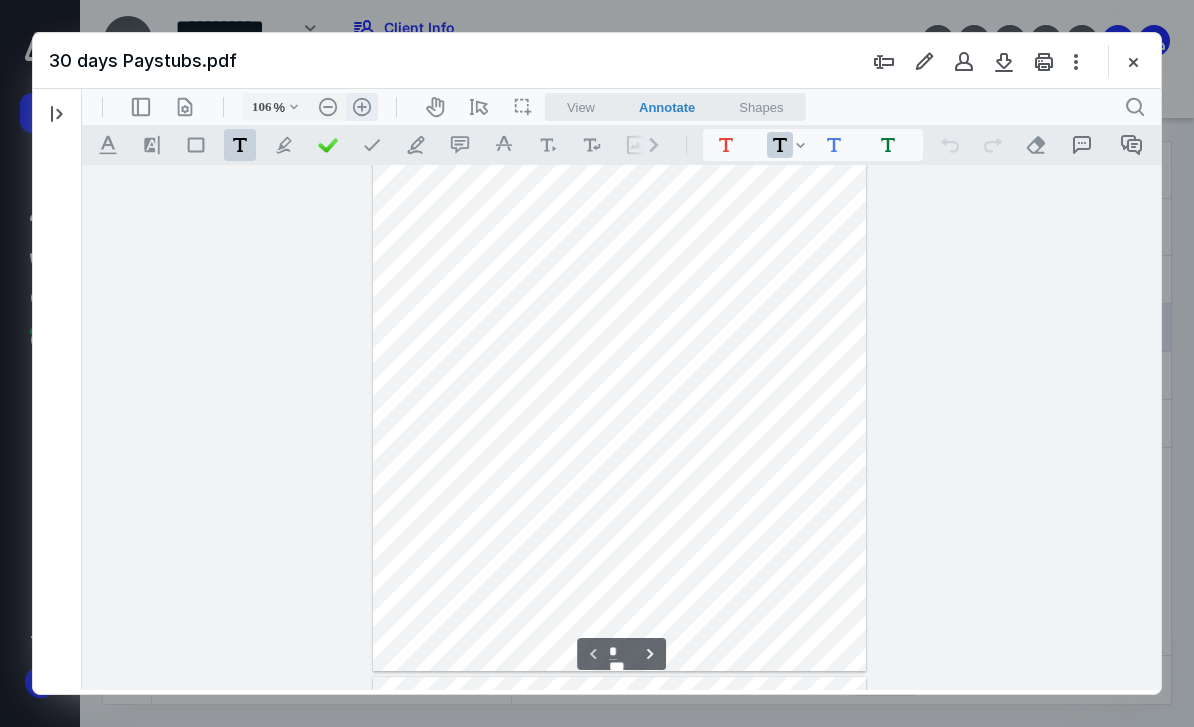 click on ".cls-1{fill:#abb0c4;} icon - header - zoom - in - line" at bounding box center [362, 107] 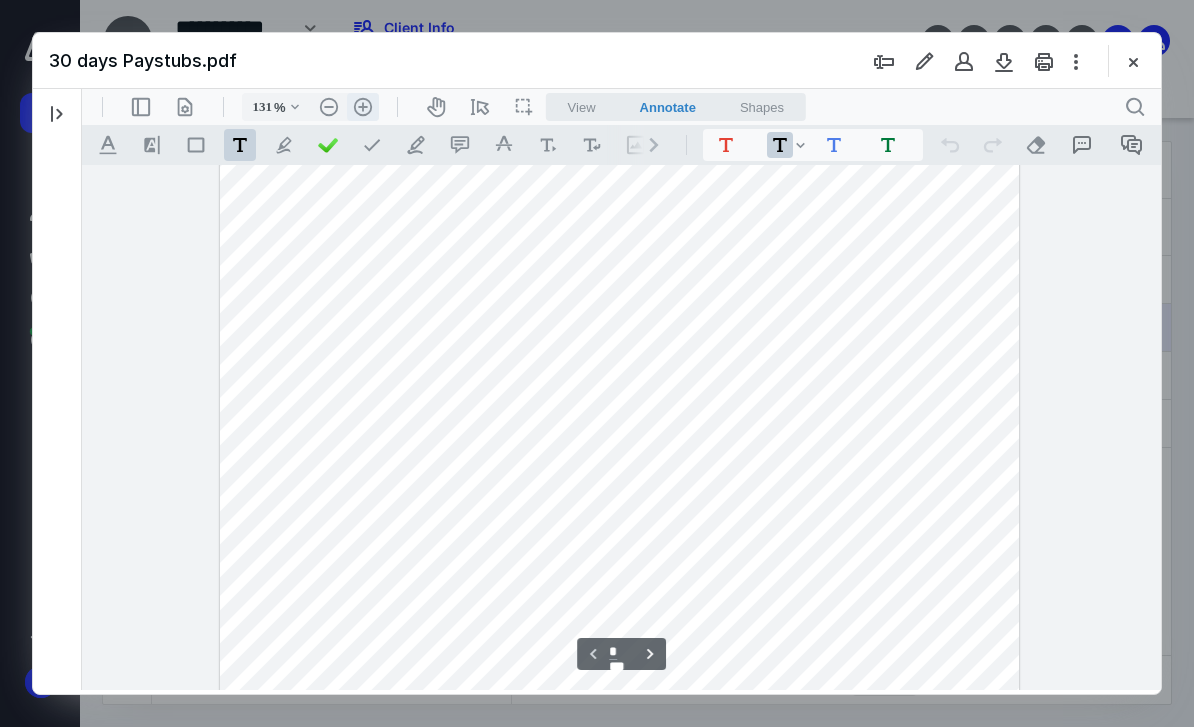 click on ".cls-1{fill:#abb0c4;} icon - header - zoom - in - line" at bounding box center (363, 107) 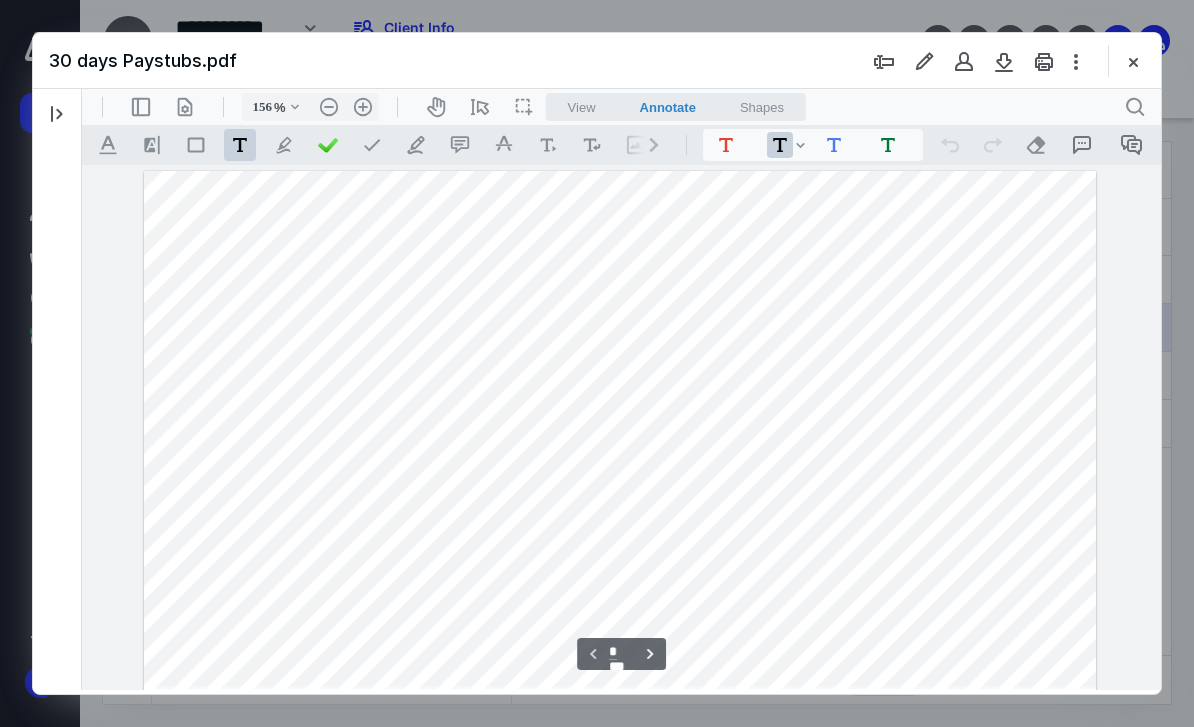 scroll, scrollTop: 0, scrollLeft: 0, axis: both 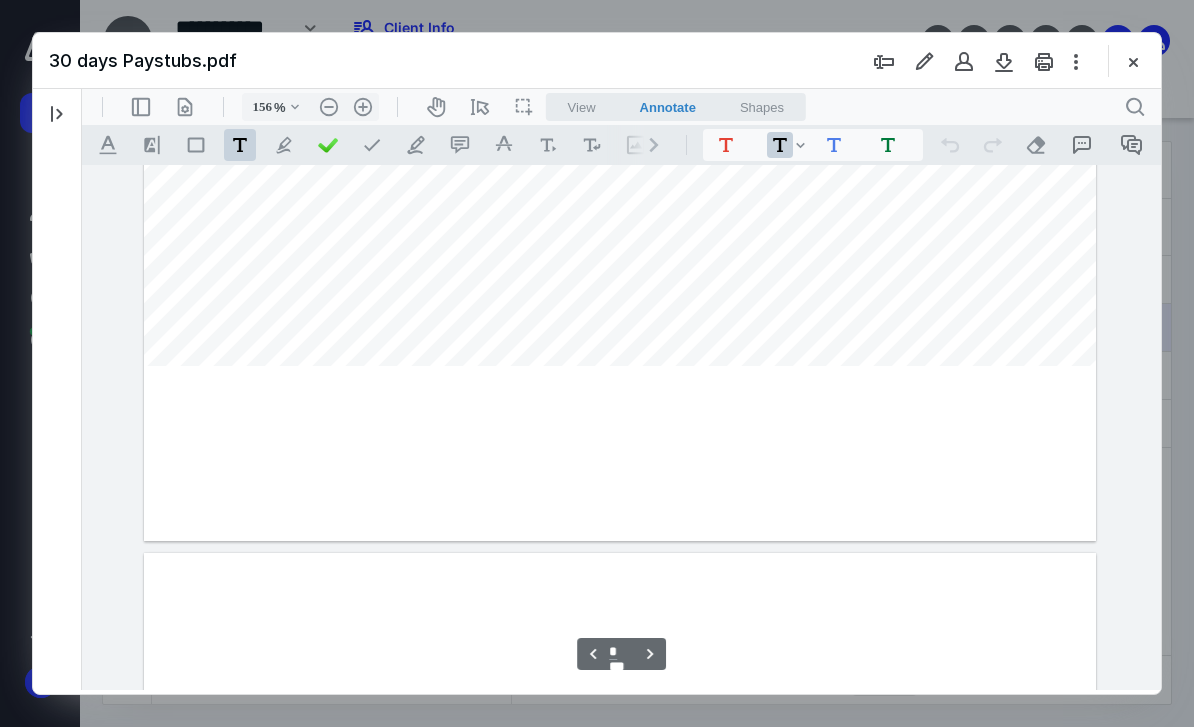 type on "*" 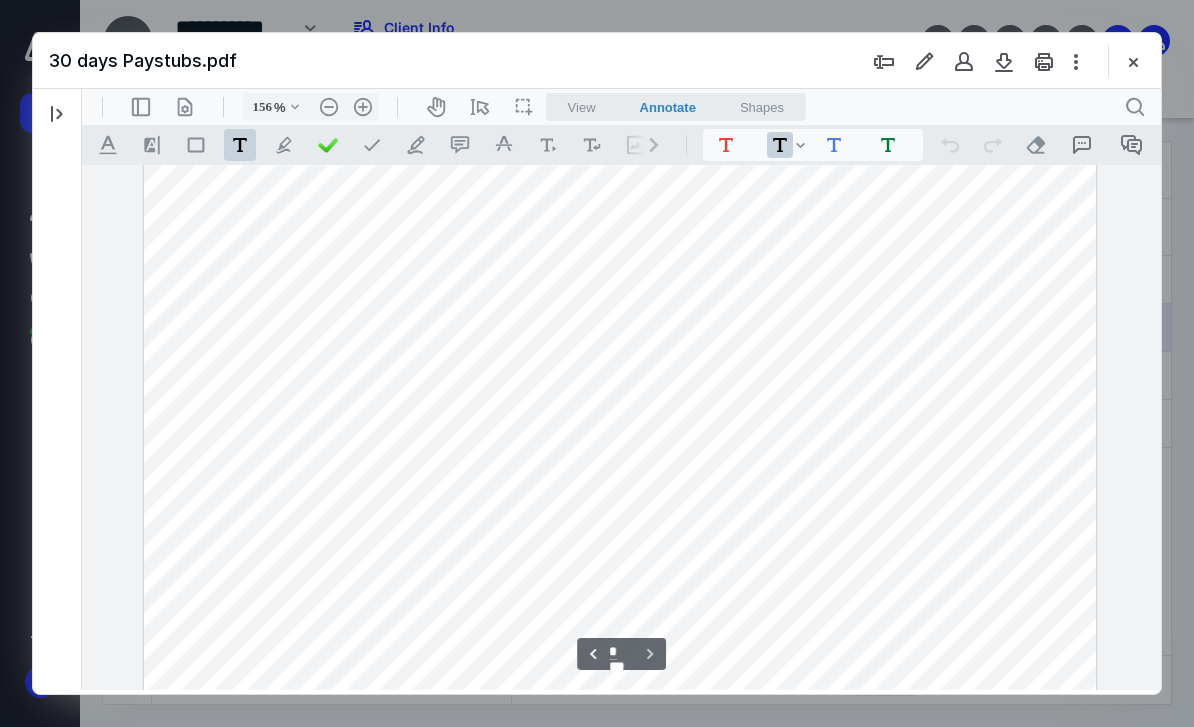 scroll, scrollTop: 5576, scrollLeft: 0, axis: vertical 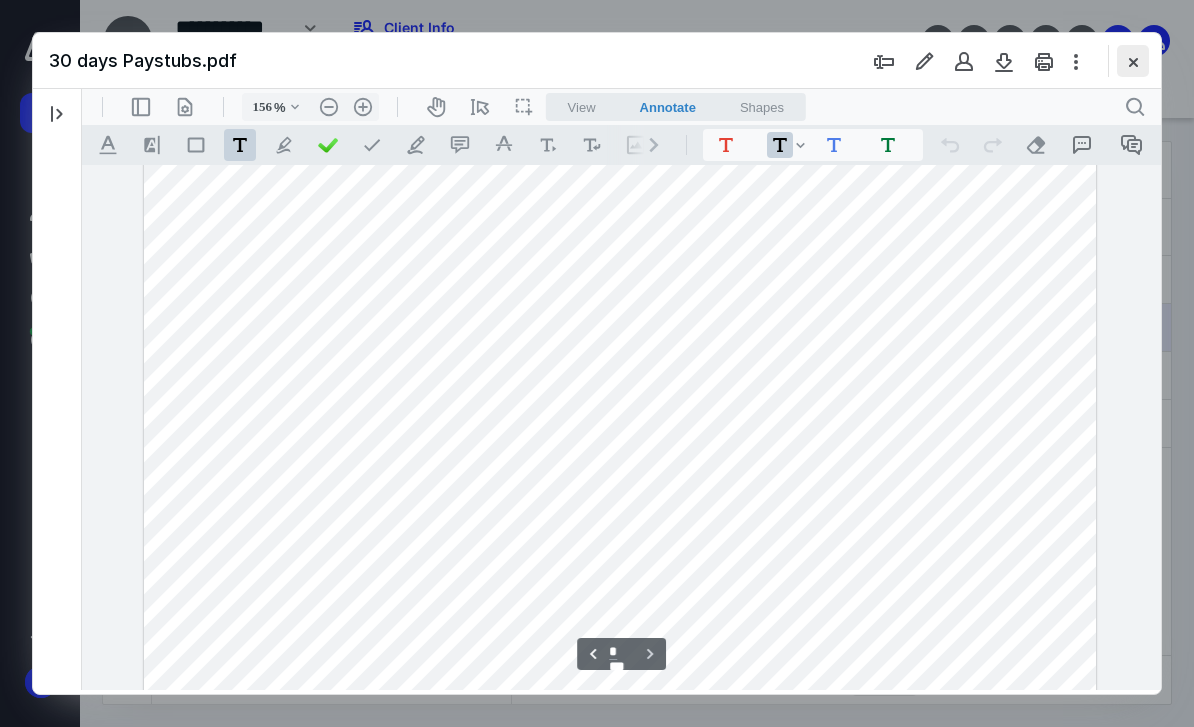 click at bounding box center (1133, 61) 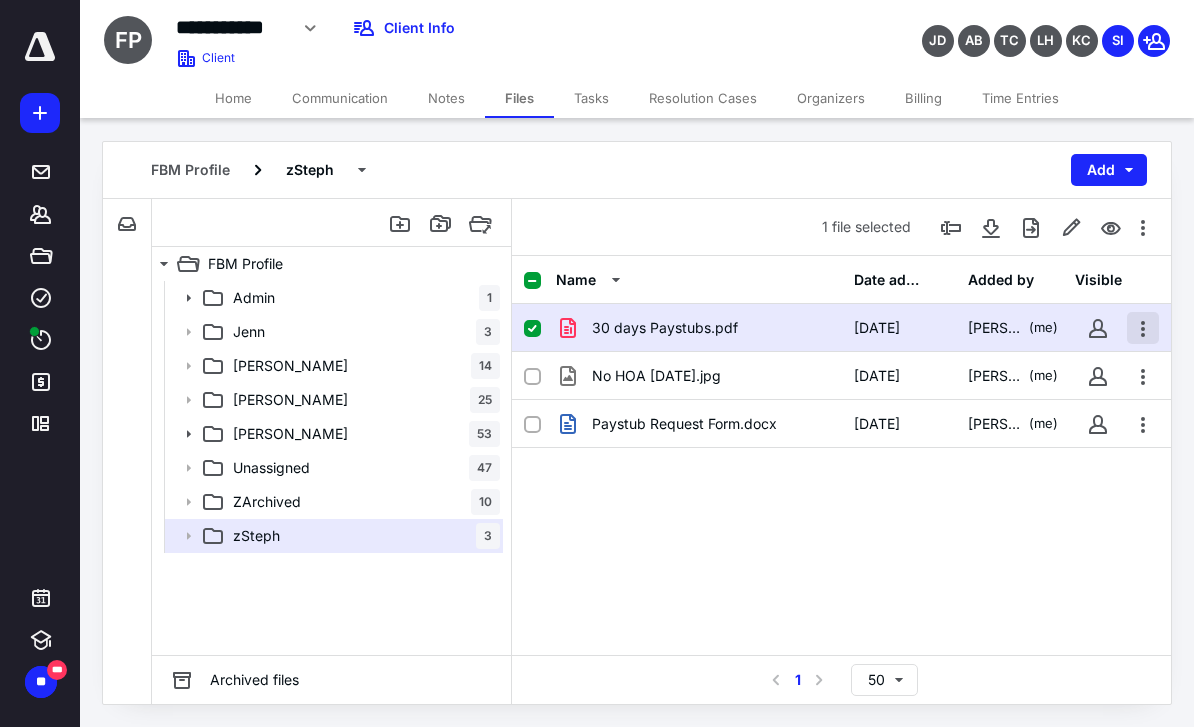 click at bounding box center [1143, 328] 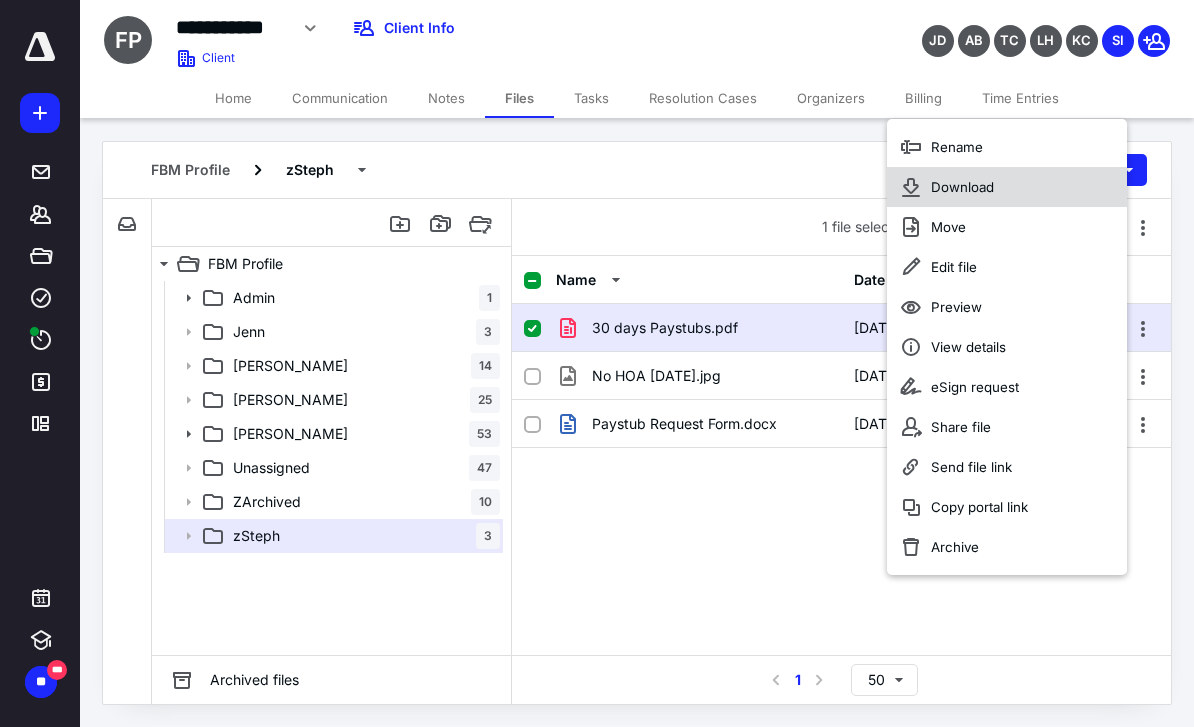 click on "Download" at bounding box center (962, 187) 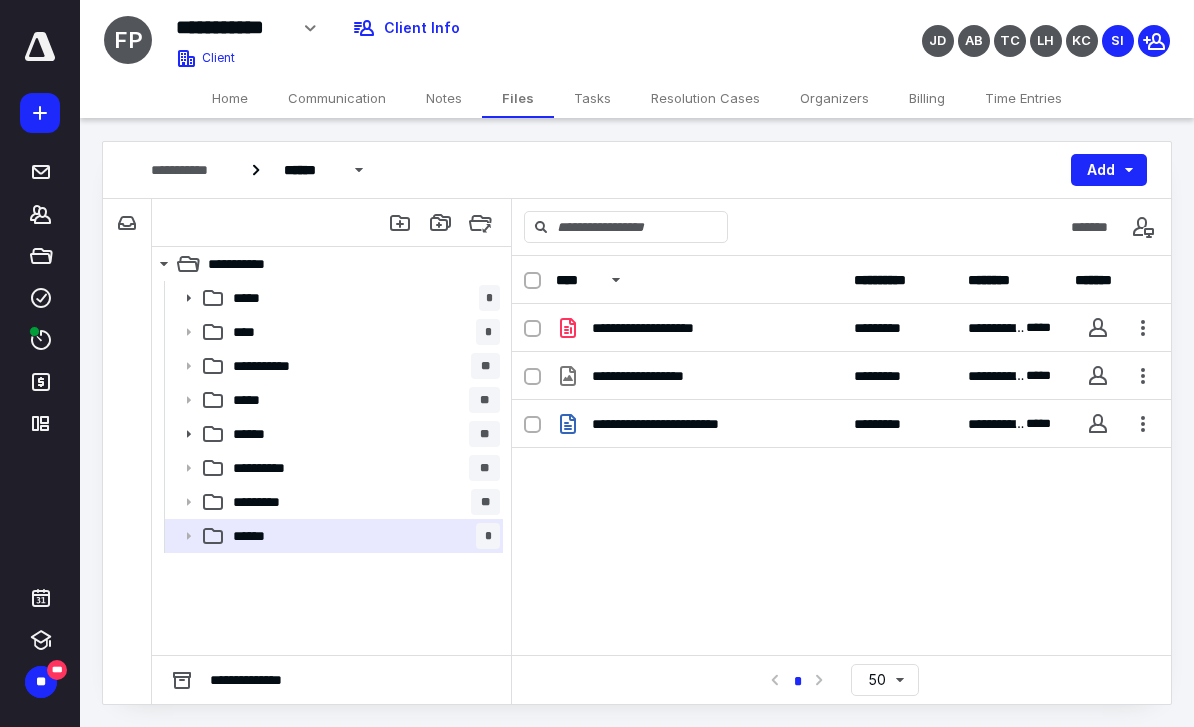 scroll, scrollTop: 0, scrollLeft: 0, axis: both 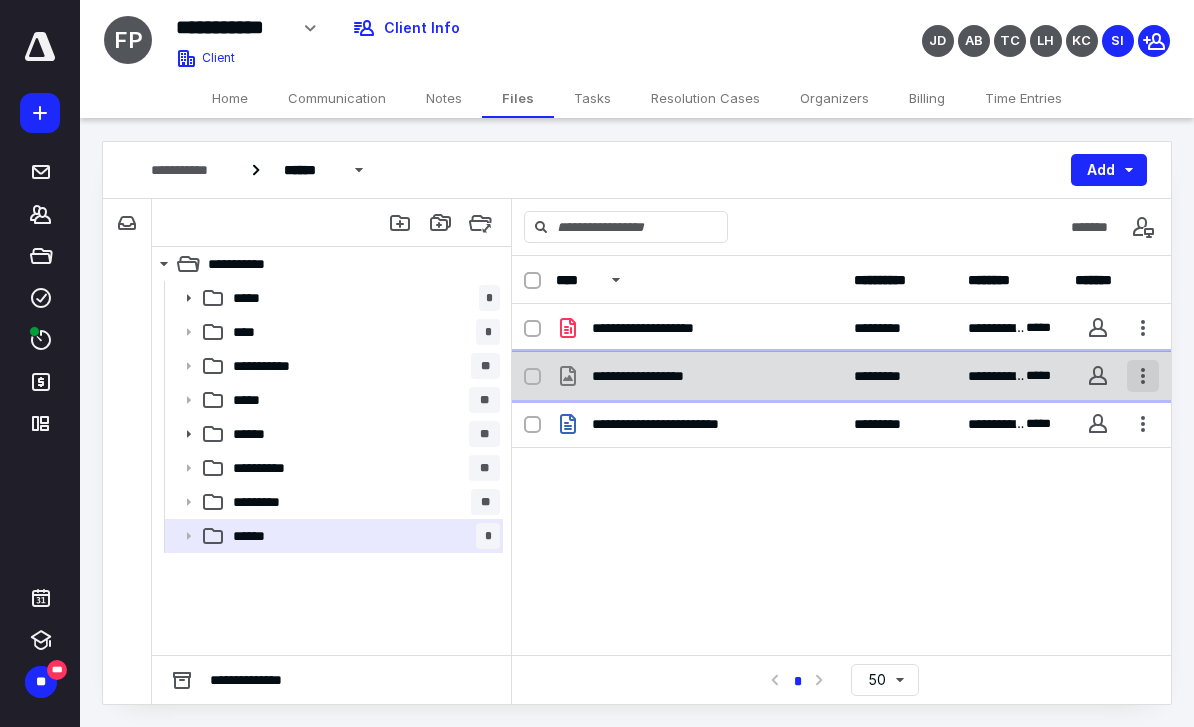 click at bounding box center [1143, 376] 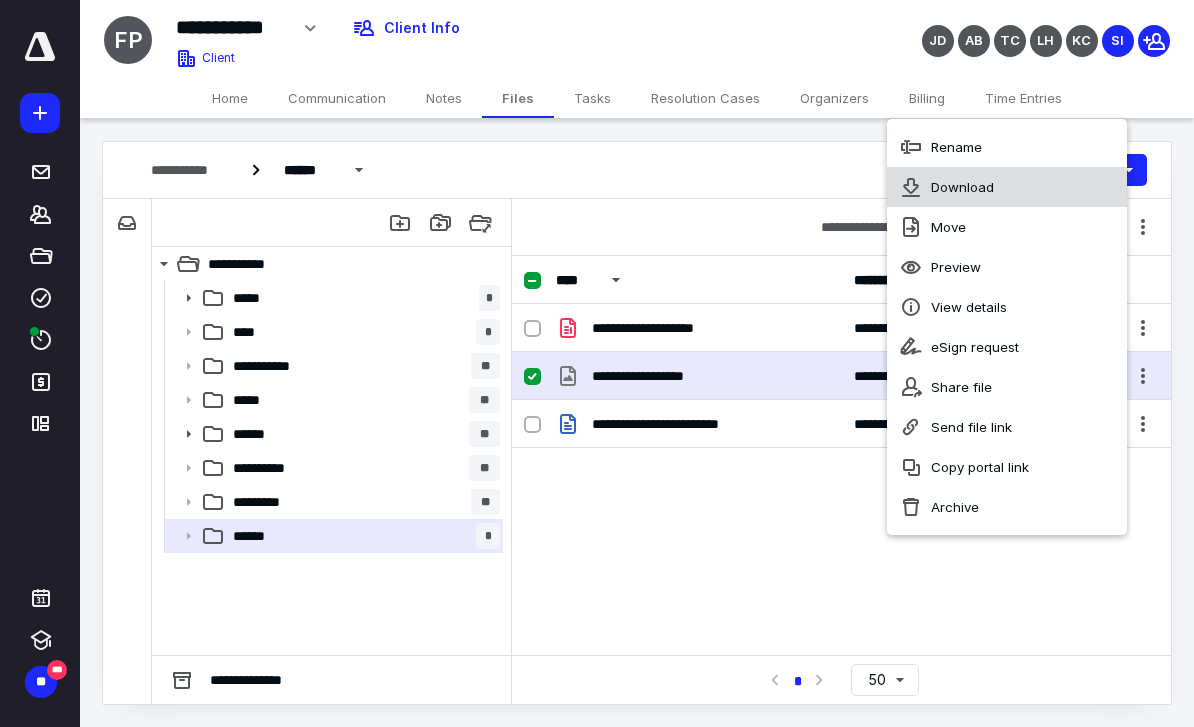 click on "Download" at bounding box center (1007, 187) 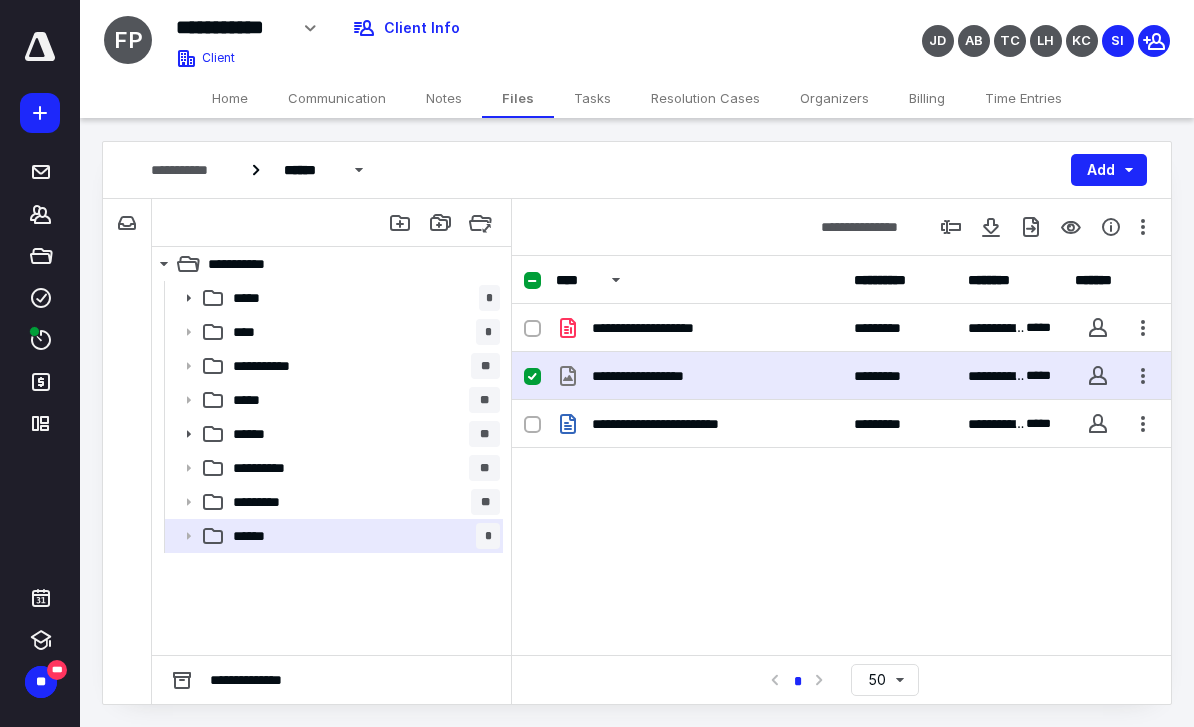 click on "**********" at bounding box center [699, 376] 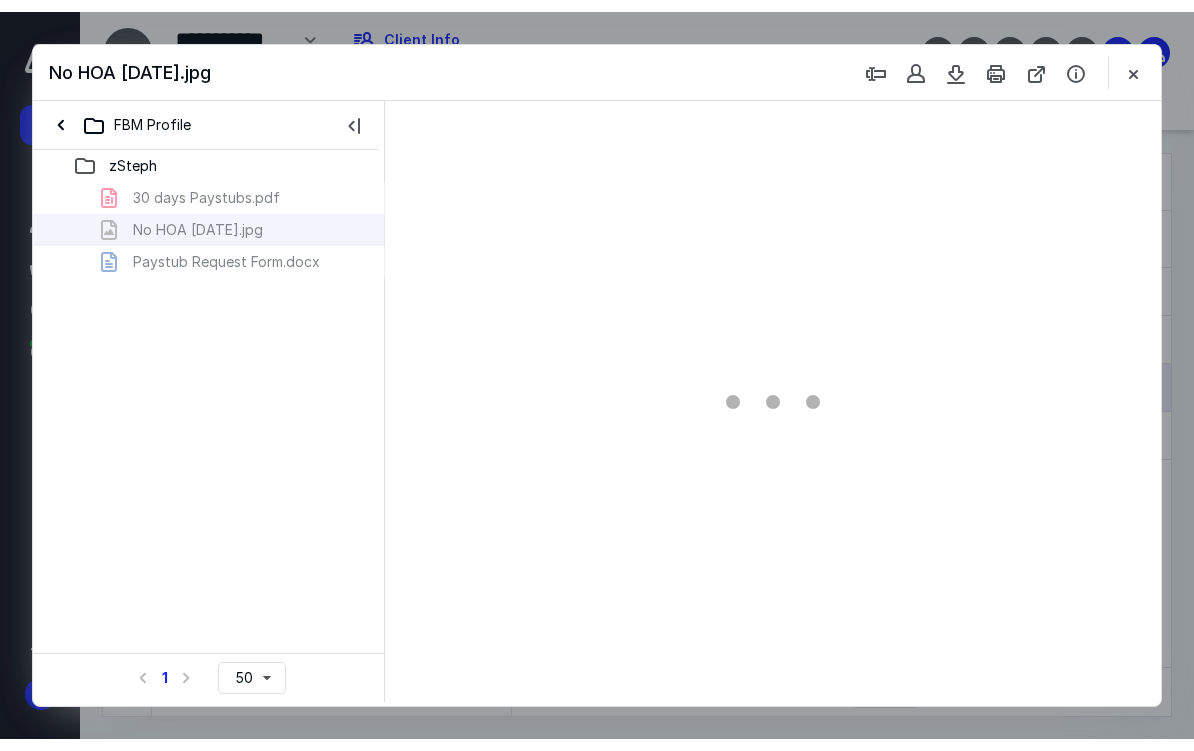 scroll, scrollTop: 0, scrollLeft: 0, axis: both 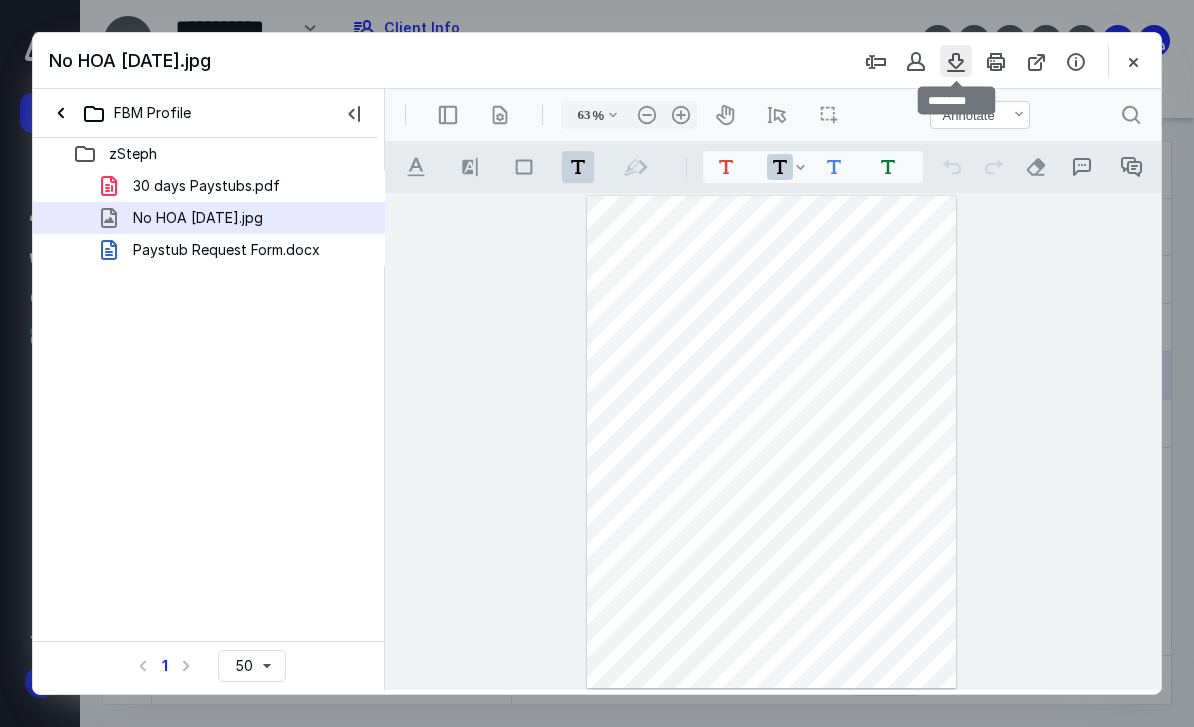 click at bounding box center [956, 61] 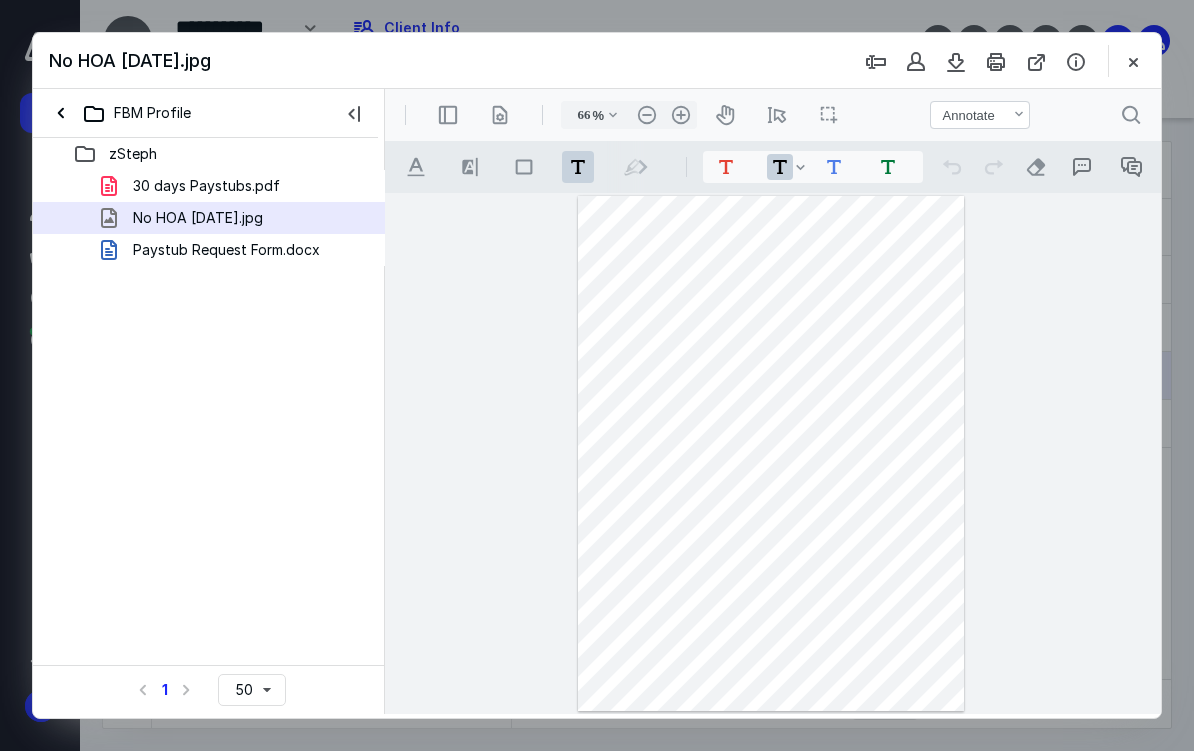 type on "63" 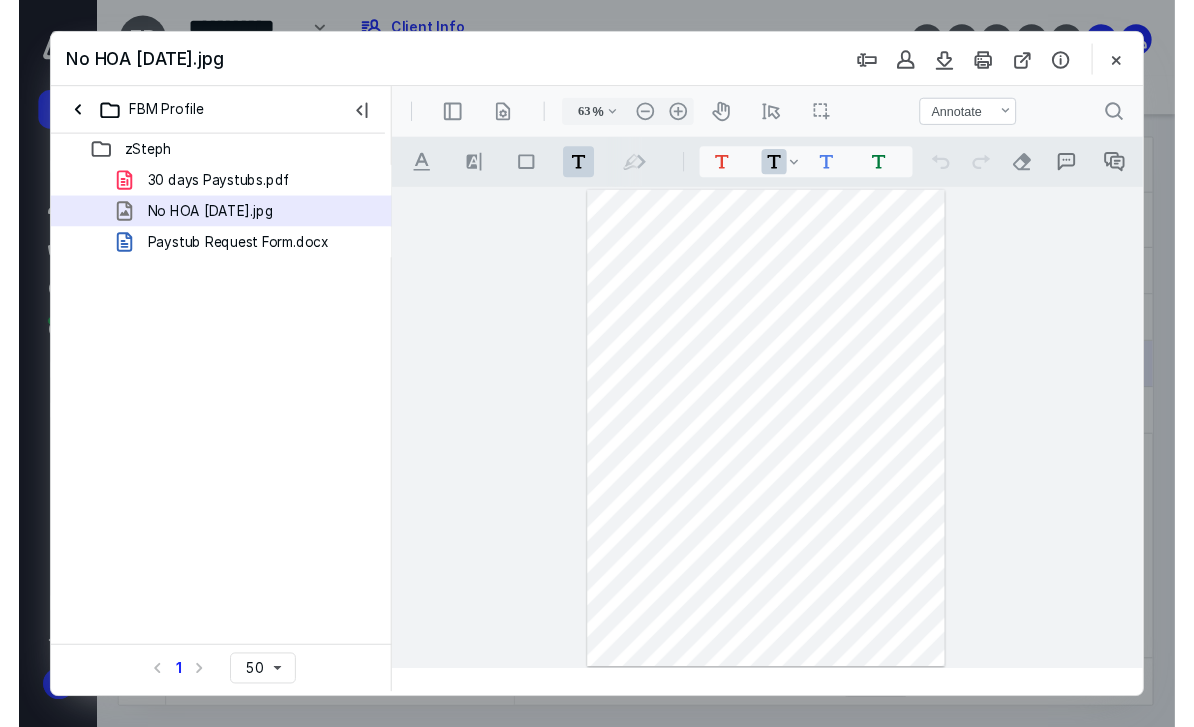 scroll, scrollTop: 24, scrollLeft: 0, axis: vertical 